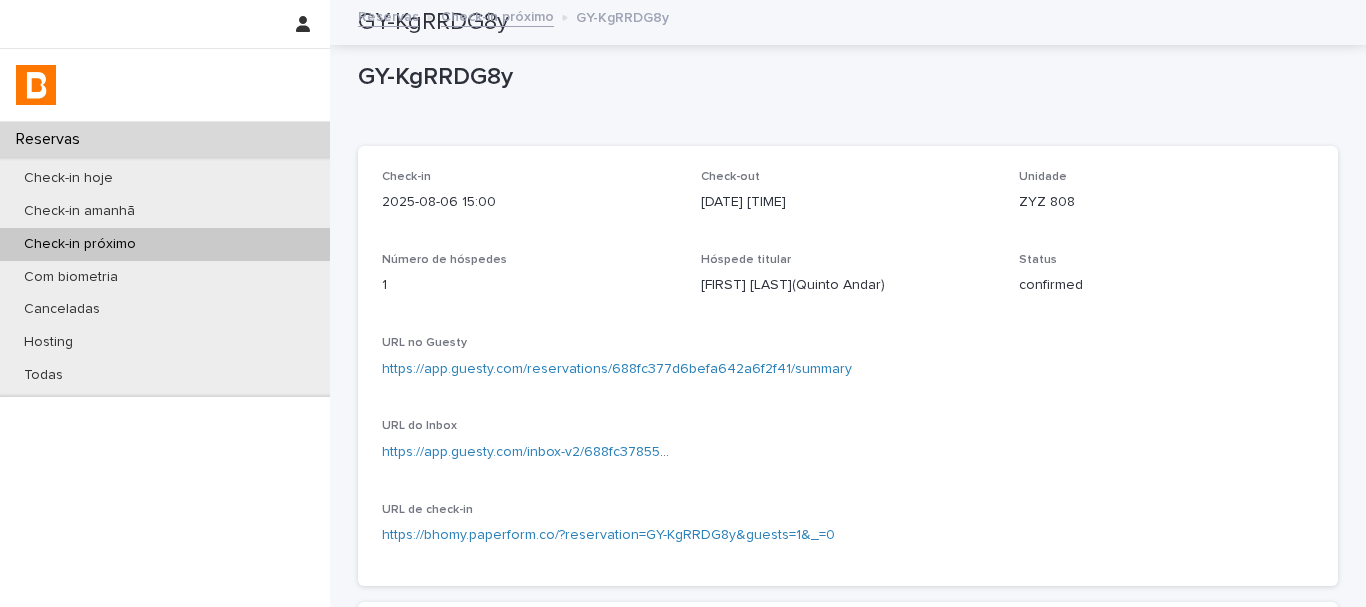 scroll, scrollTop: 0, scrollLeft: 0, axis: both 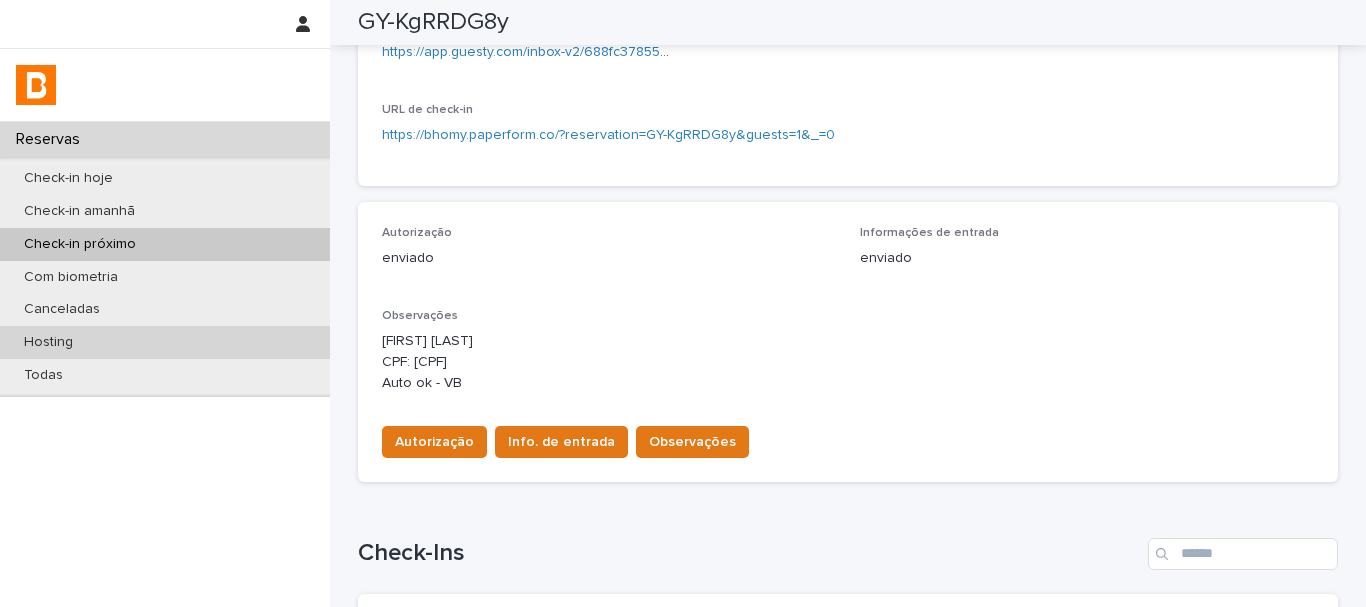 click on "Hosting" at bounding box center [165, 342] 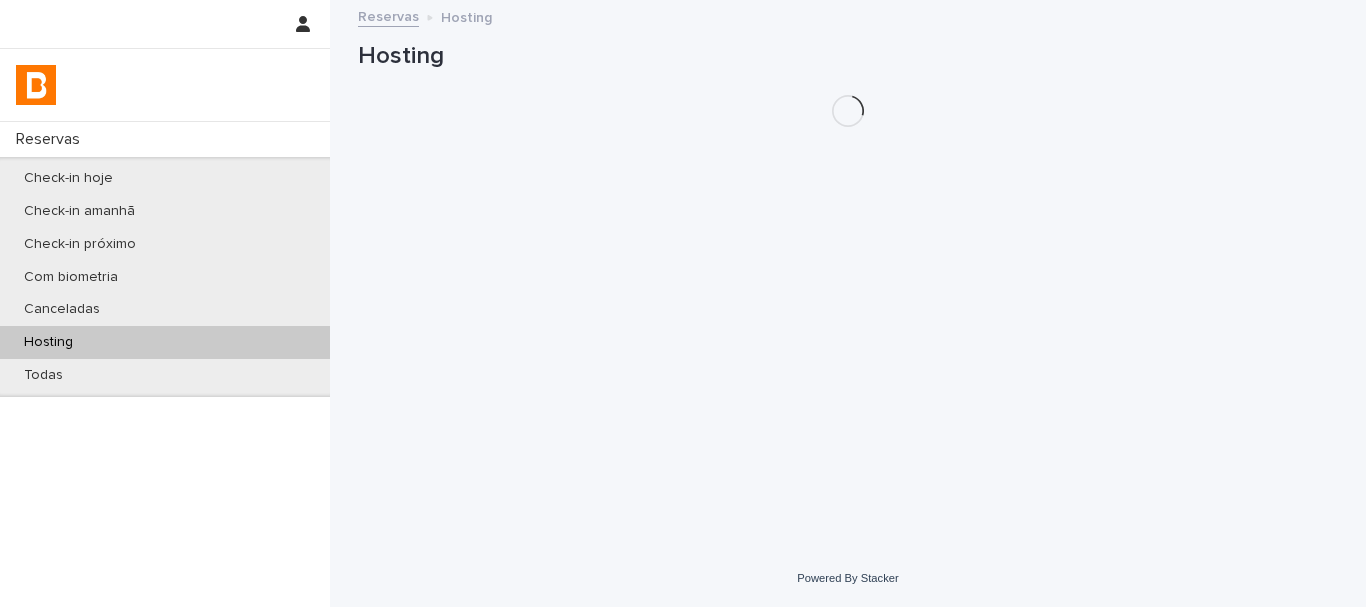 scroll, scrollTop: 0, scrollLeft: 0, axis: both 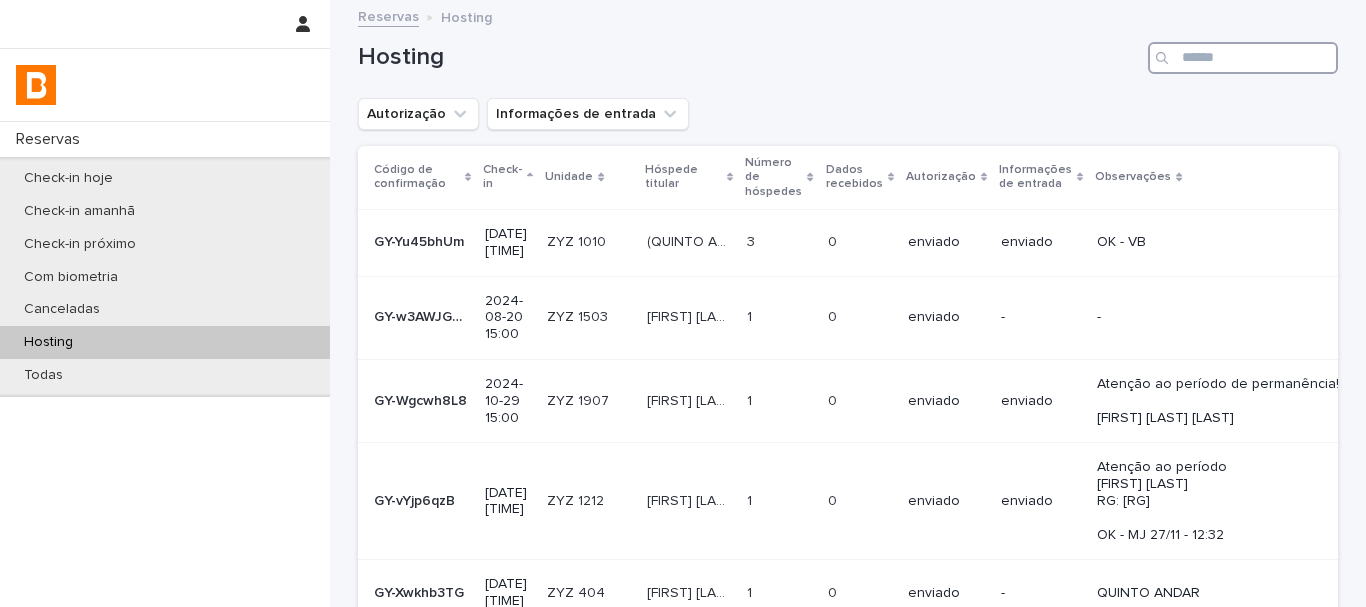 click at bounding box center (1243, 58) 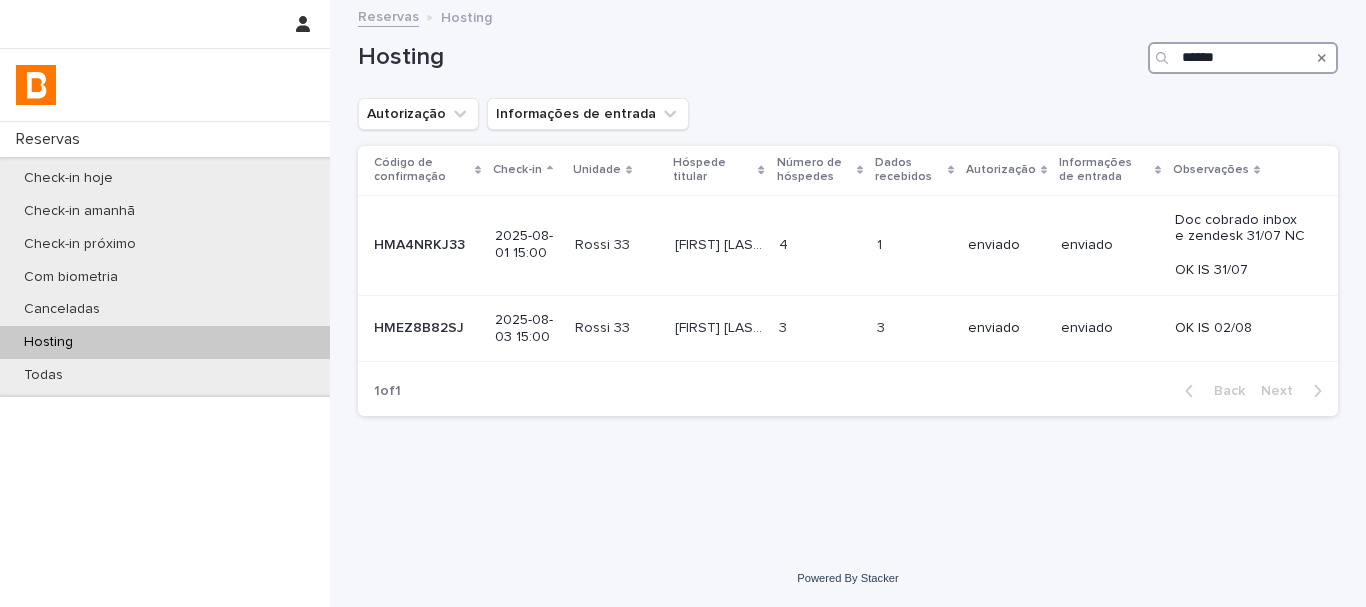 type on "*****" 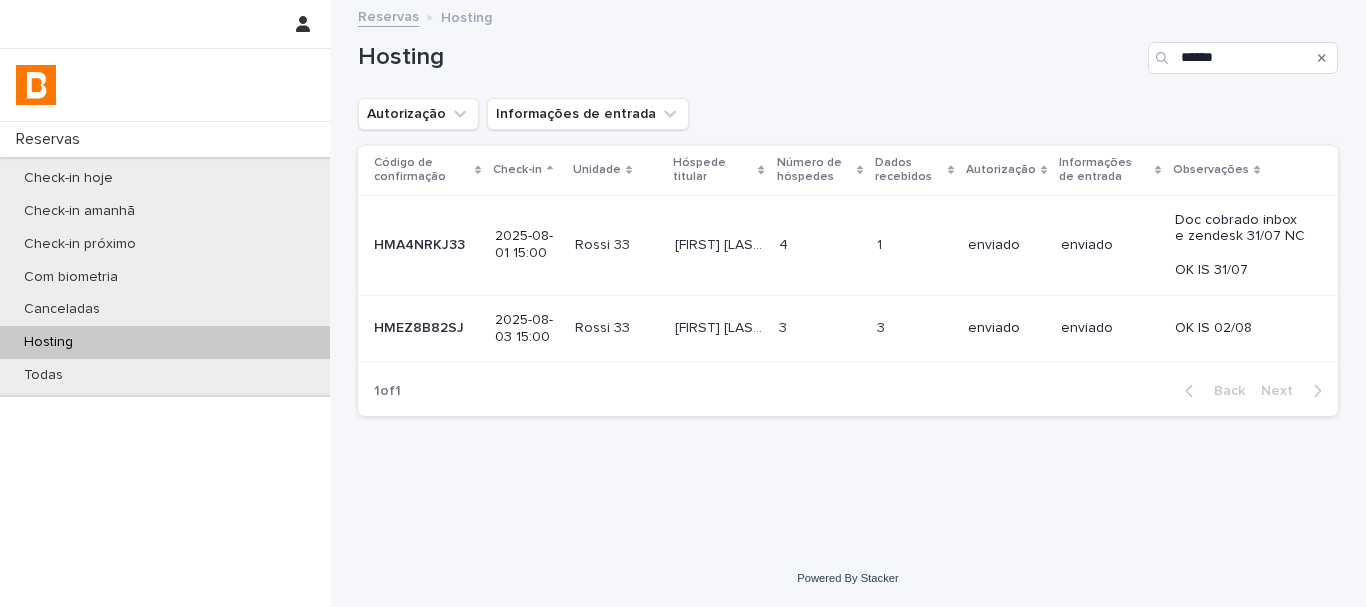 click on "Hosting" at bounding box center [749, 57] 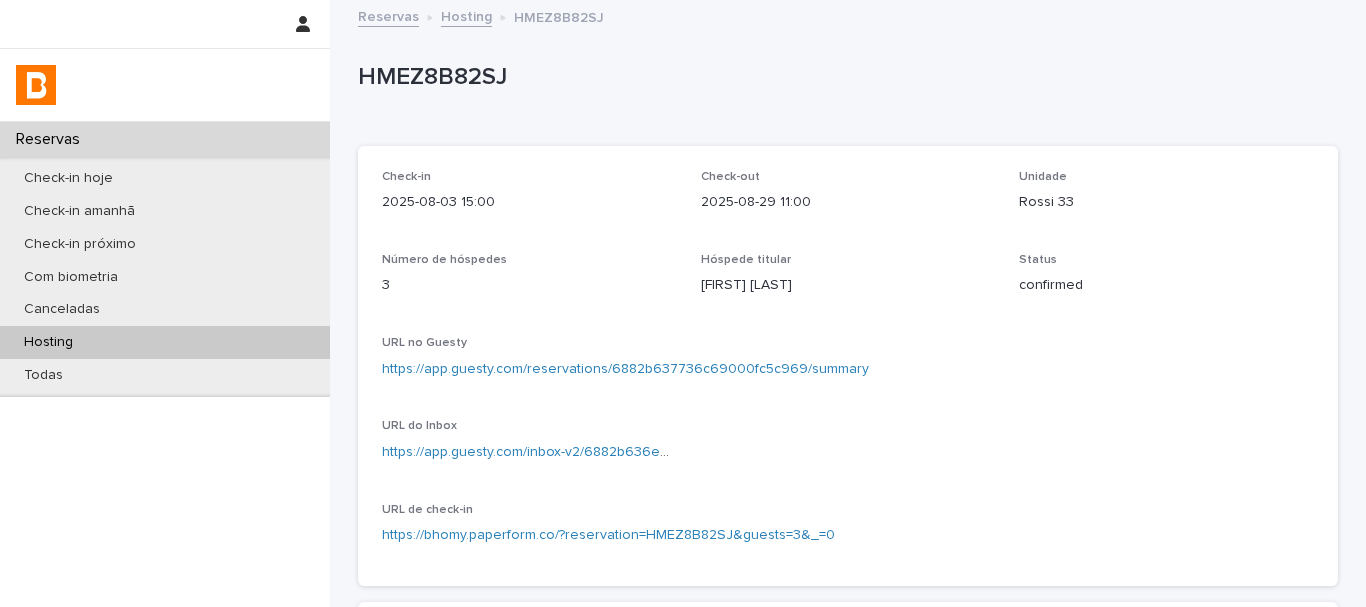 click on "HMEZ8B82SJ" at bounding box center [848, 82] 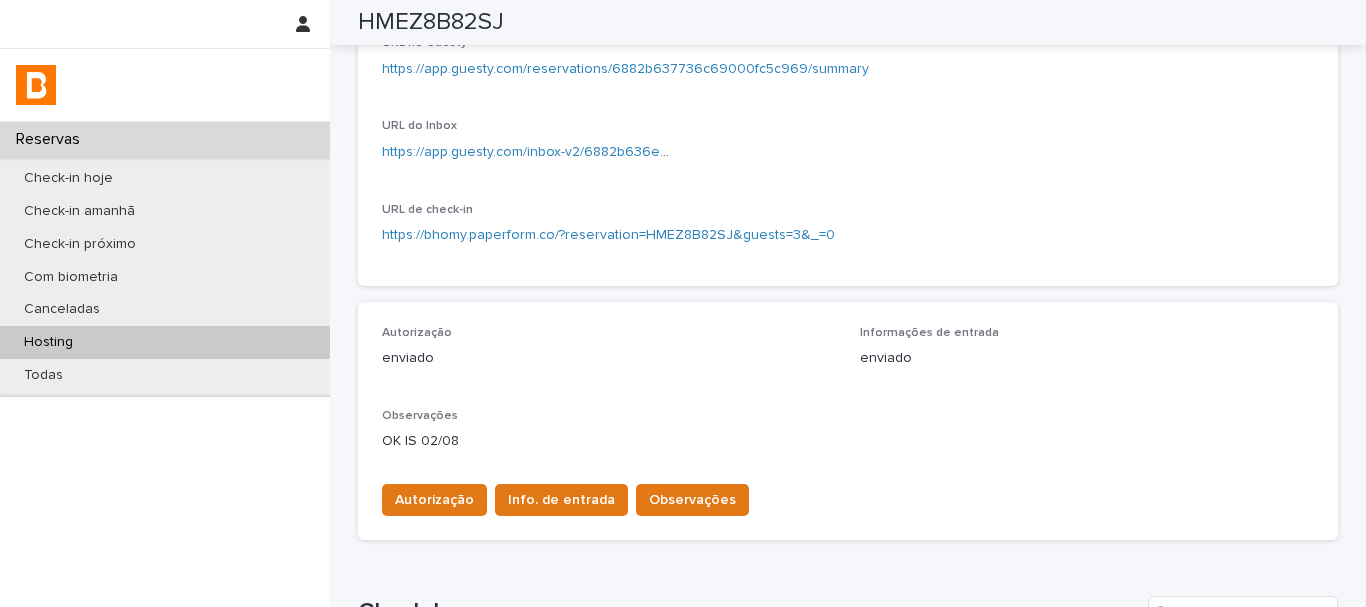 scroll, scrollTop: 600, scrollLeft: 0, axis: vertical 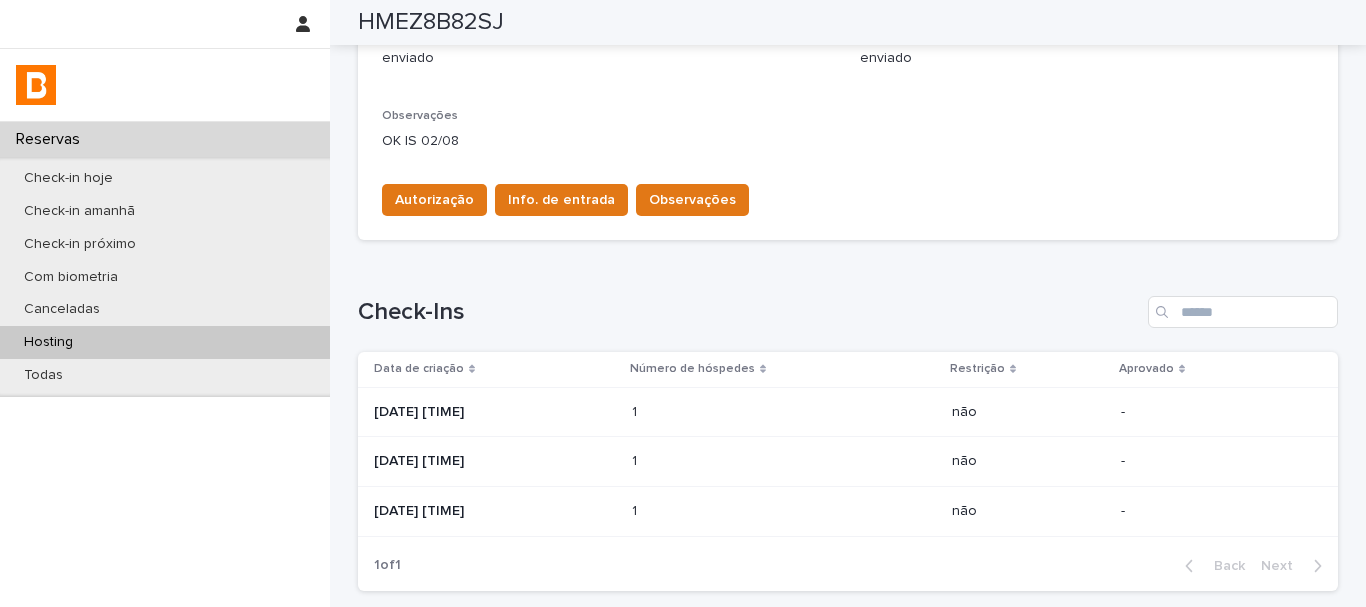click at bounding box center [719, 412] 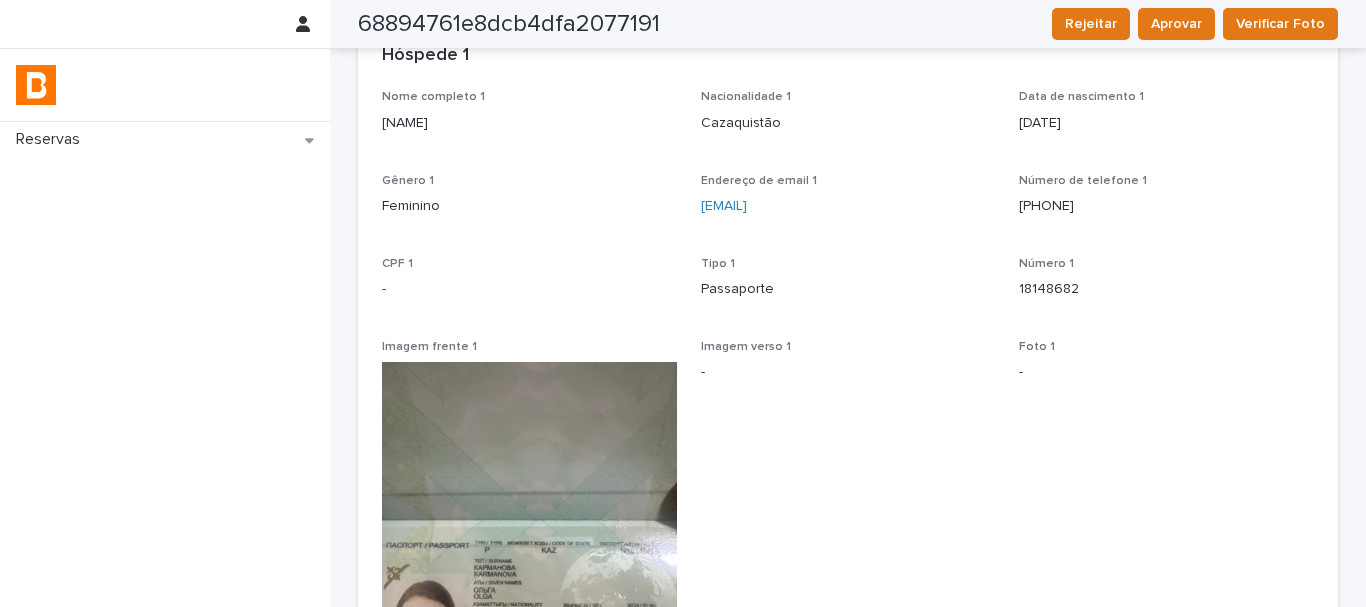 scroll, scrollTop: 0, scrollLeft: 0, axis: both 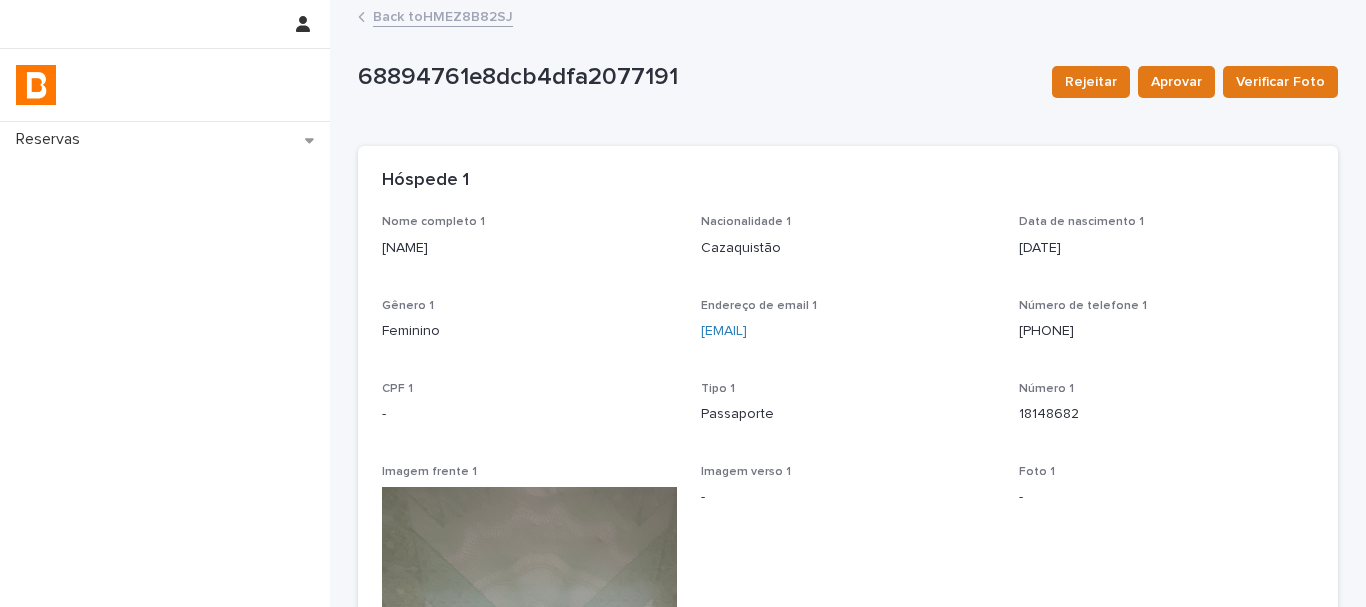 click on "Back to  HMEZ8B82SJ" at bounding box center (443, 15) 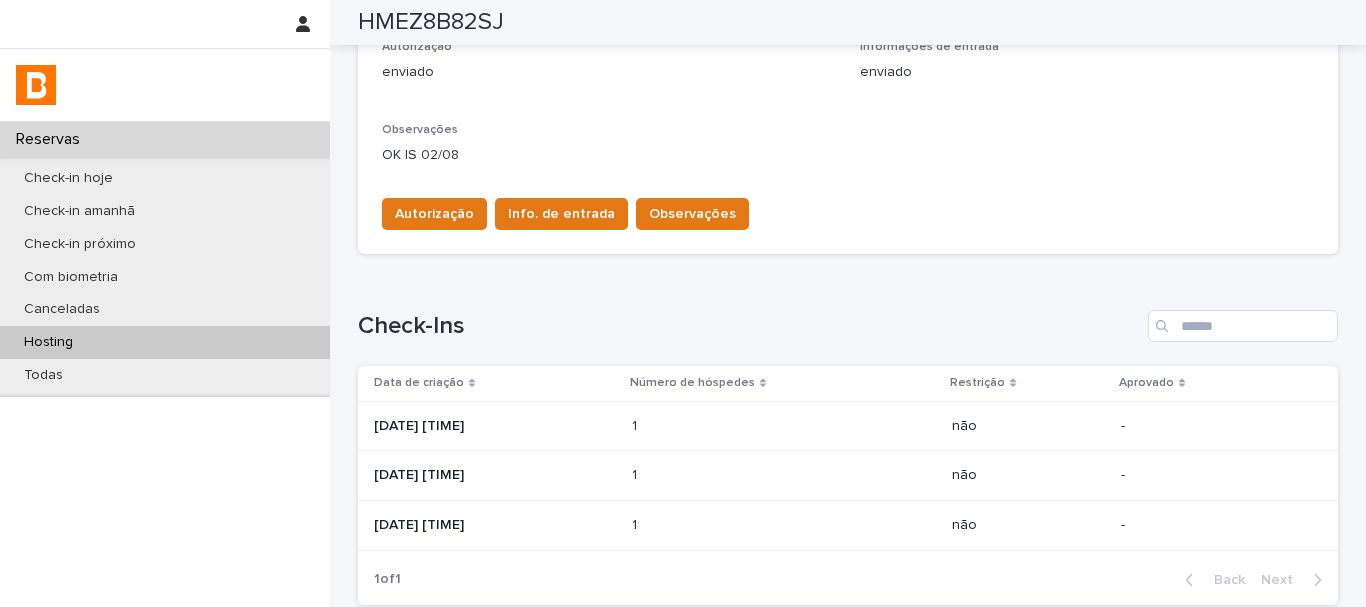 scroll, scrollTop: 700, scrollLeft: 0, axis: vertical 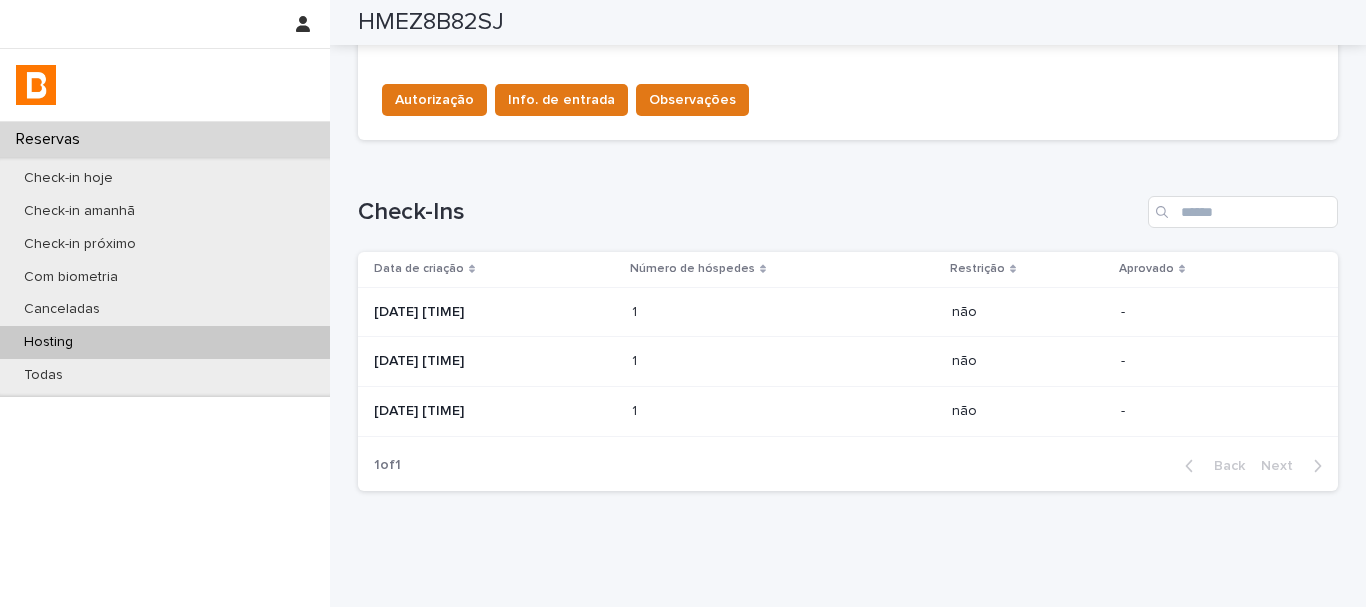 click on "[DATE] [TIME]" at bounding box center [495, 361] 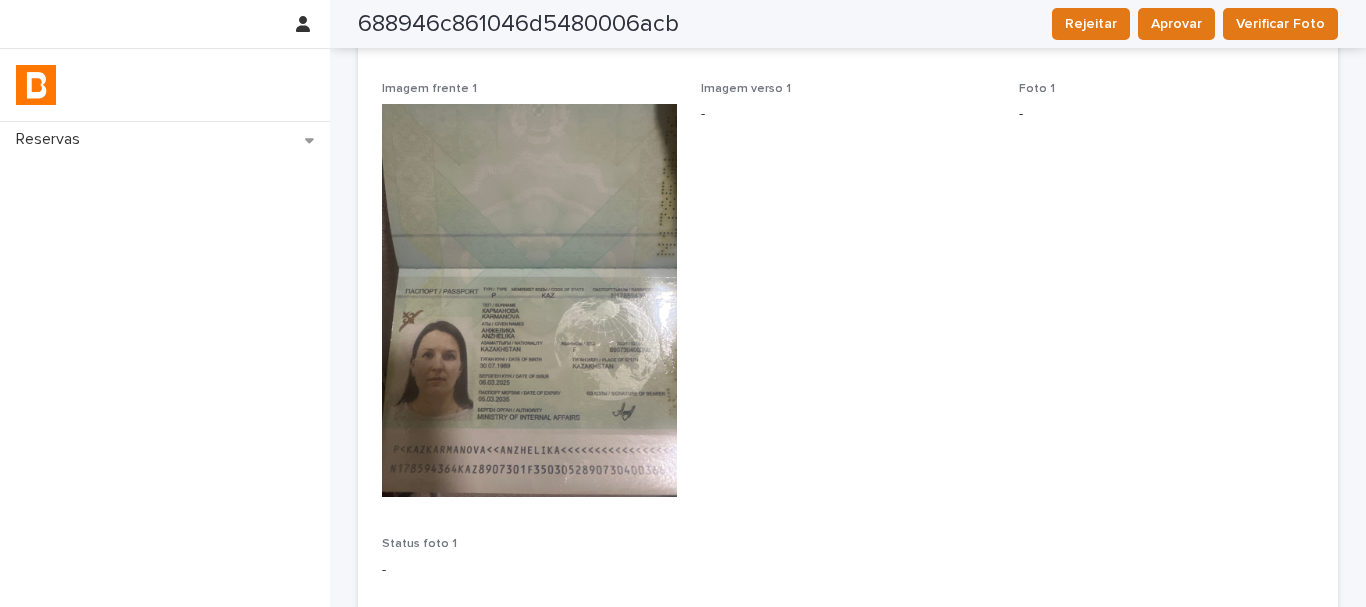 scroll, scrollTop: 0, scrollLeft: 0, axis: both 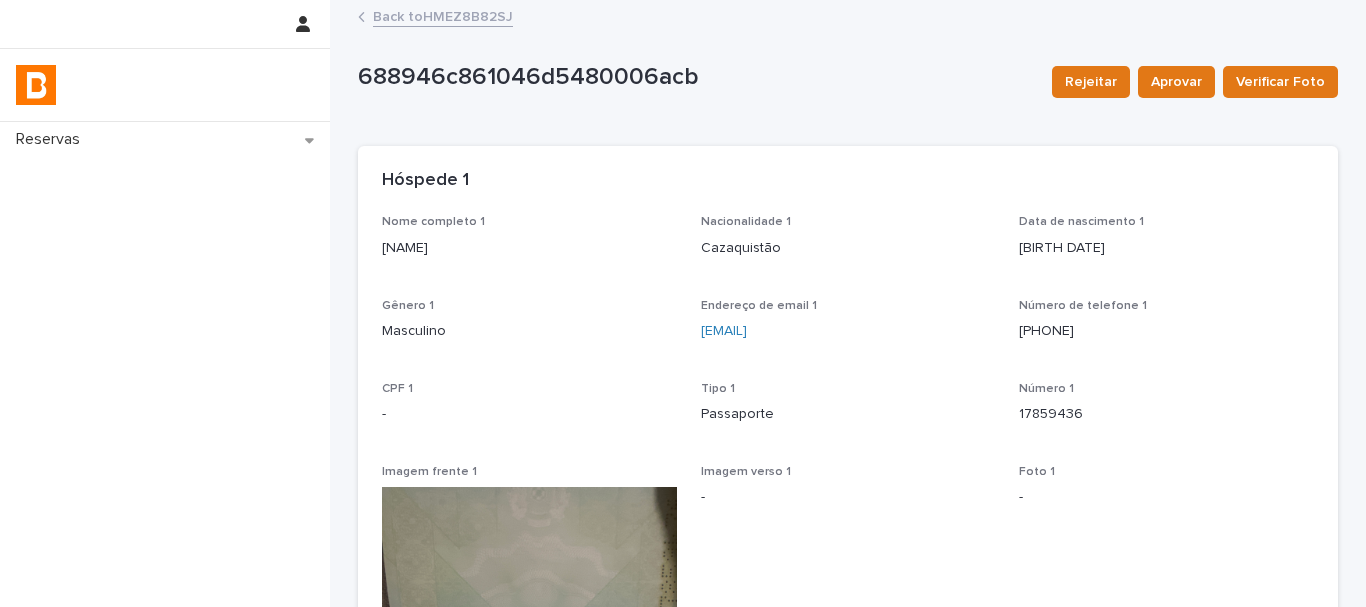 click on "Back to  HMEZ8B82SJ" at bounding box center (443, 15) 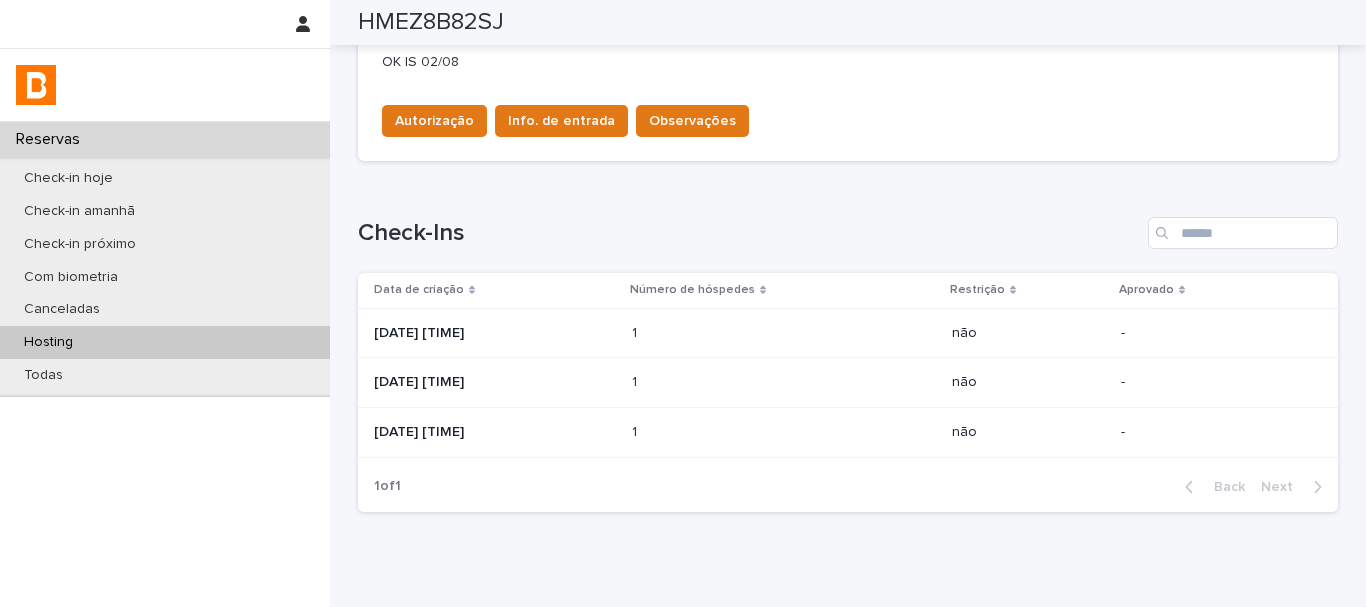 scroll, scrollTop: 757, scrollLeft: 0, axis: vertical 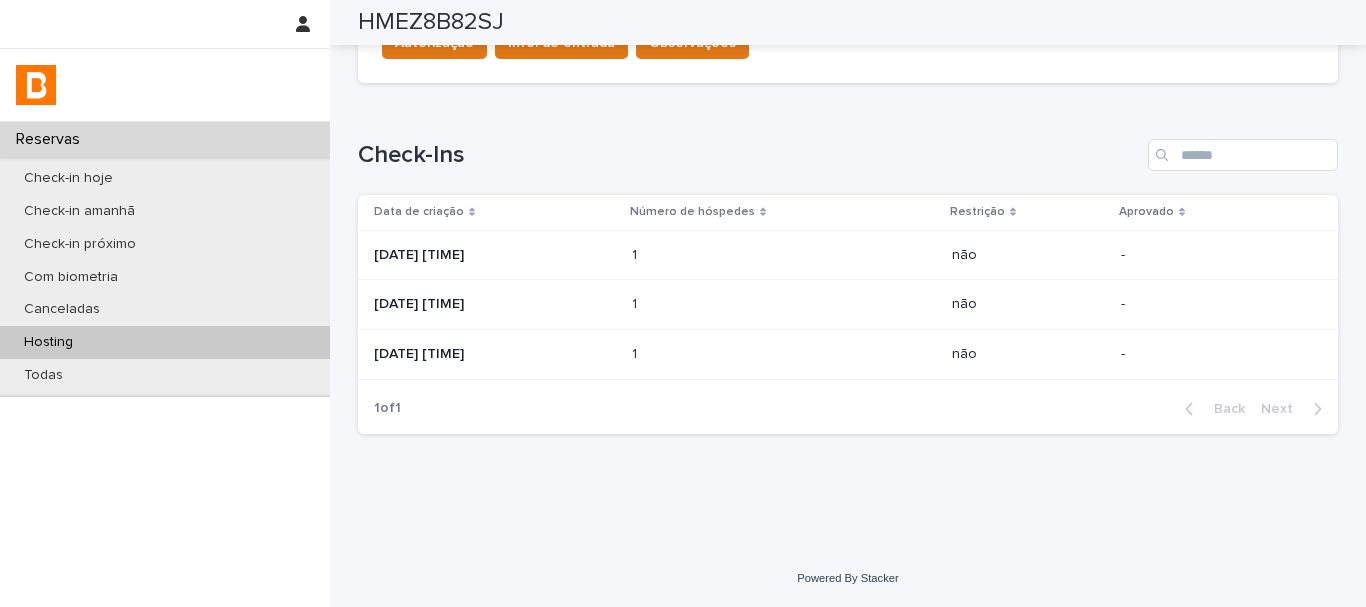 click on "[DATE] [TIME]" at bounding box center [495, 354] 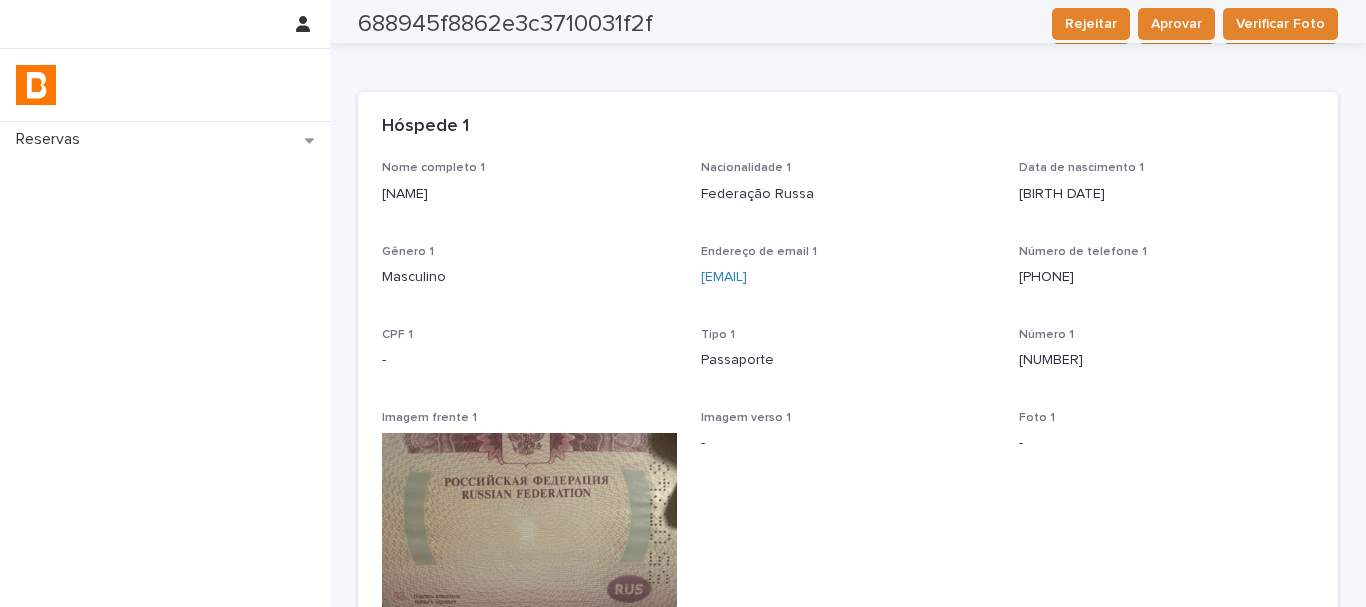 scroll, scrollTop: 0, scrollLeft: 0, axis: both 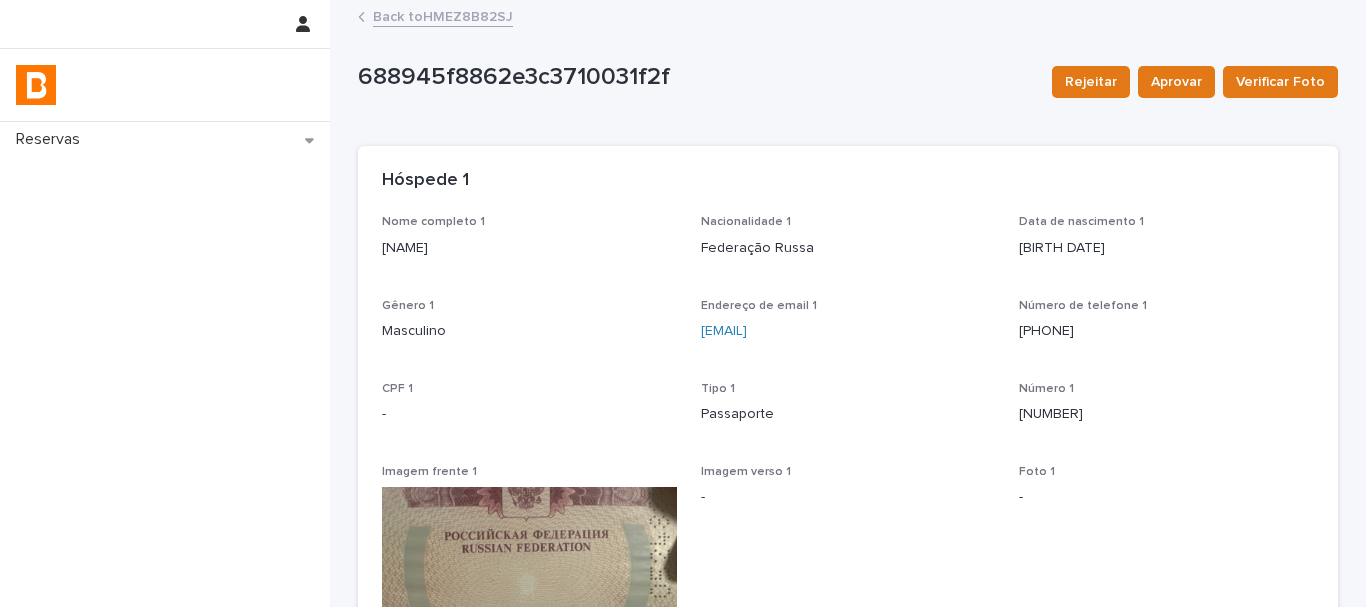 click on "Back to  HMEZ8B82SJ" at bounding box center [443, 15] 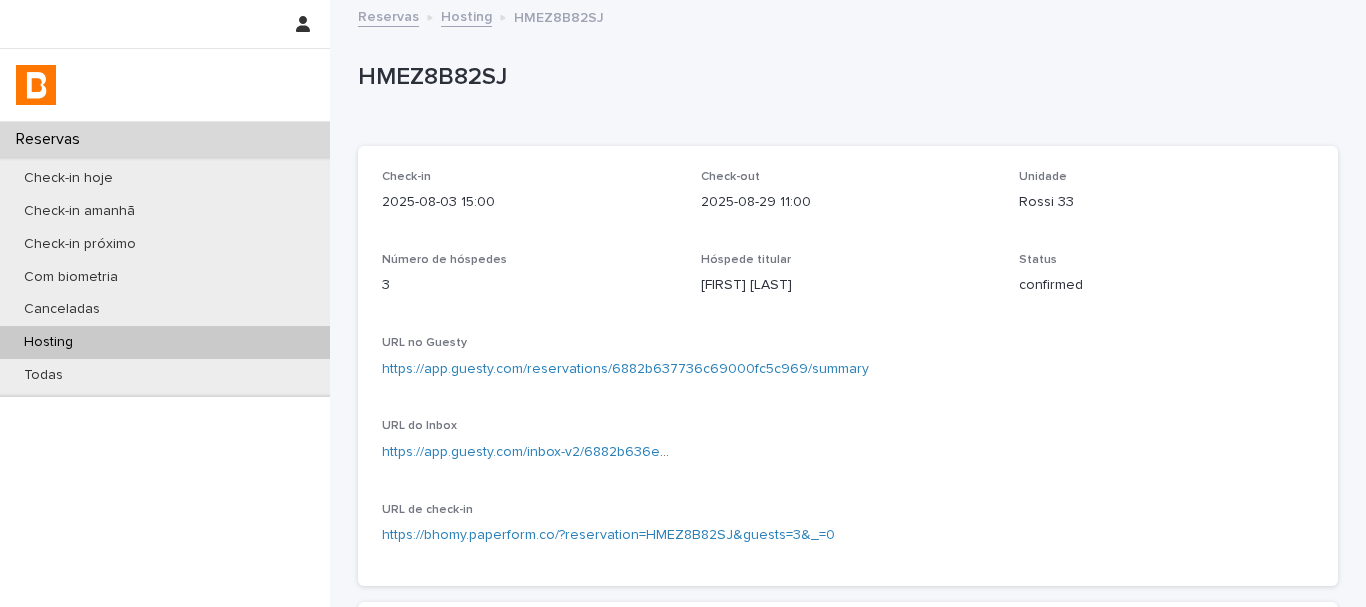 click on "HMEZ8B82SJ" at bounding box center (844, 77) 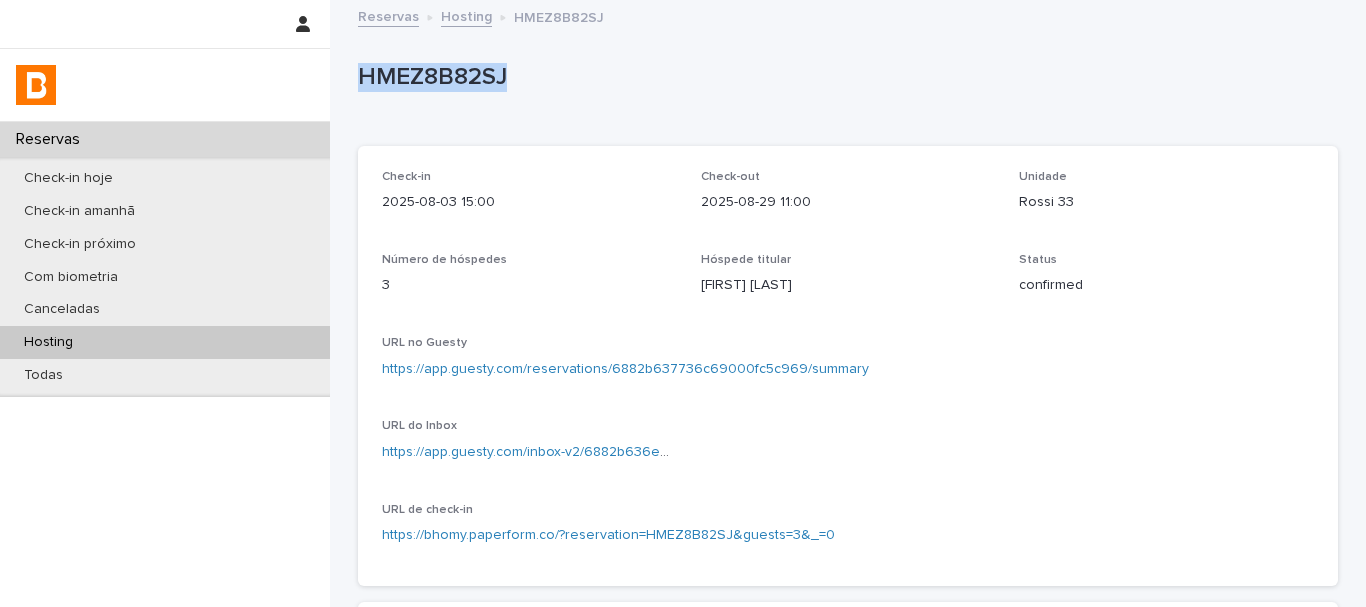 click on "HMEZ8B82SJ" at bounding box center (844, 77) 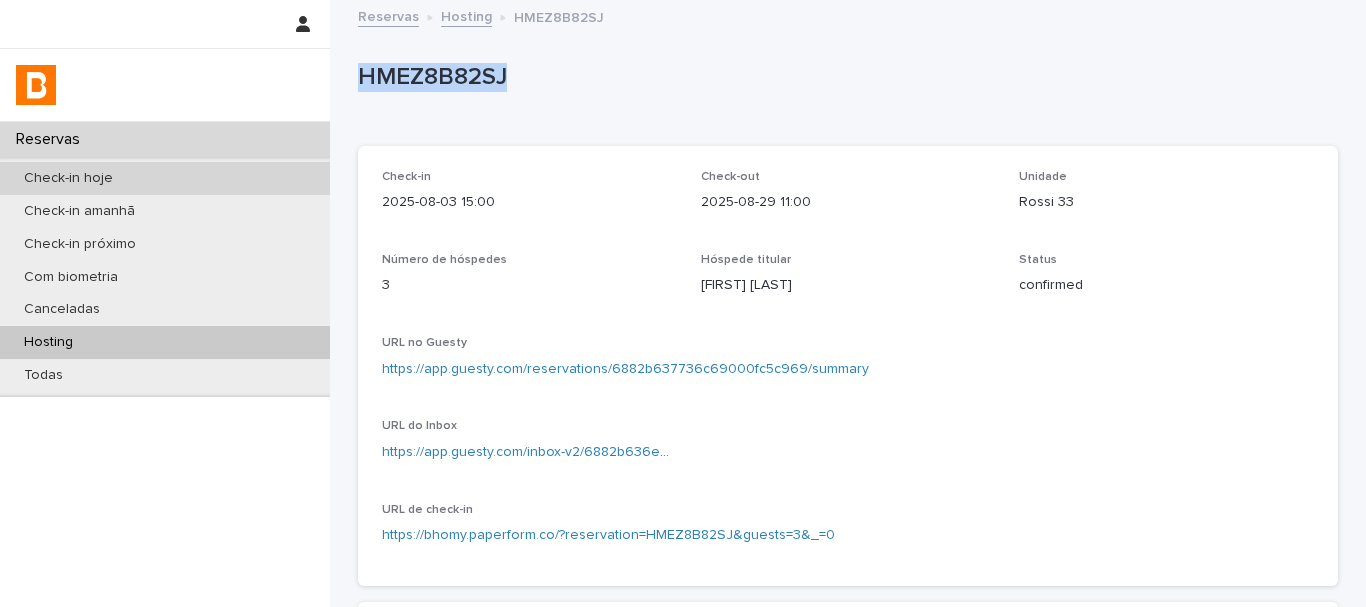 click on "Check-in hoje" at bounding box center [165, 178] 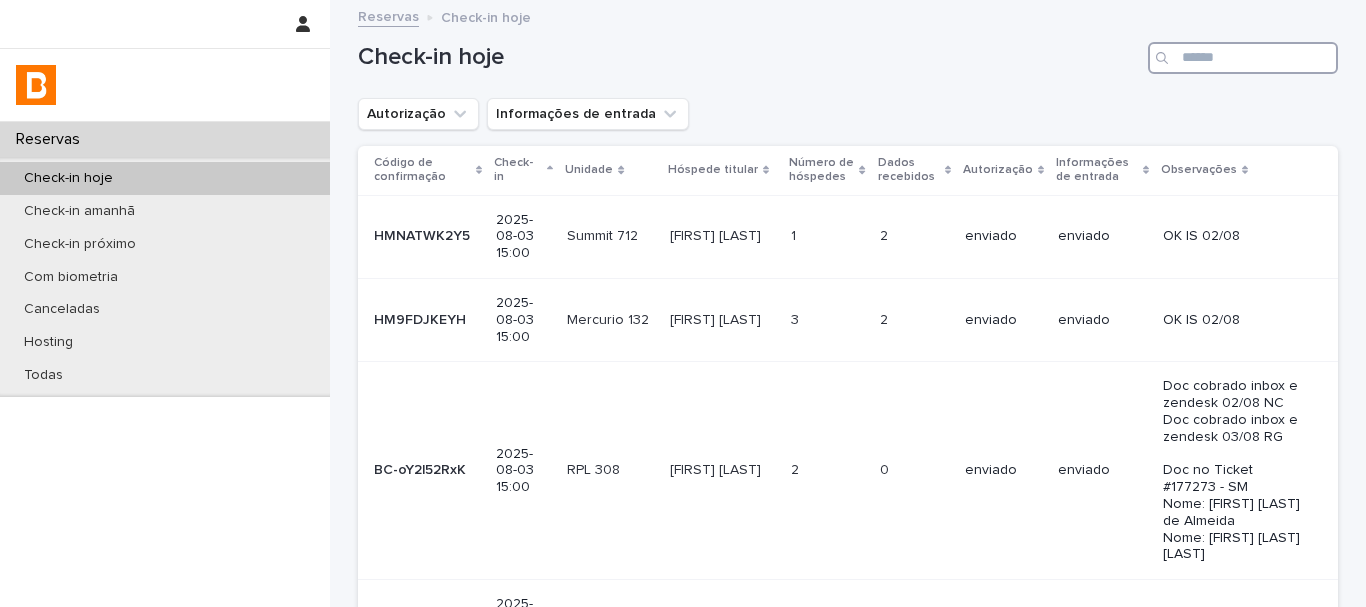 click at bounding box center [1243, 58] 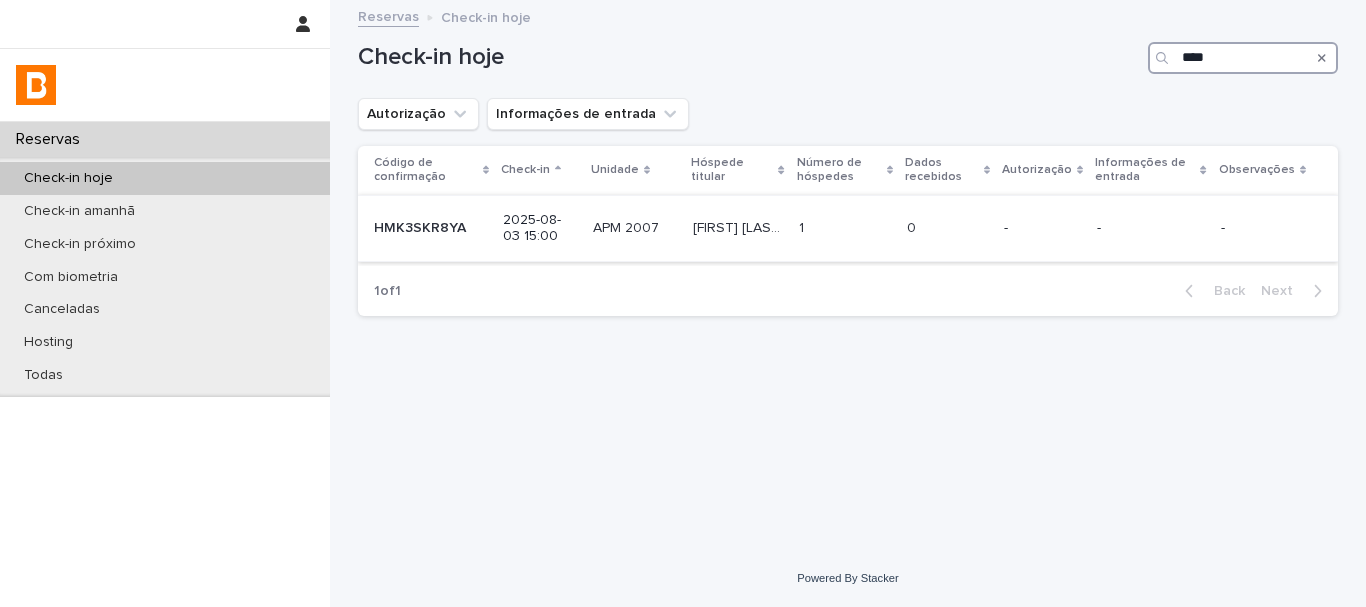 type on "****" 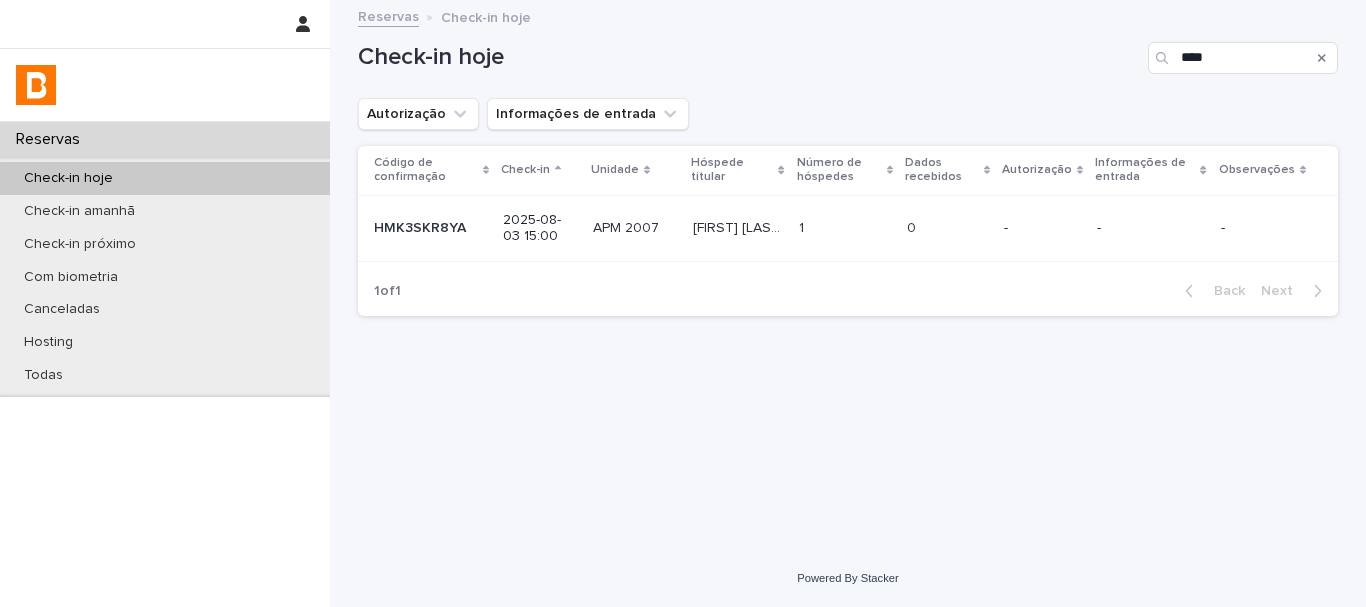 click at bounding box center (947, 228) 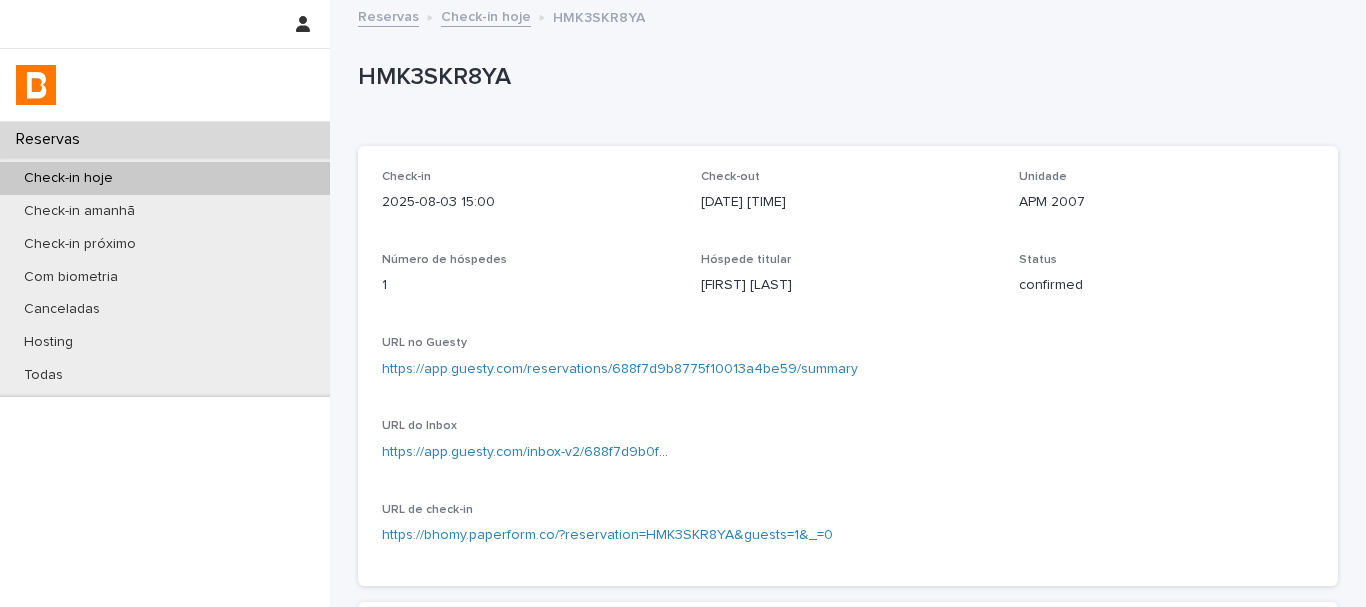 click on "2025-08-03 15:00" at bounding box center [529, 202] 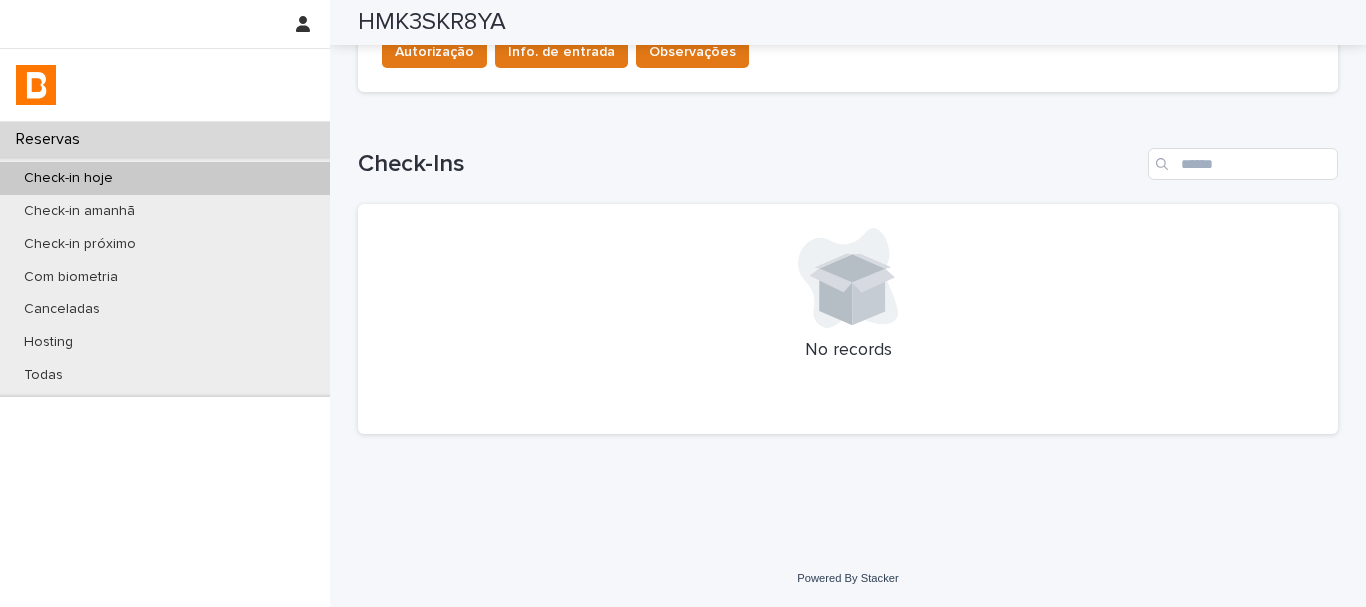 scroll, scrollTop: 48, scrollLeft: 0, axis: vertical 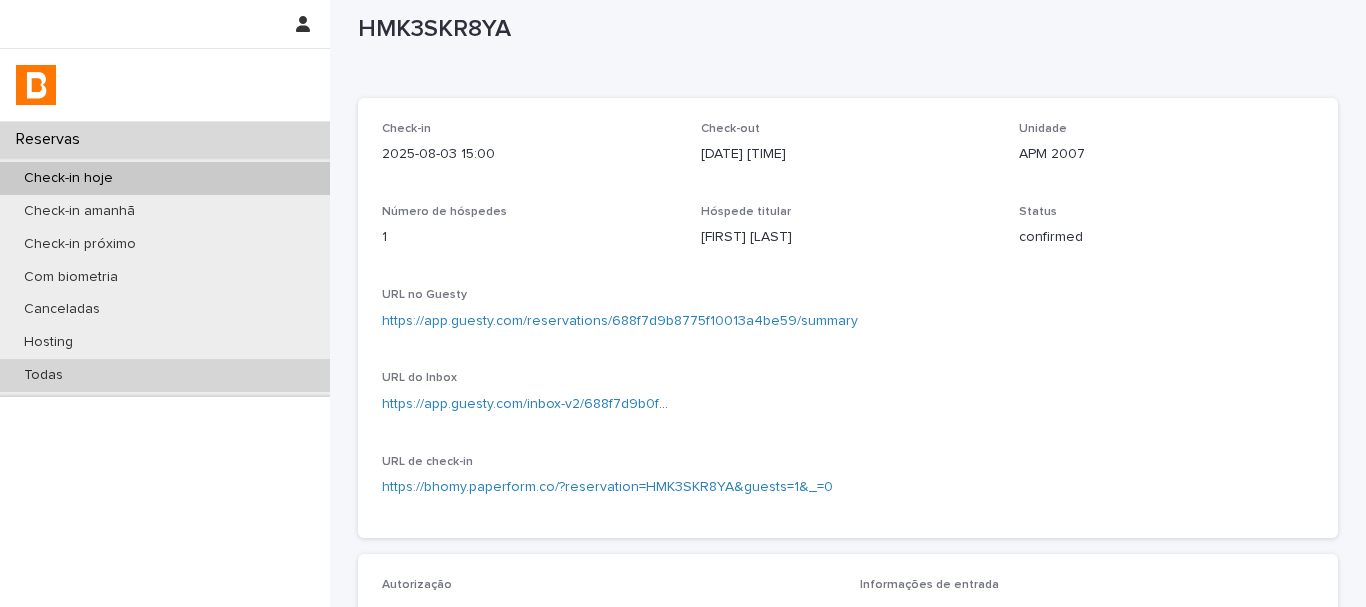 click on "Todas" at bounding box center [165, 375] 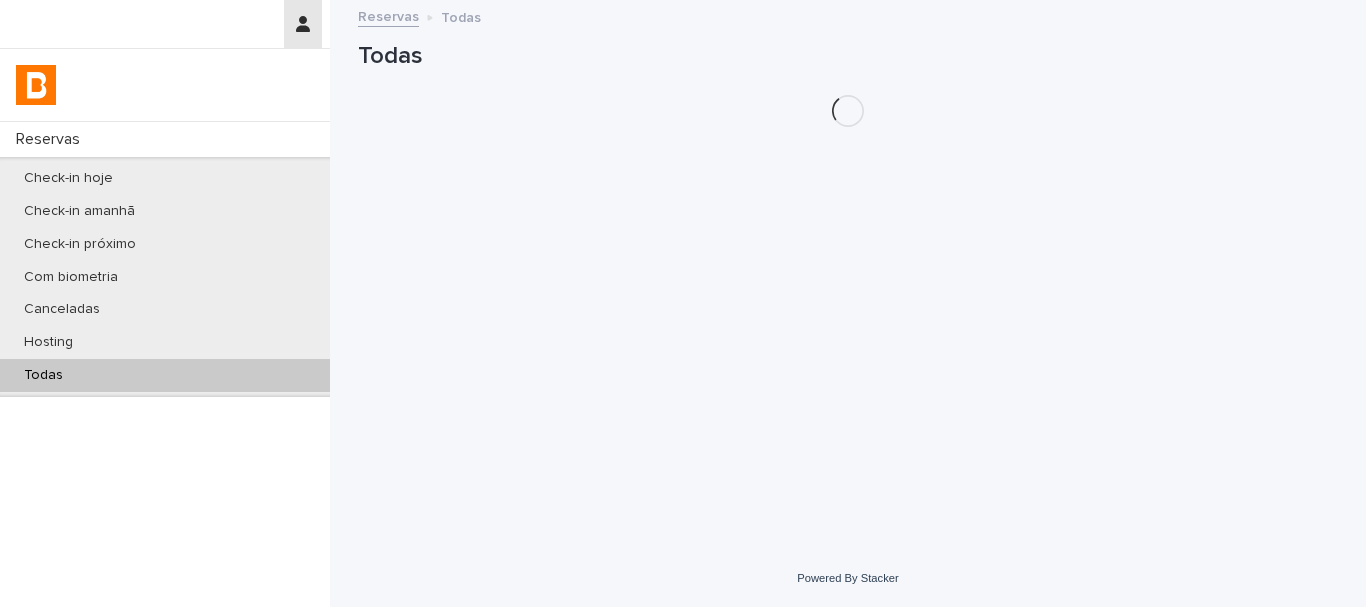 scroll, scrollTop: 0, scrollLeft: 0, axis: both 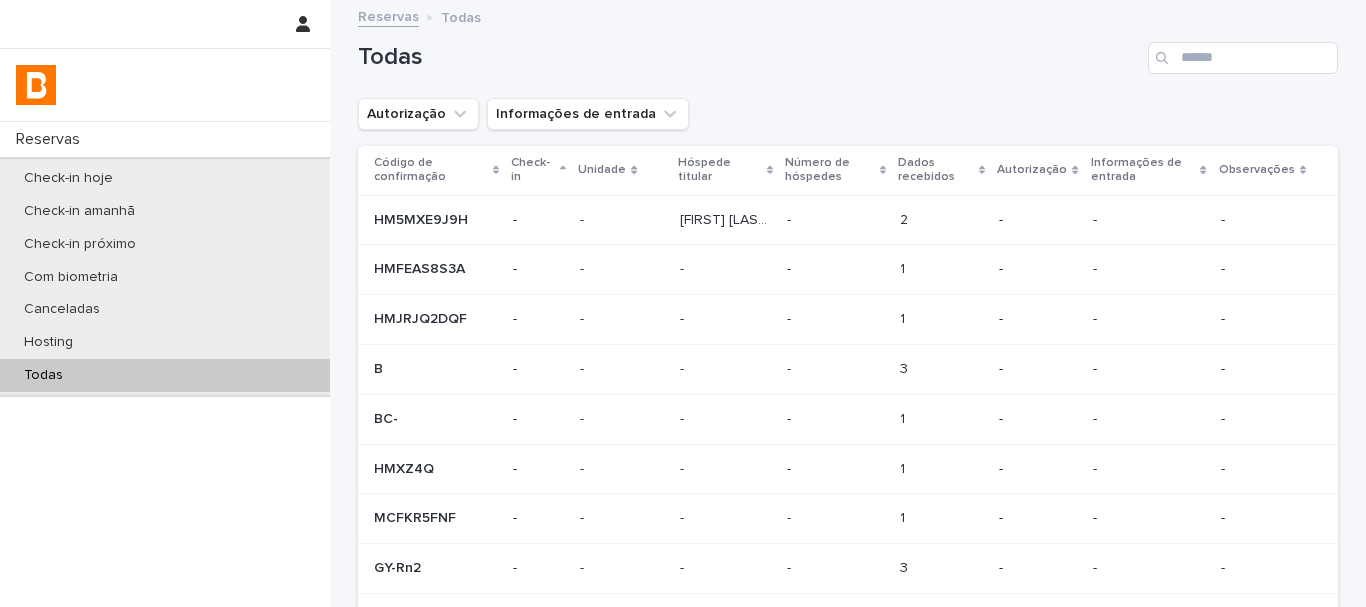 click on "Todas" at bounding box center (848, 50) 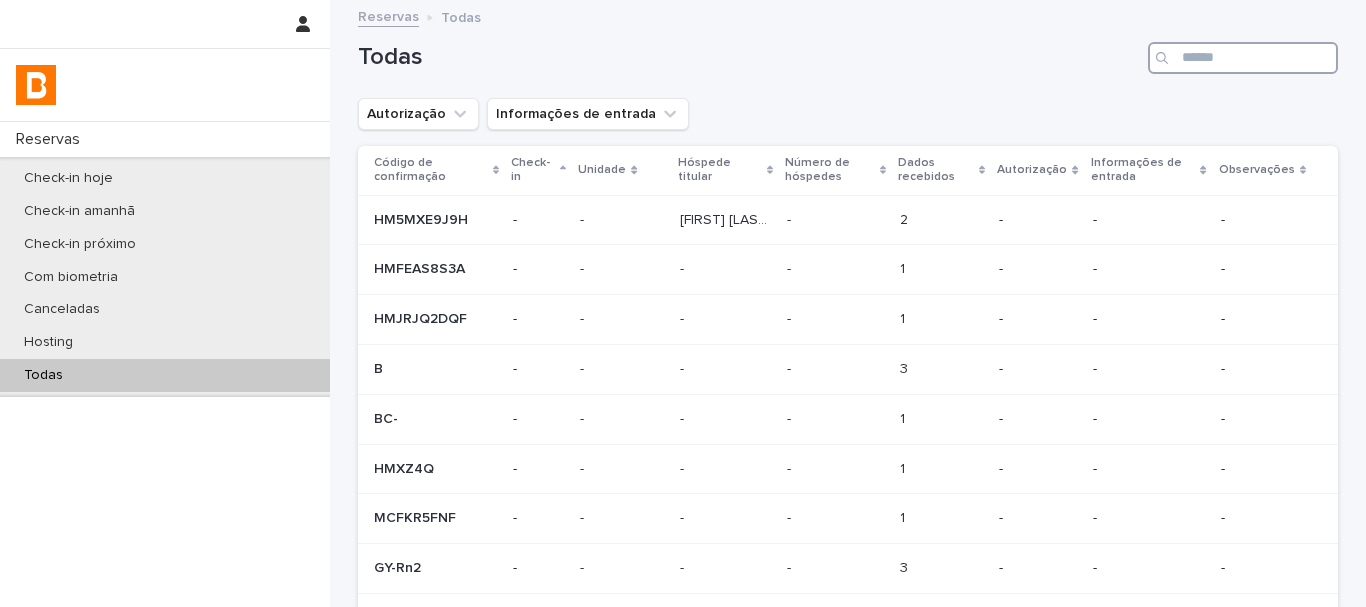 paste on "**********" 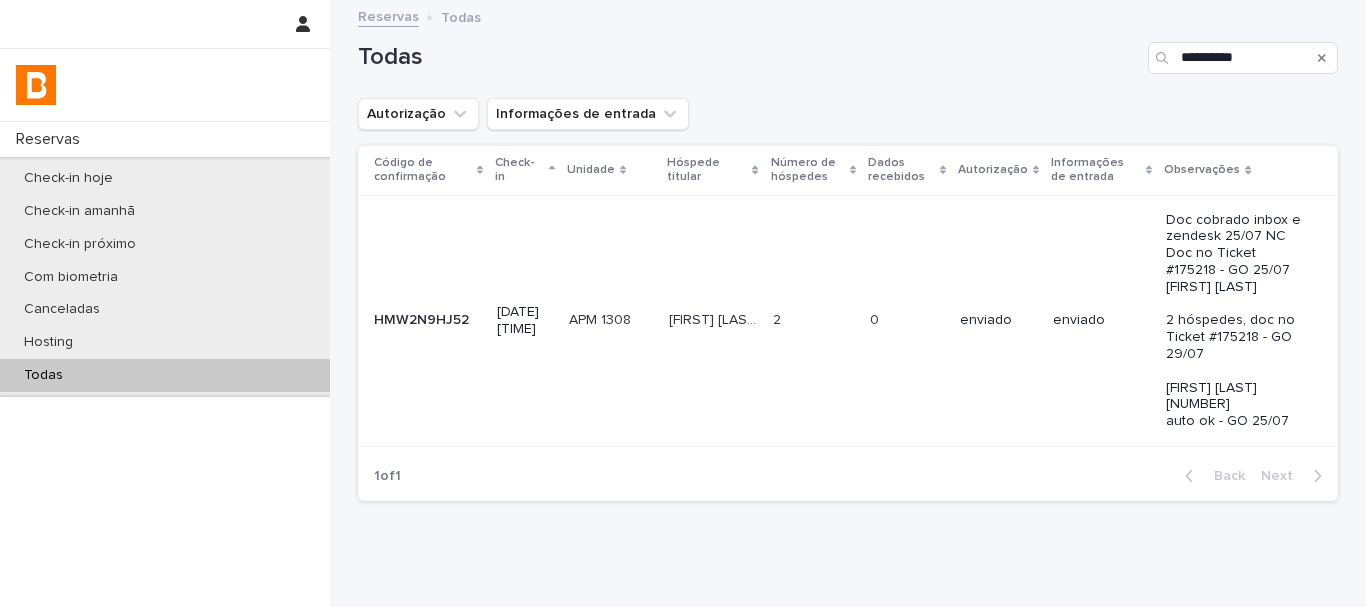 click on "Doc cobrado inbox e zendesk 25/07 NC
Doc no Ticket #175218 - GO 25/07
[FIRST] [LAST]
2 hóspedes, doc no Ticket #175218 - GO 29/07
[FIRST] [LAST]
[NUMBER]
auto ok - GO 25/07" at bounding box center (1236, 321) 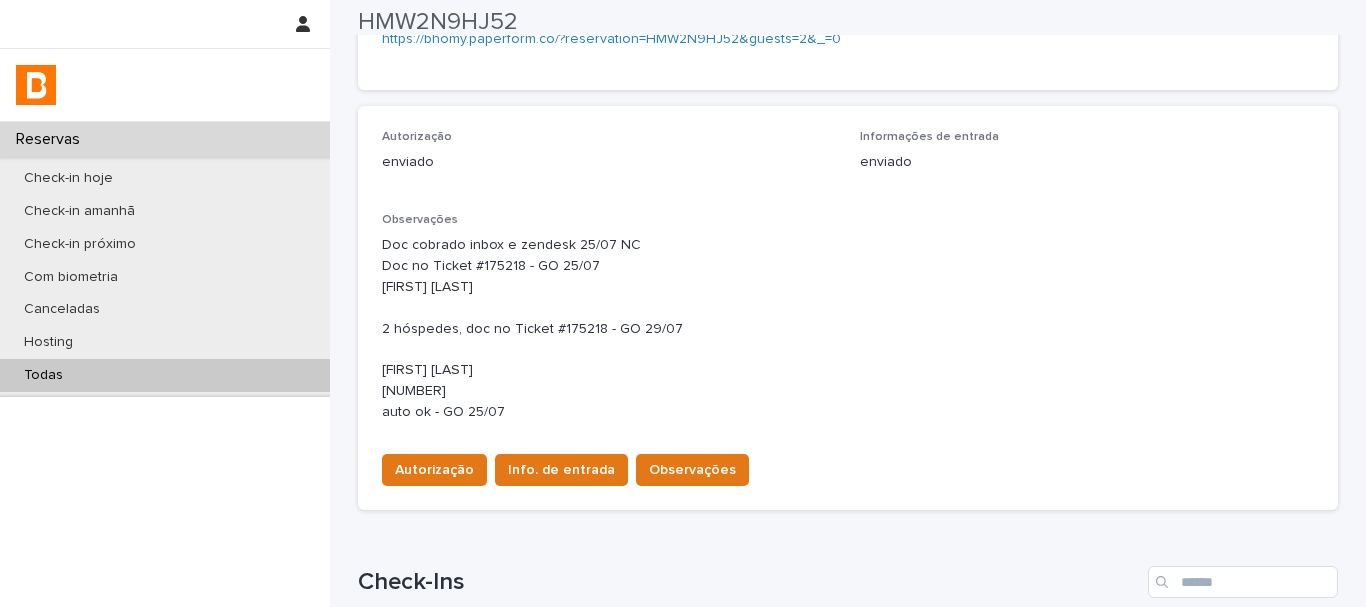 scroll, scrollTop: 500, scrollLeft: 0, axis: vertical 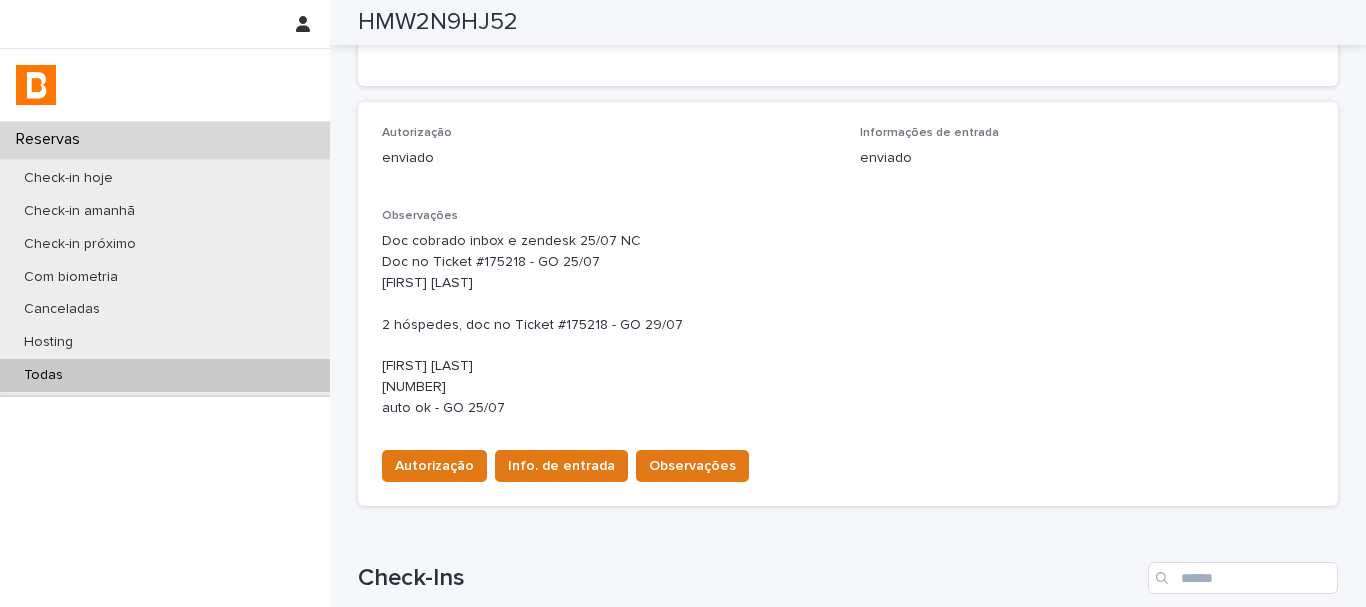 drag, startPoint x: 373, startPoint y: 263, endPoint x: 504, endPoint y: 413, distance: 199.1507 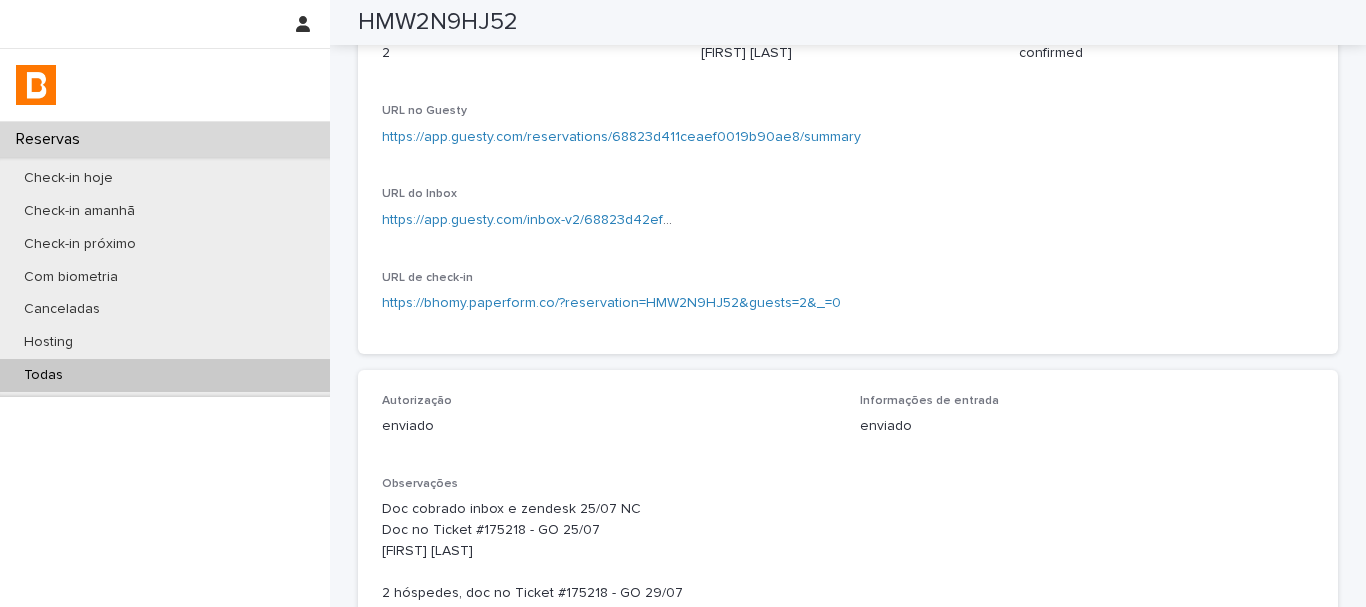 scroll, scrollTop: 100, scrollLeft: 0, axis: vertical 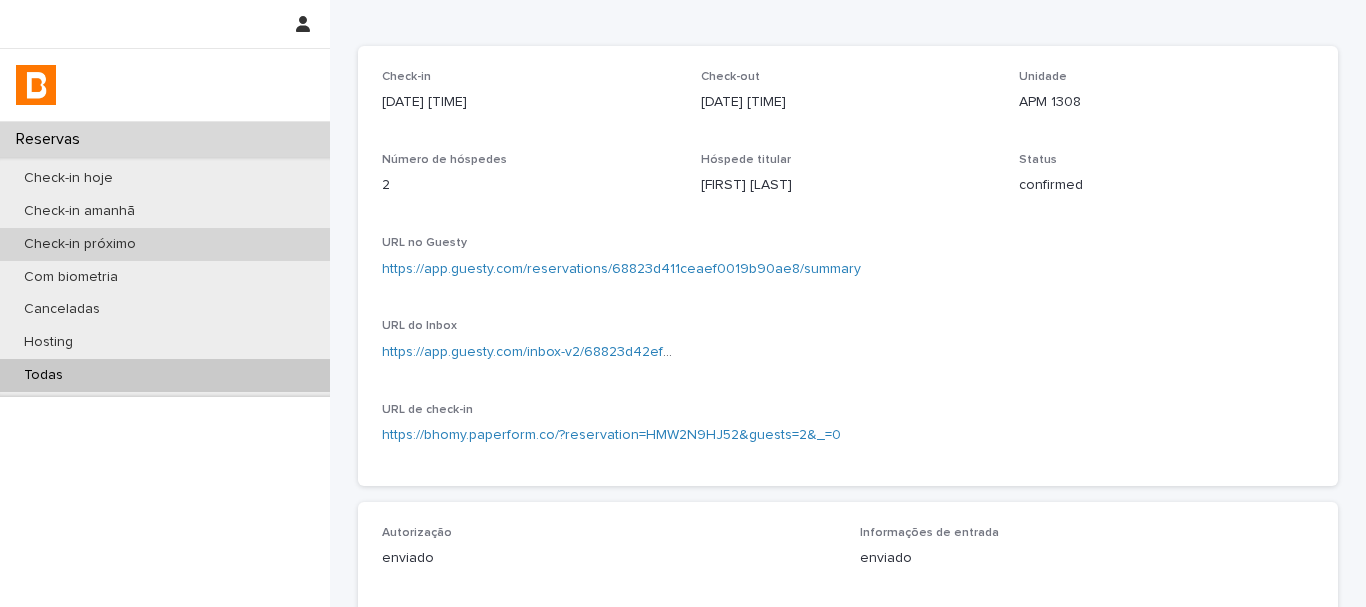 click on "Check-in próximo" at bounding box center [165, 244] 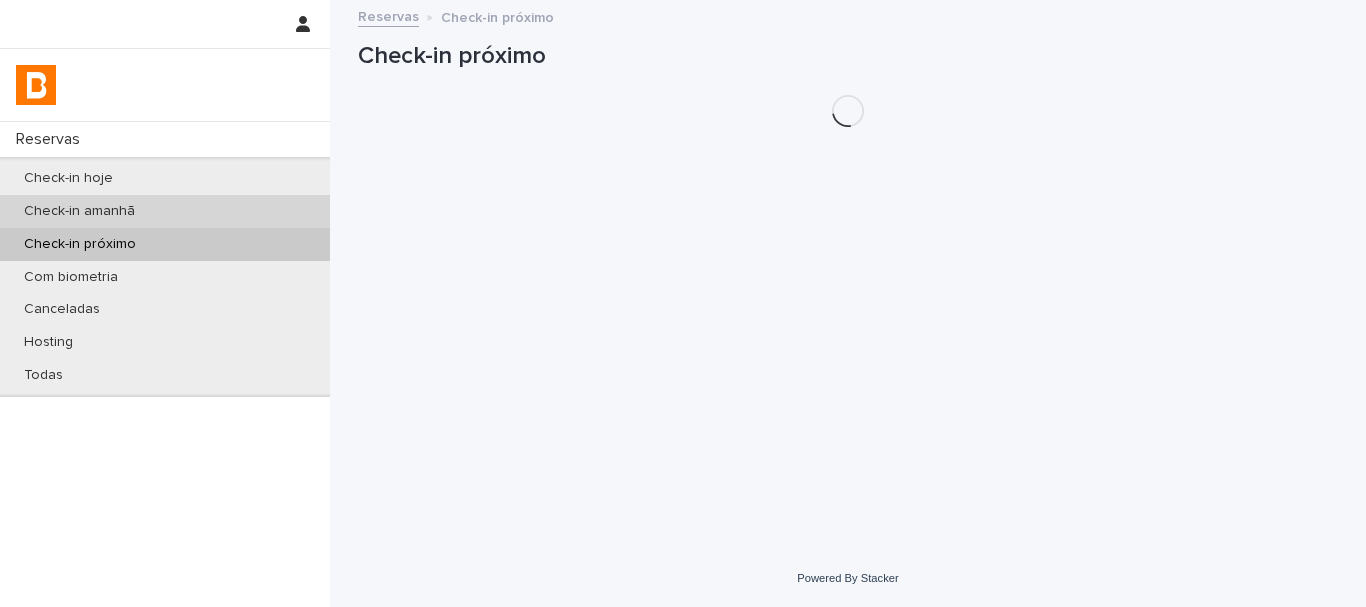 scroll, scrollTop: 0, scrollLeft: 0, axis: both 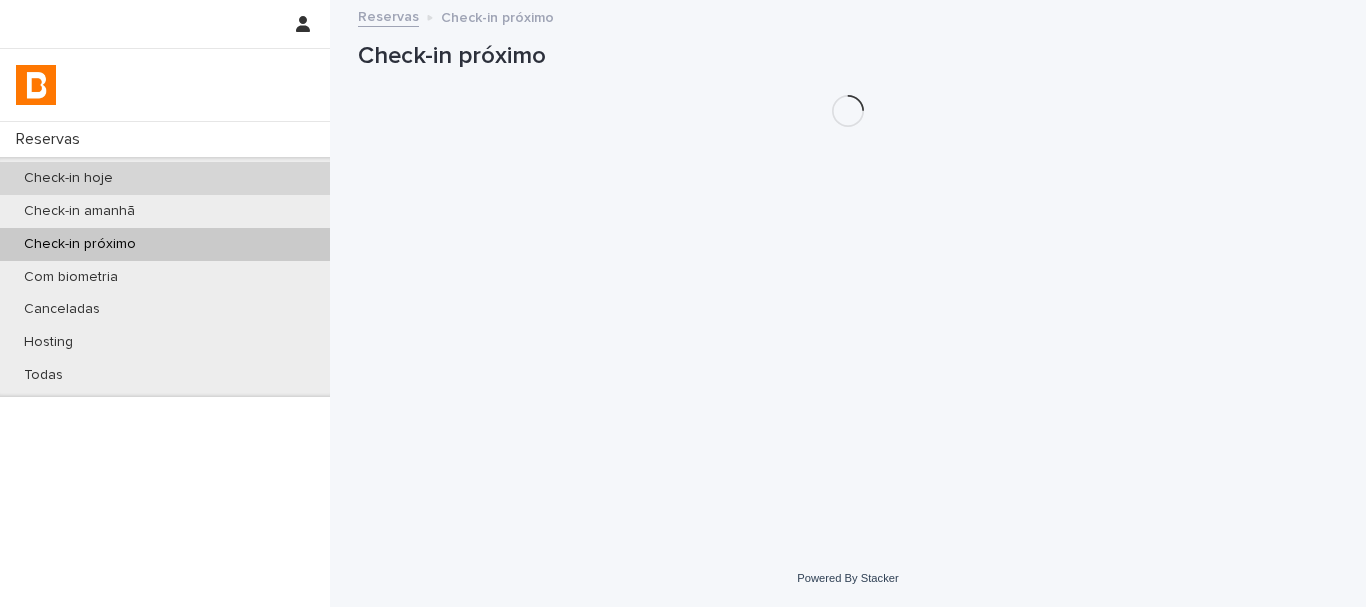 click on "Check-in hoje" at bounding box center [165, 178] 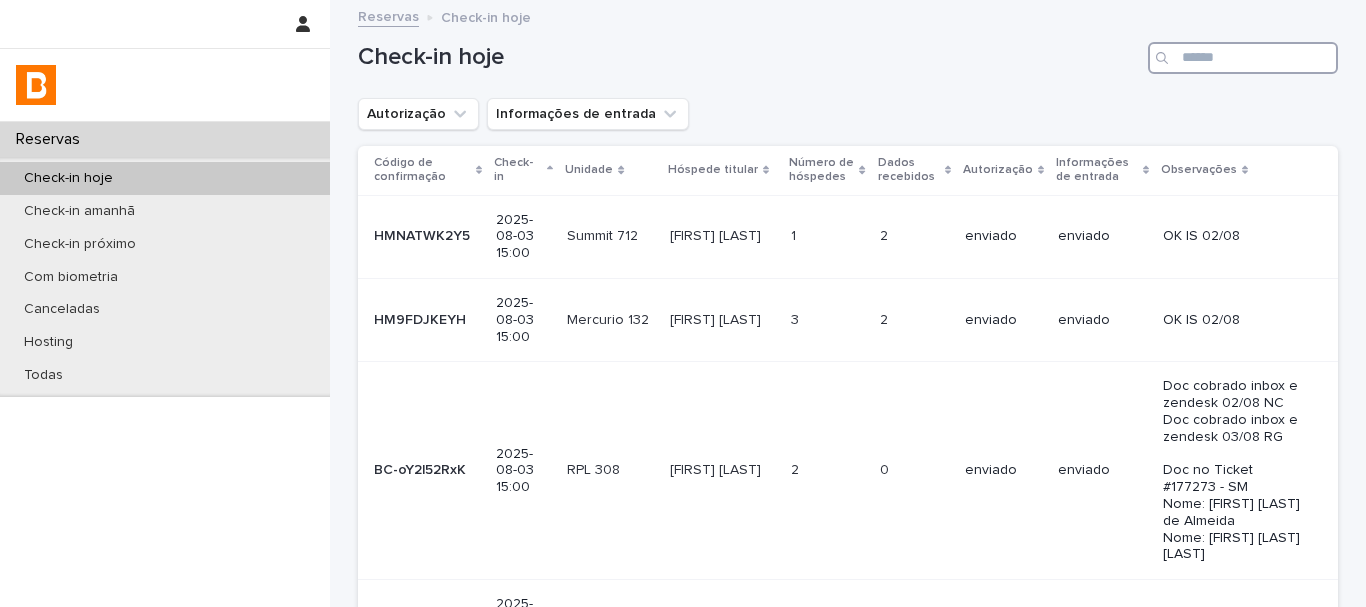 click at bounding box center (1243, 58) 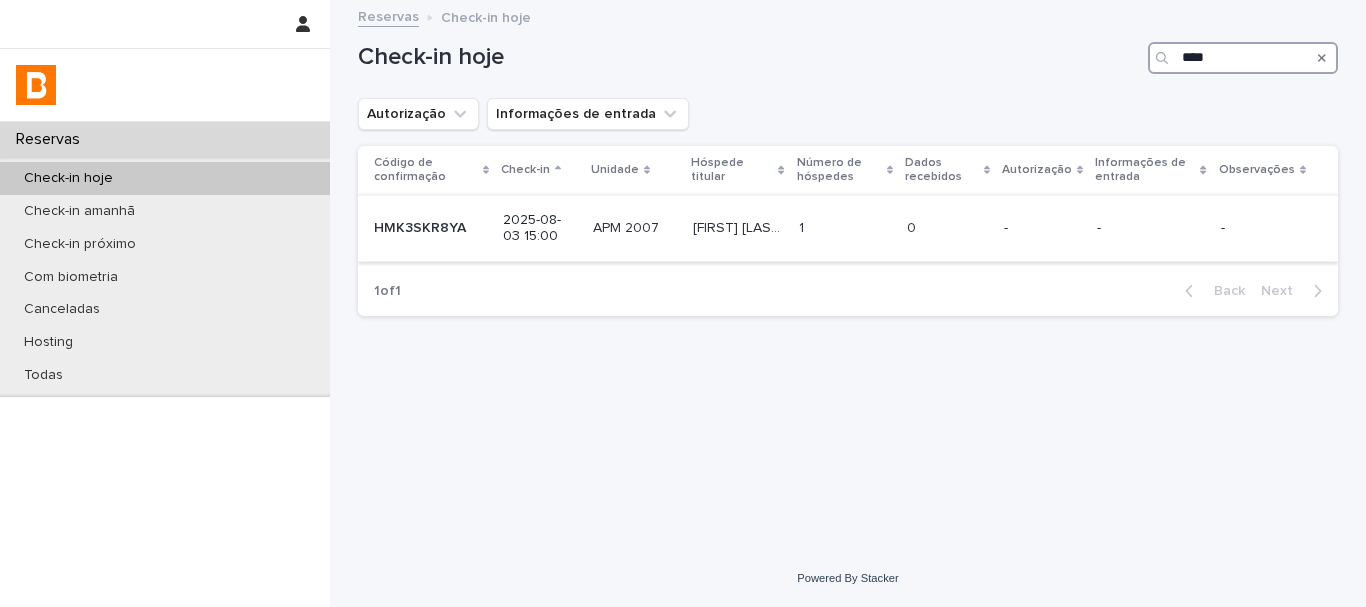 type on "****" 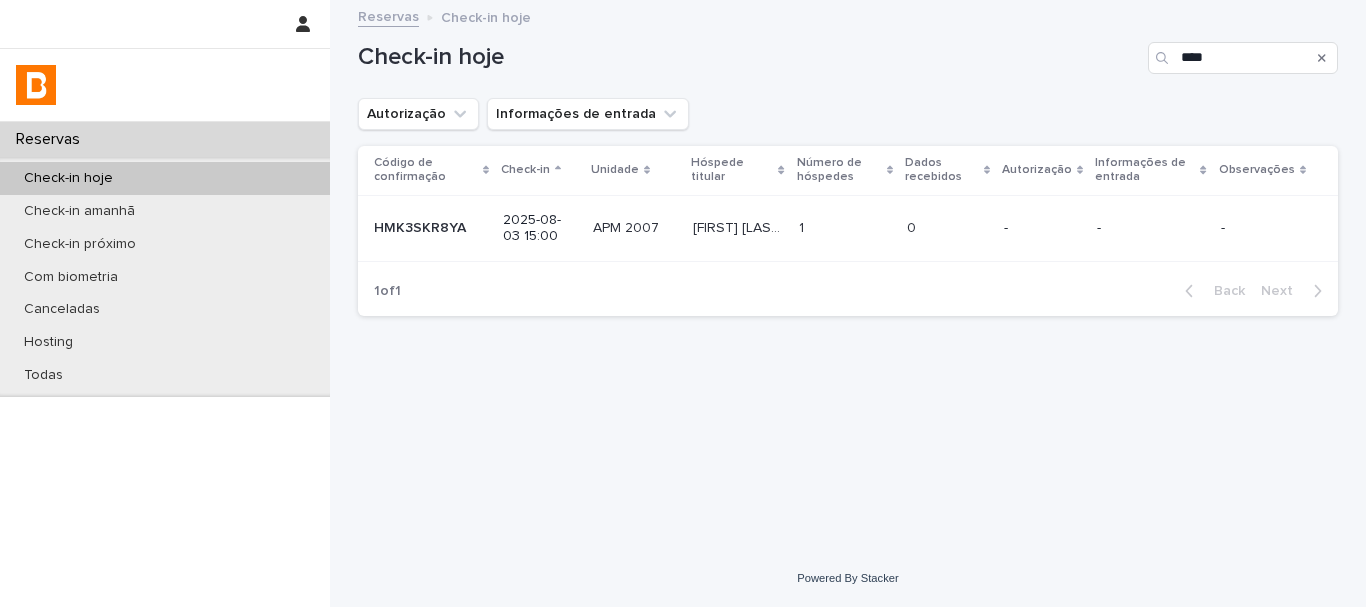 click at bounding box center (947, 228) 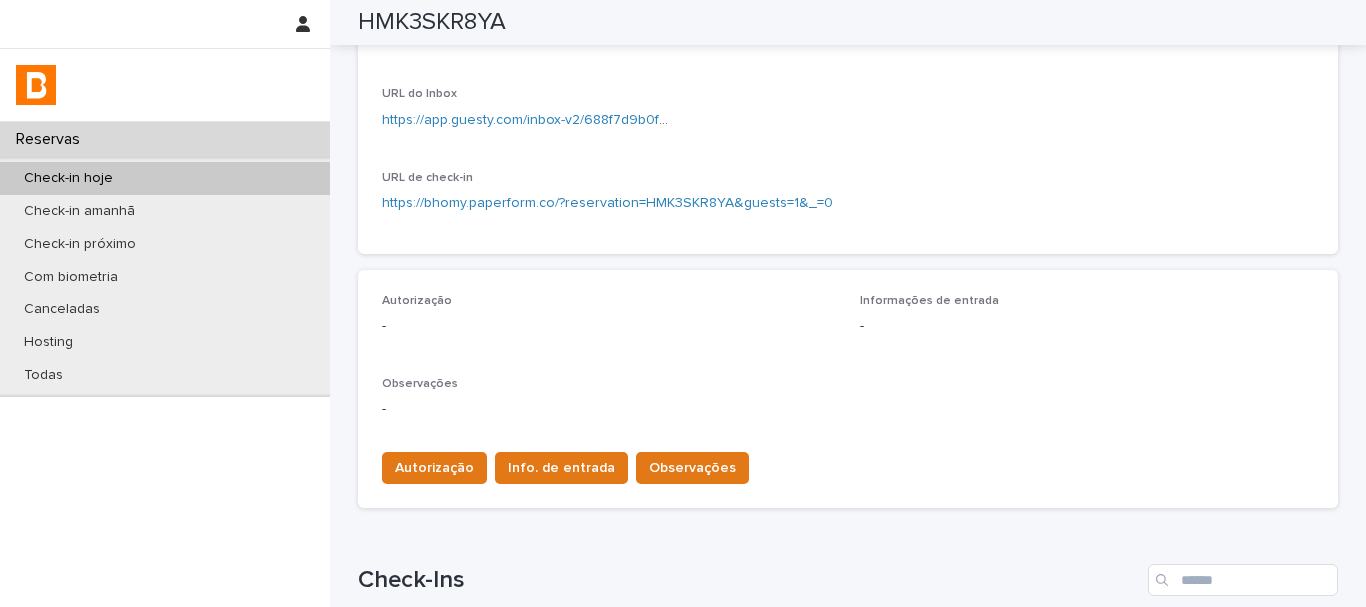 scroll, scrollTop: 500, scrollLeft: 0, axis: vertical 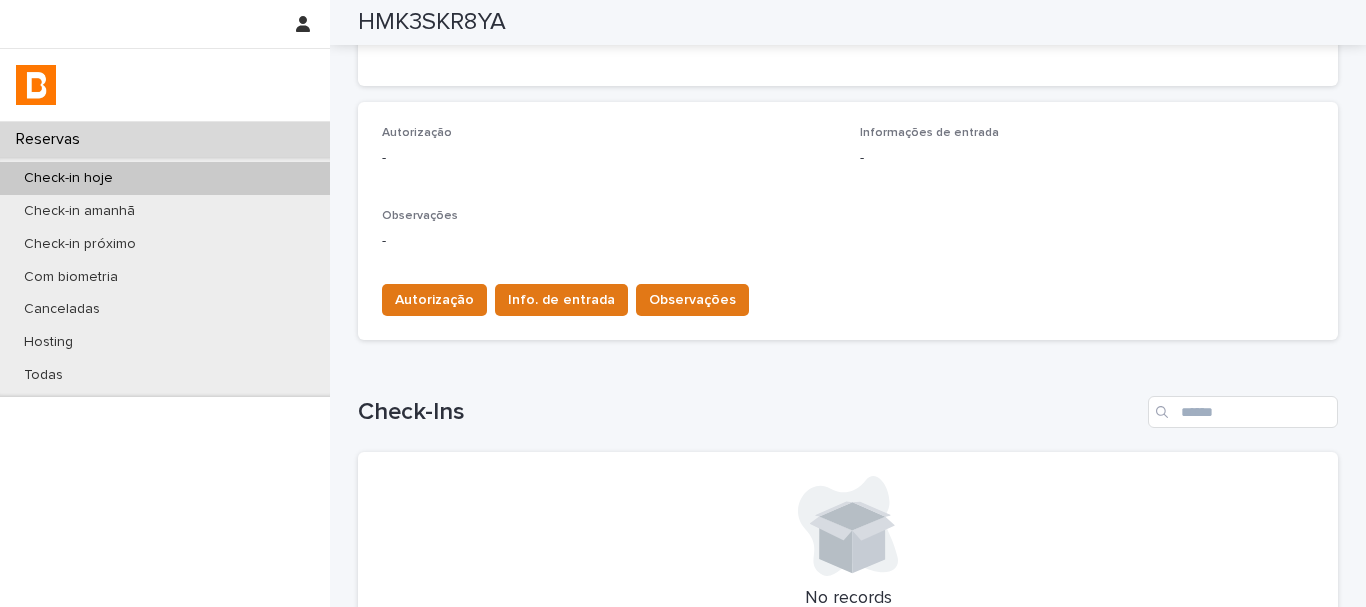 click on "Autorização Info. de entrada Observações" at bounding box center [848, 296] 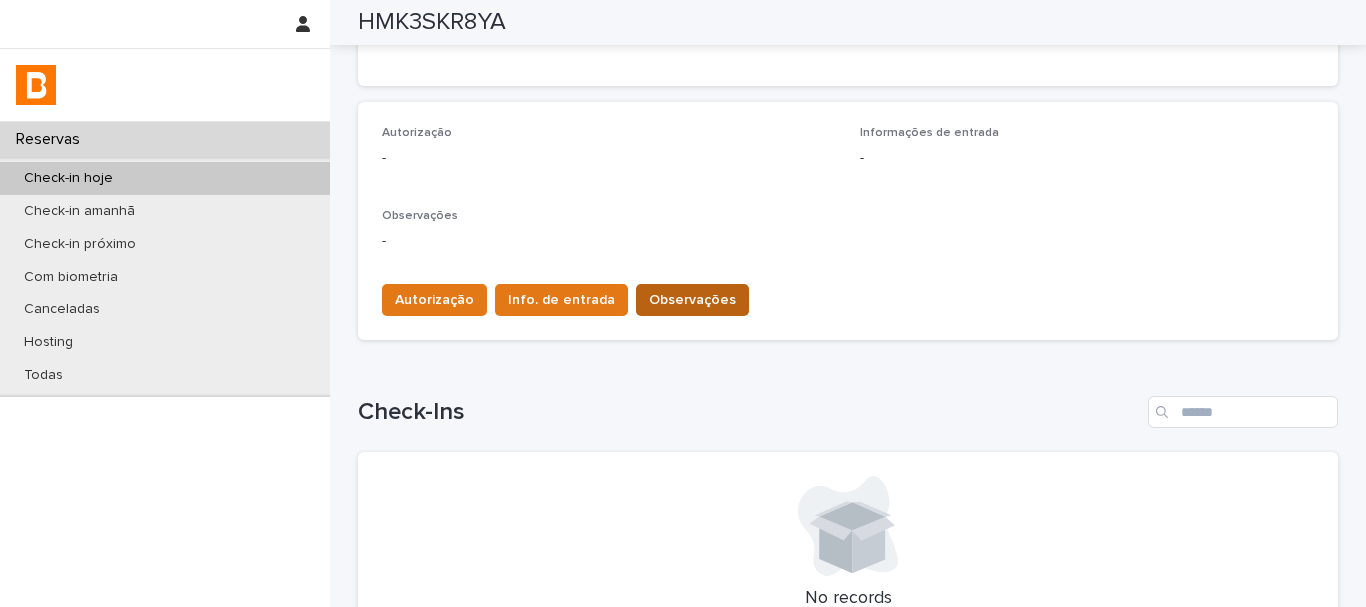 click on "Observações" at bounding box center (692, 300) 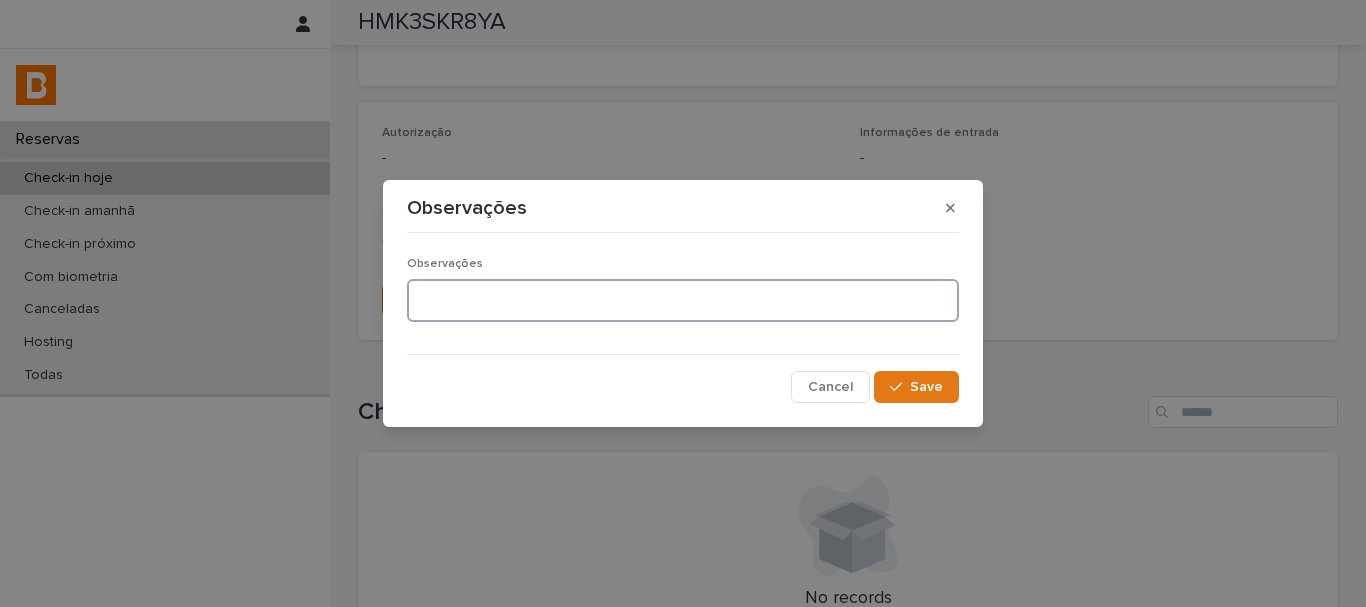 click at bounding box center (683, 300) 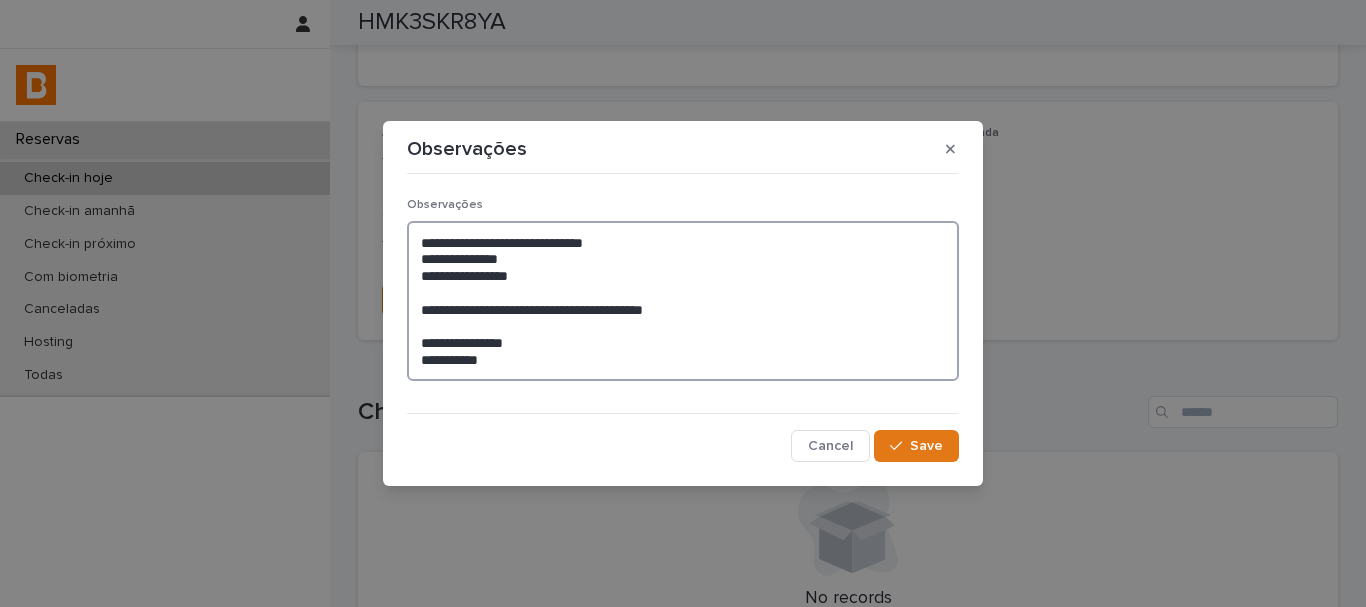 drag, startPoint x: 730, startPoint y: 315, endPoint x: 419, endPoint y: 315, distance: 311 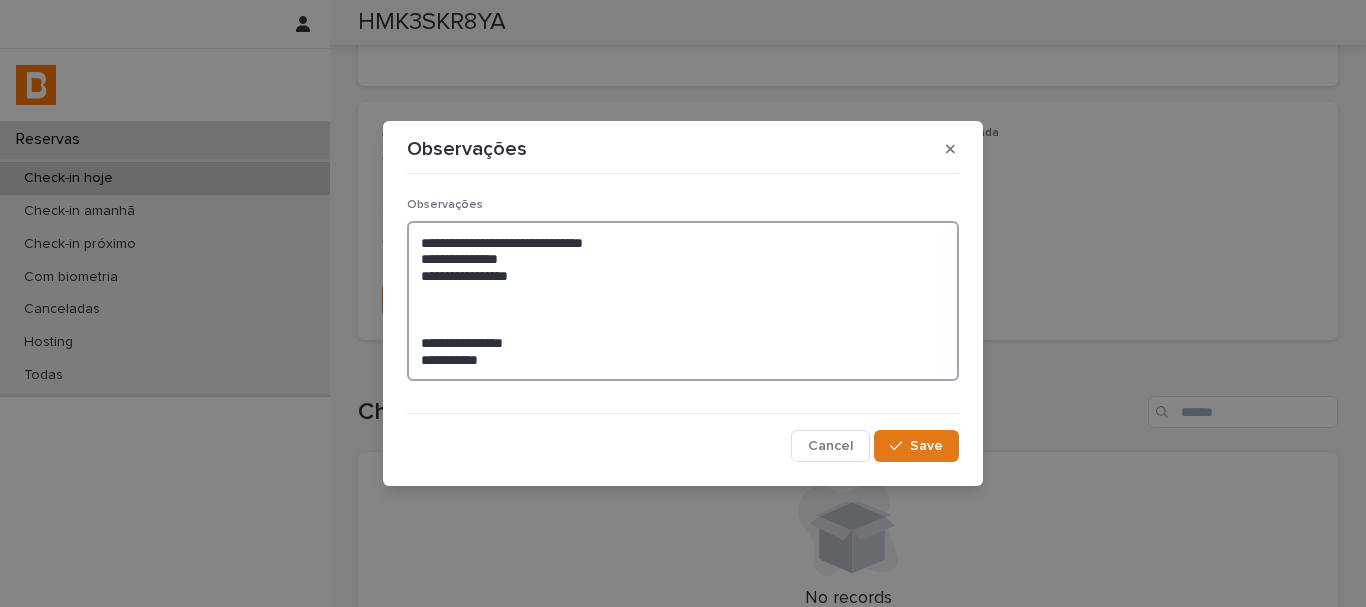 click on "**********" at bounding box center (683, 301) 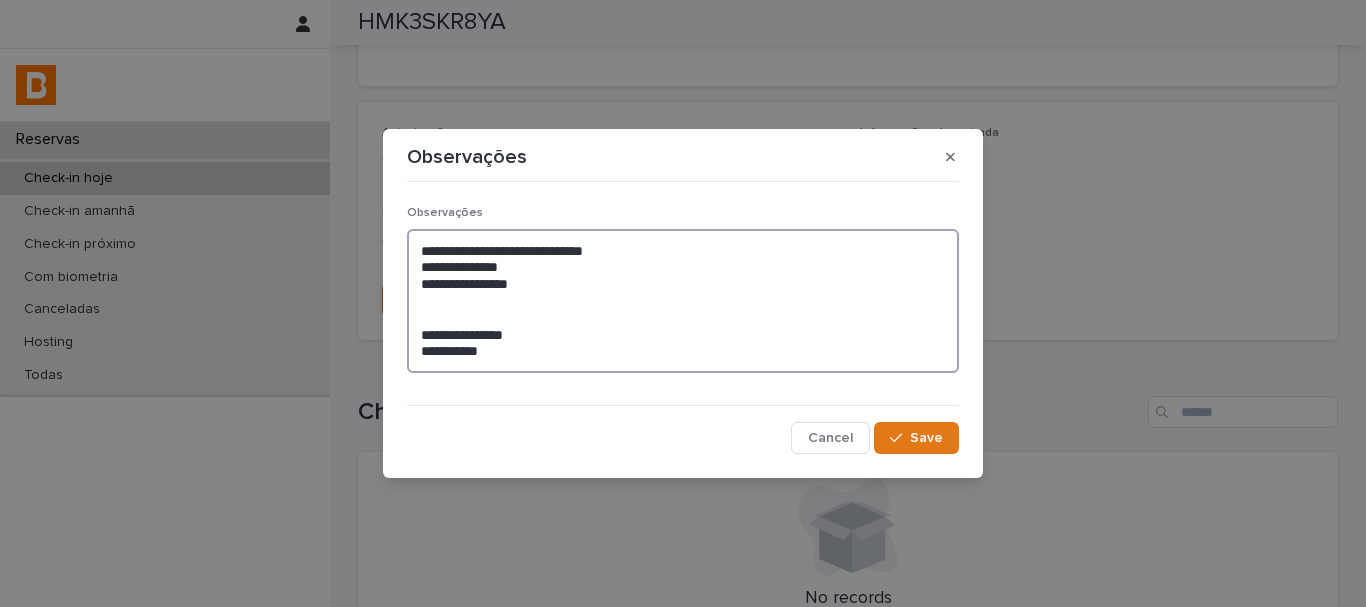 drag, startPoint x: 640, startPoint y: 246, endPoint x: 562, endPoint y: 248, distance: 78.025635 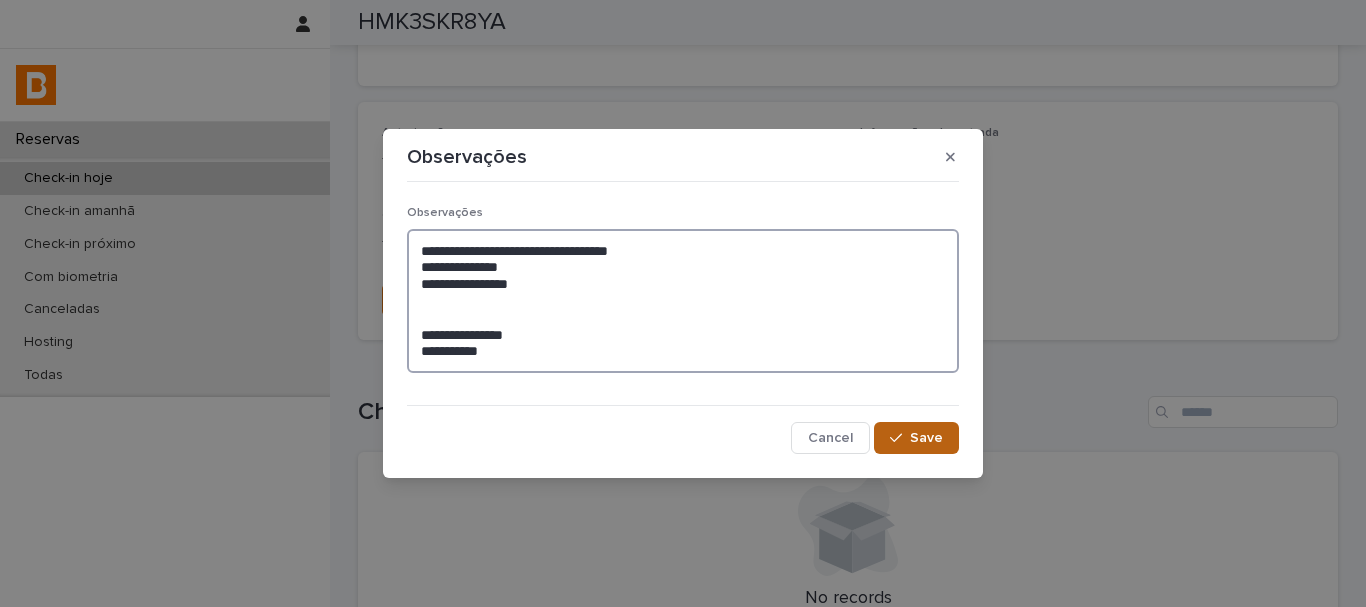 type on "**********" 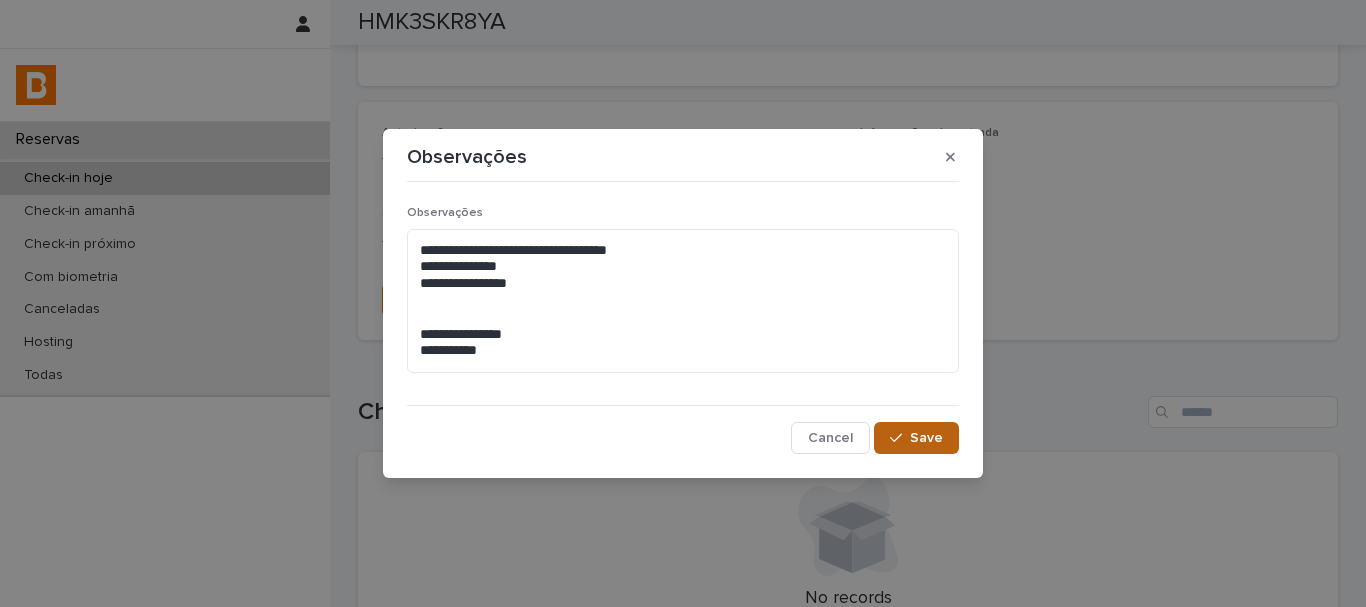 click on "Save" at bounding box center [916, 438] 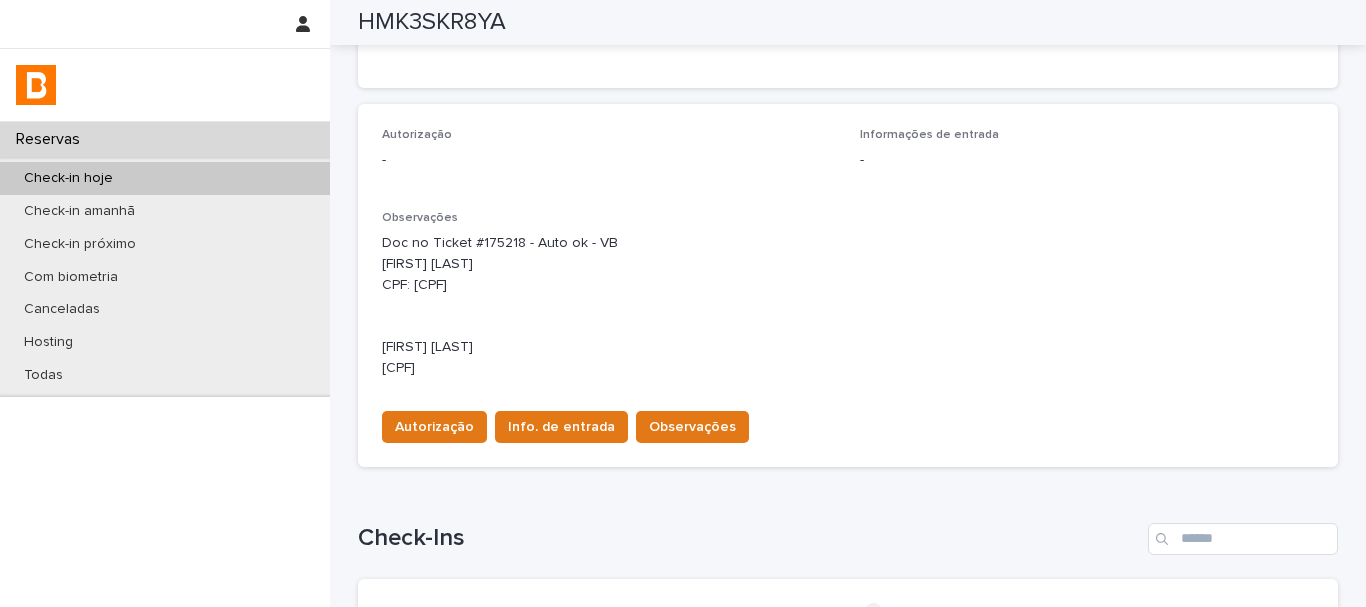 scroll, scrollTop: 463, scrollLeft: 0, axis: vertical 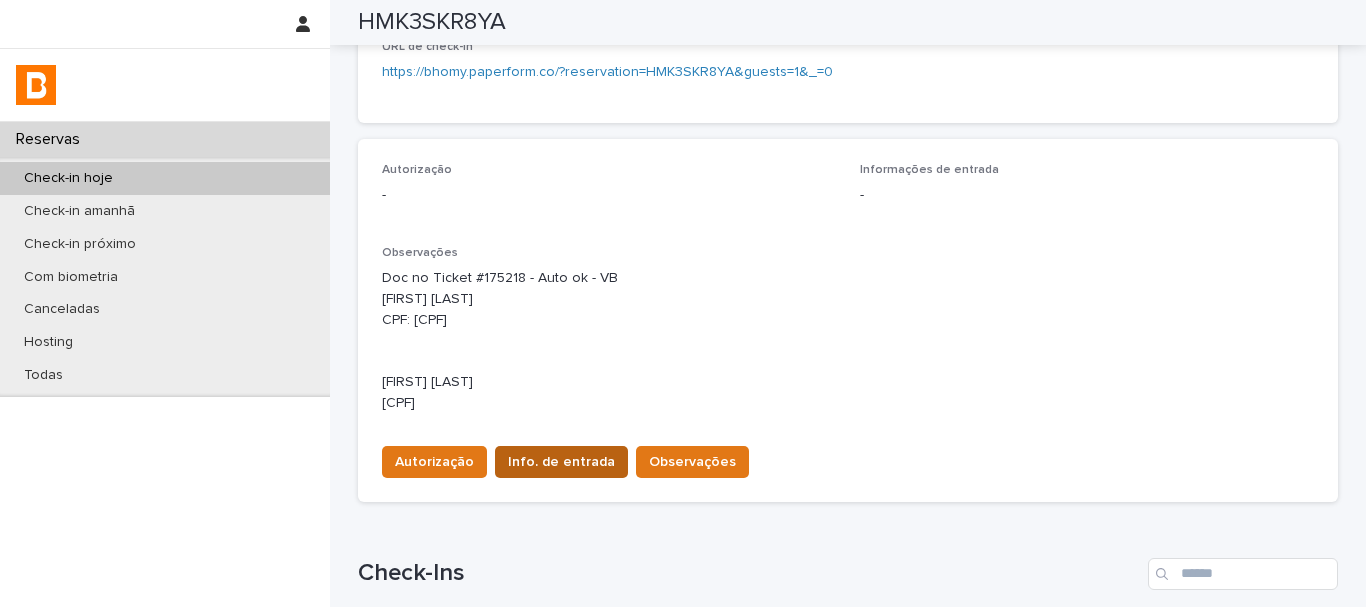 click on "Info. de entrada" at bounding box center [561, 462] 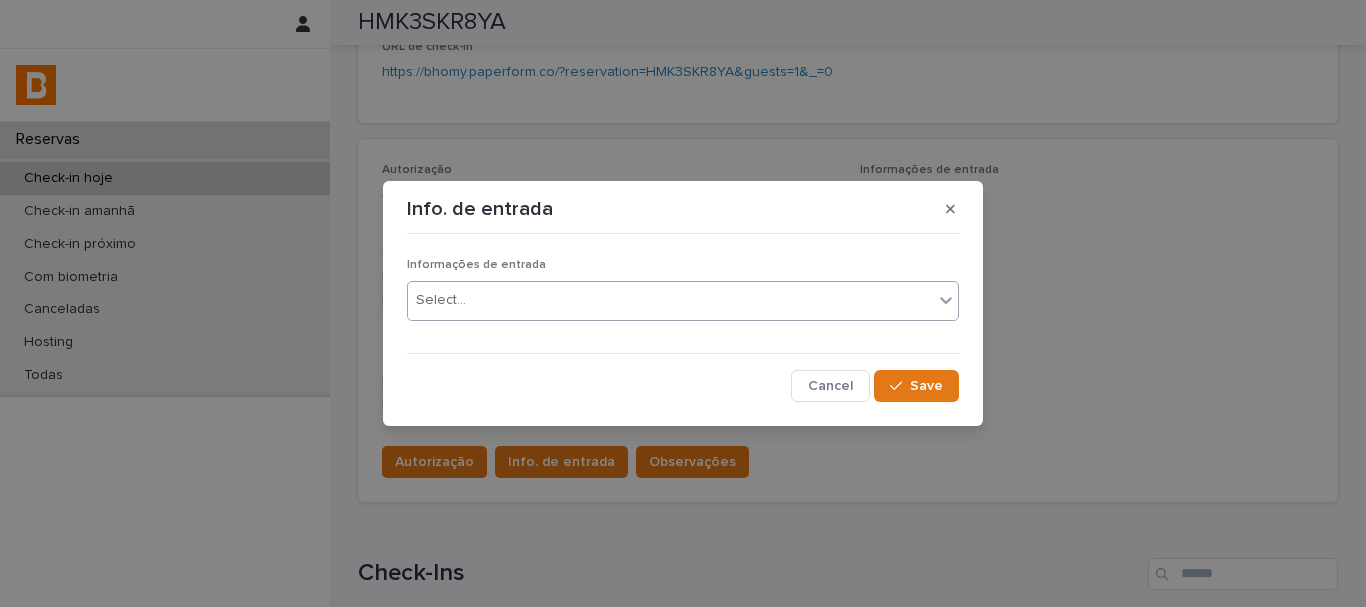 click on "Select..." at bounding box center (670, 300) 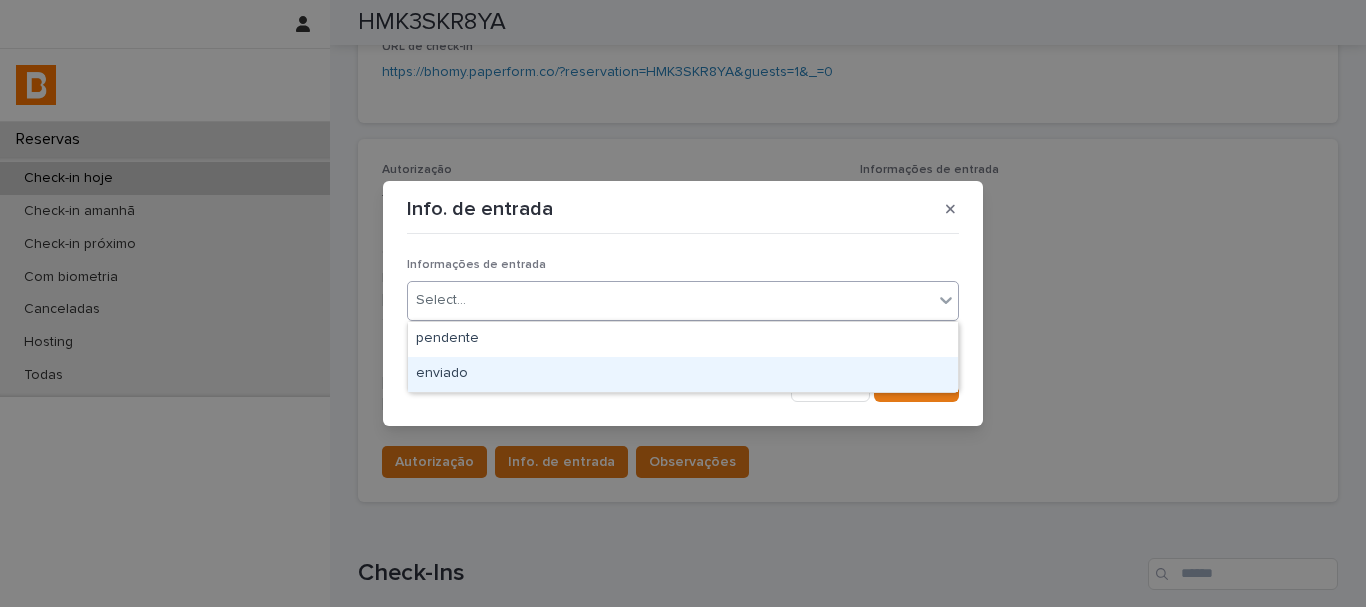 click on "enviado" at bounding box center [683, 374] 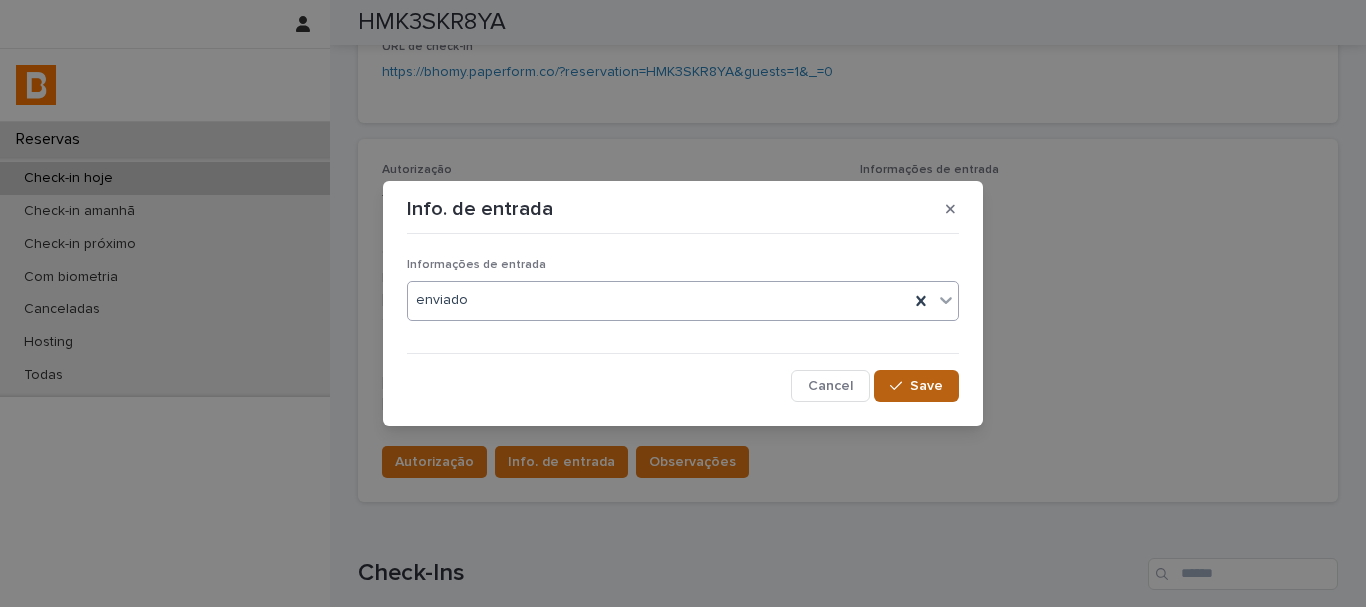 click on "Save" at bounding box center [916, 386] 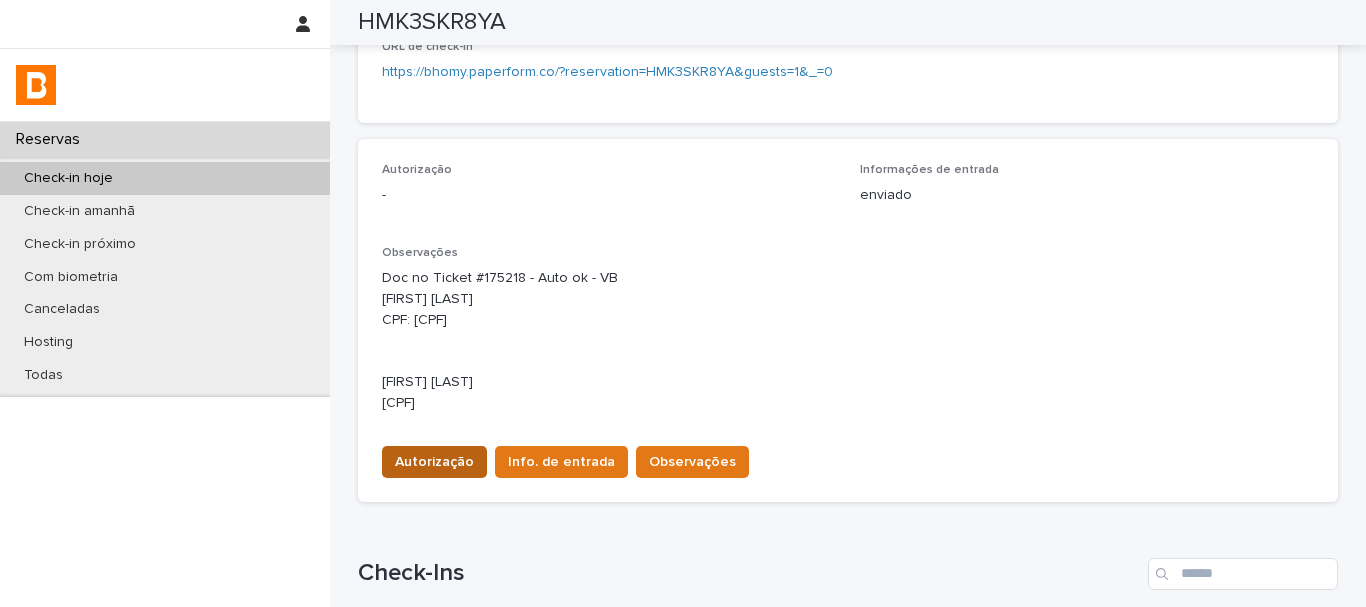 click on "Autorização" at bounding box center [434, 462] 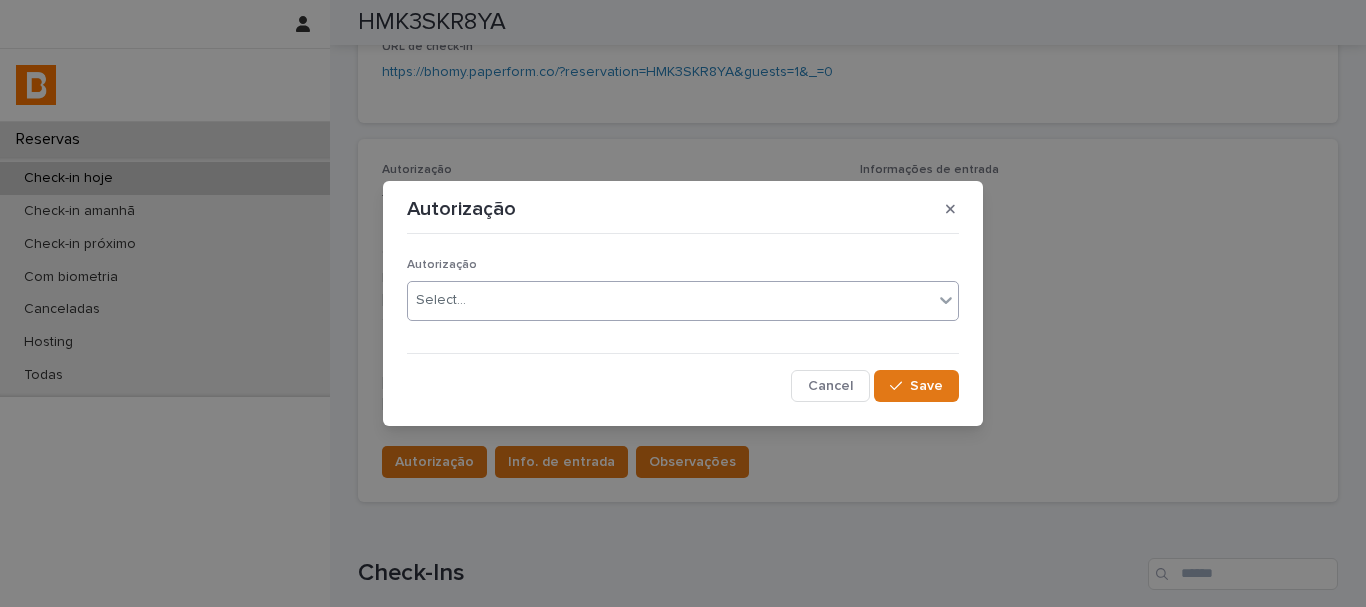 click on "Select..." at bounding box center (441, 300) 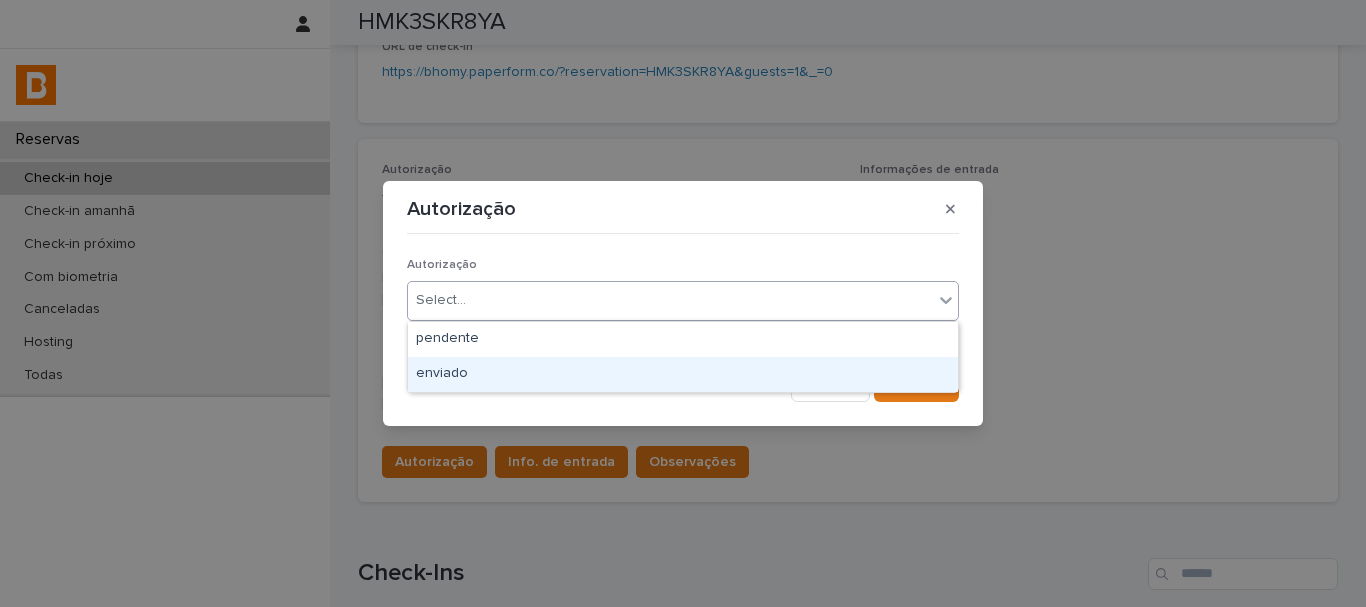 click on "enviado" at bounding box center (683, 374) 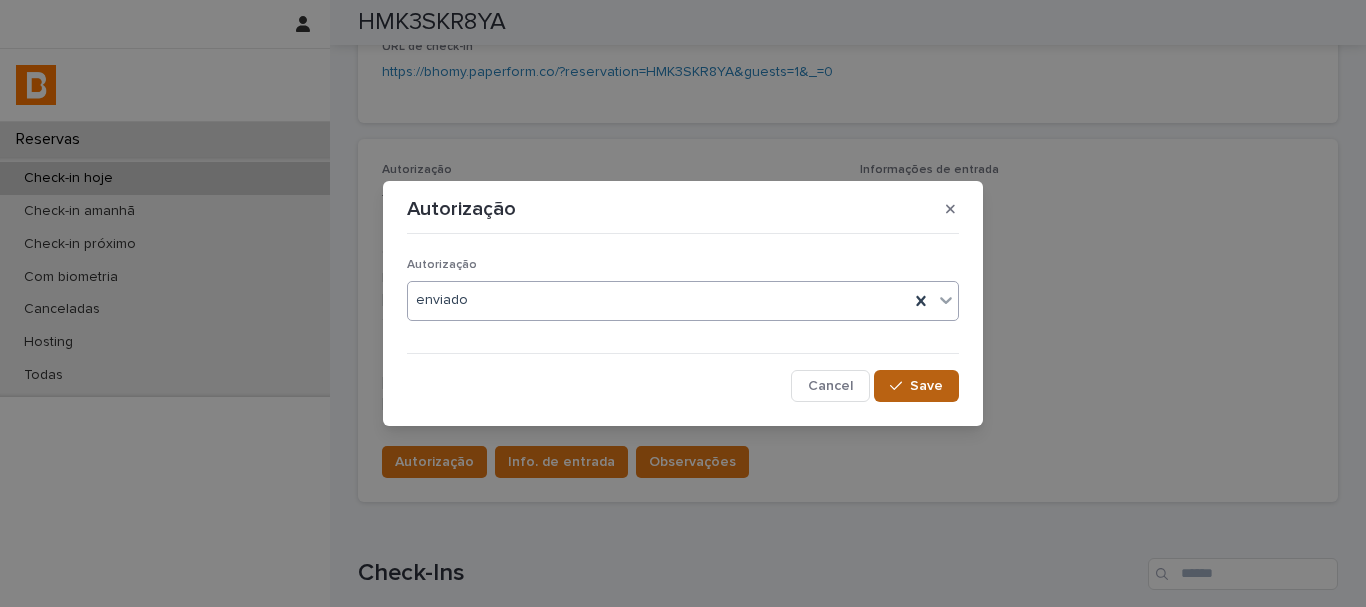 click on "Save" at bounding box center (916, 386) 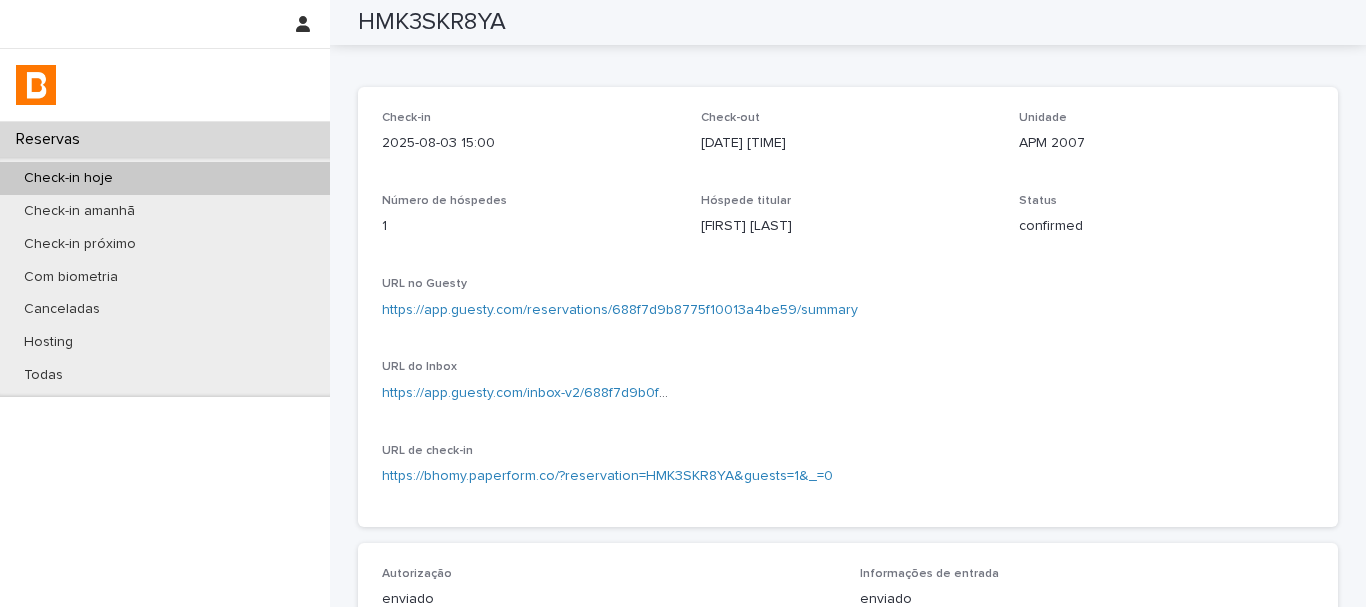 scroll, scrollTop: 0, scrollLeft: 0, axis: both 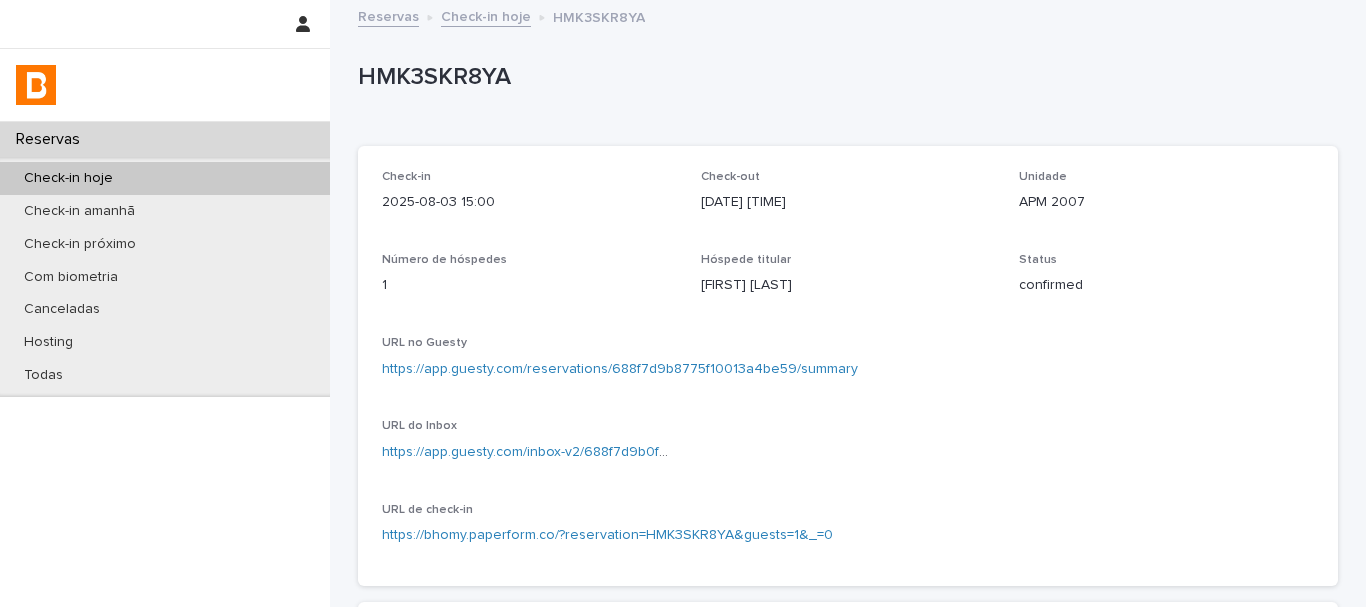 click on "HMK3SKR8YA" at bounding box center [844, 77] 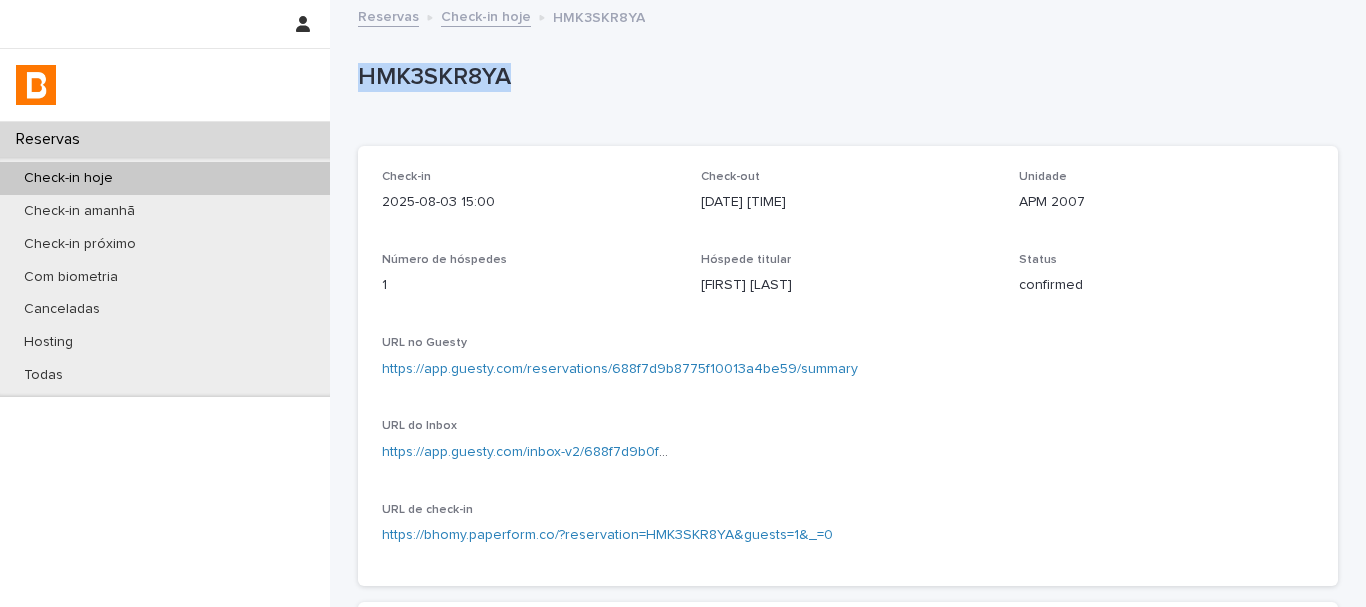 click on "HMK3SKR8YA" at bounding box center (844, 77) 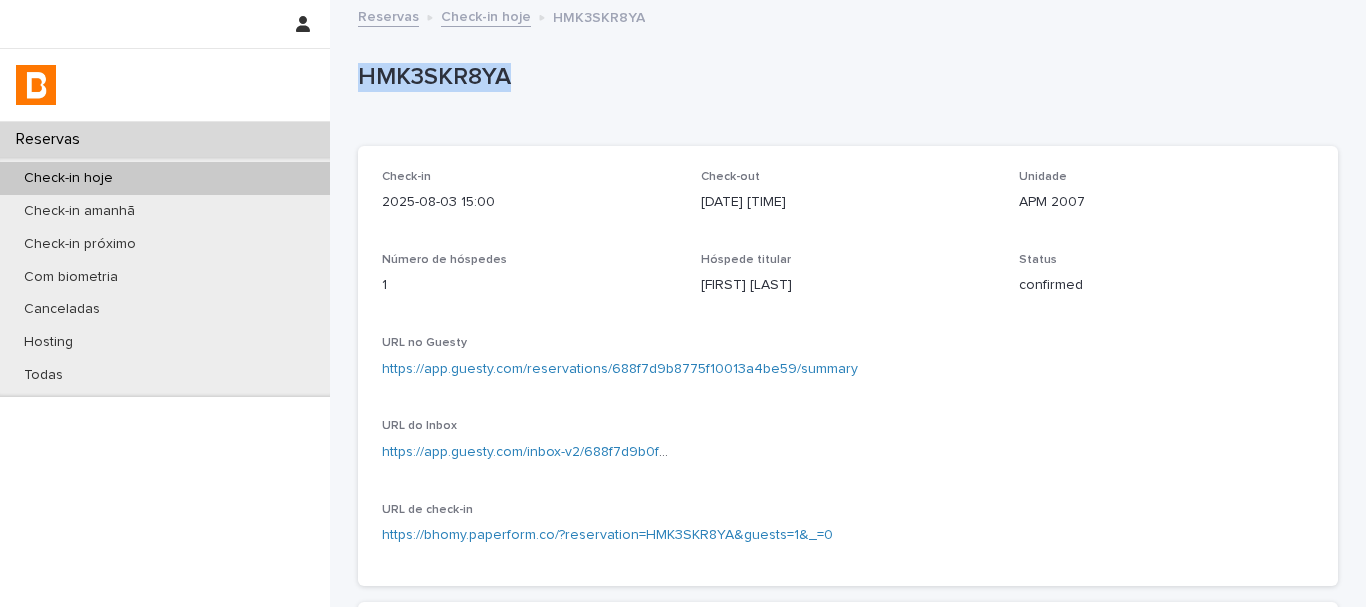 copy on "HMK3SKR8YA" 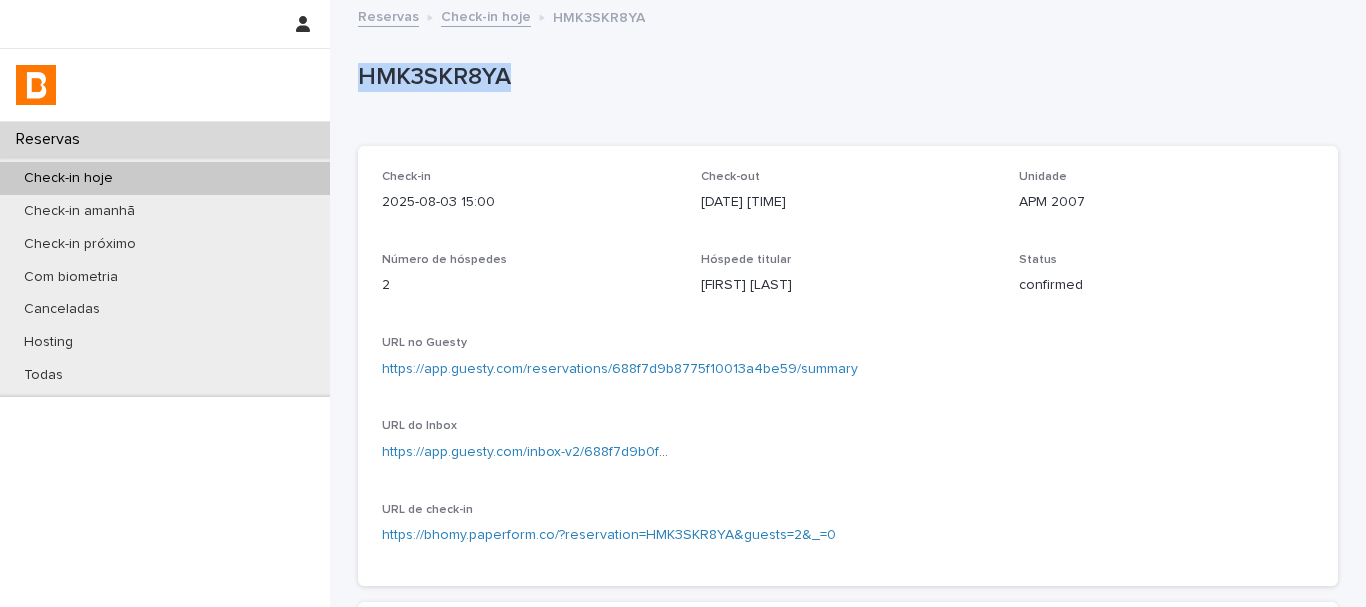 scroll, scrollTop: 400, scrollLeft: 0, axis: vertical 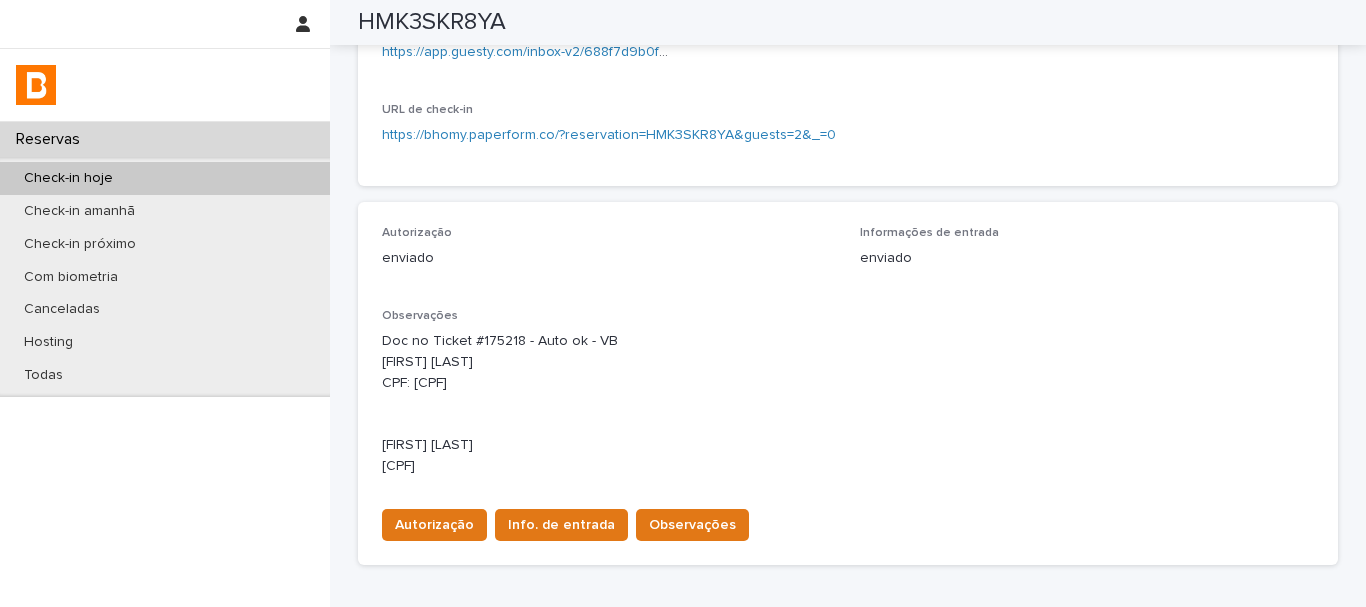 drag, startPoint x: 411, startPoint y: 375, endPoint x: 476, endPoint y: 462, distance: 108.60018 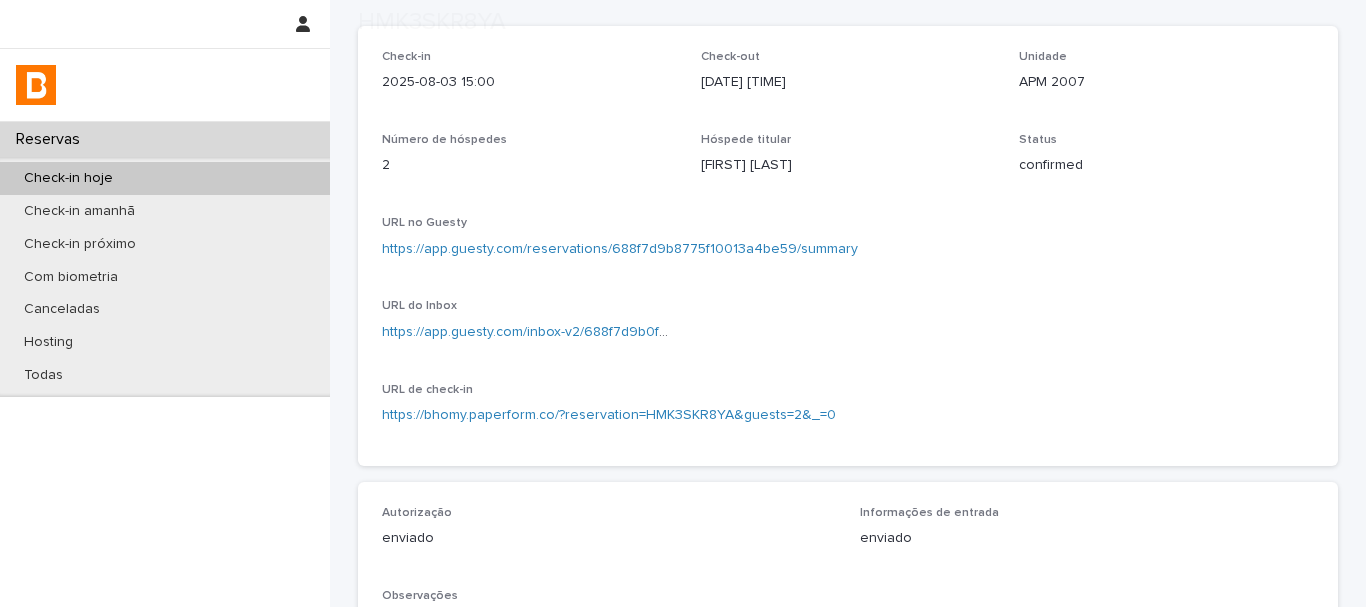 scroll, scrollTop: 300, scrollLeft: 0, axis: vertical 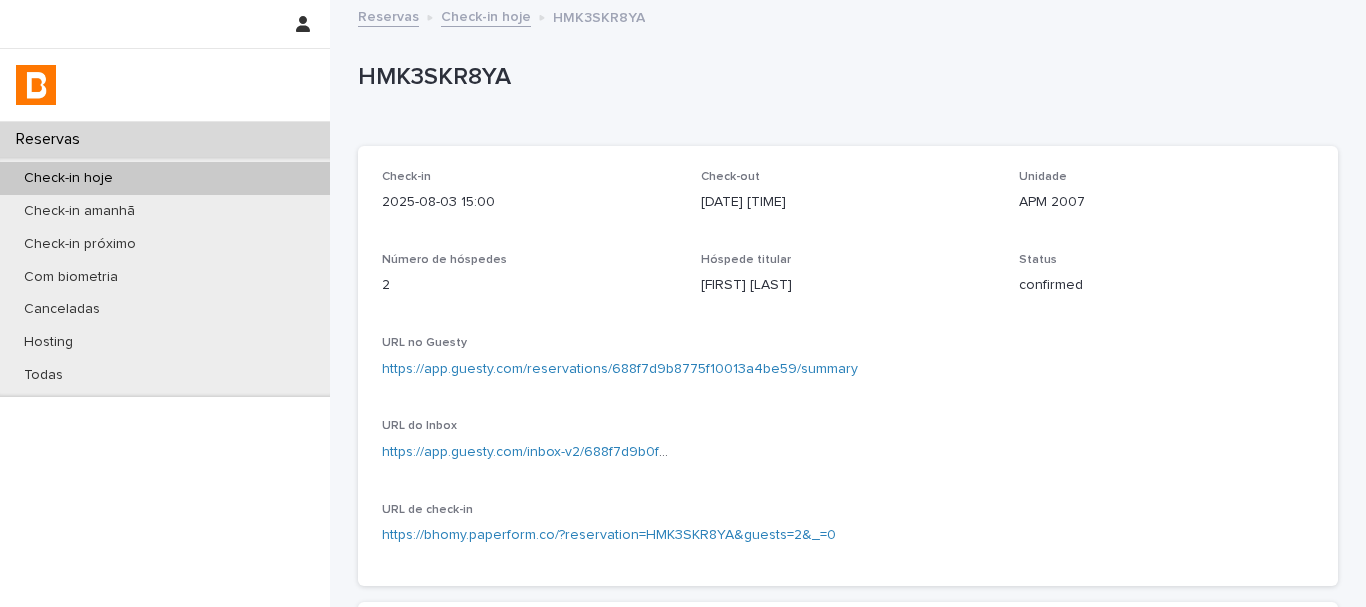 click on "HMK3SKR8YA" at bounding box center [844, 81] 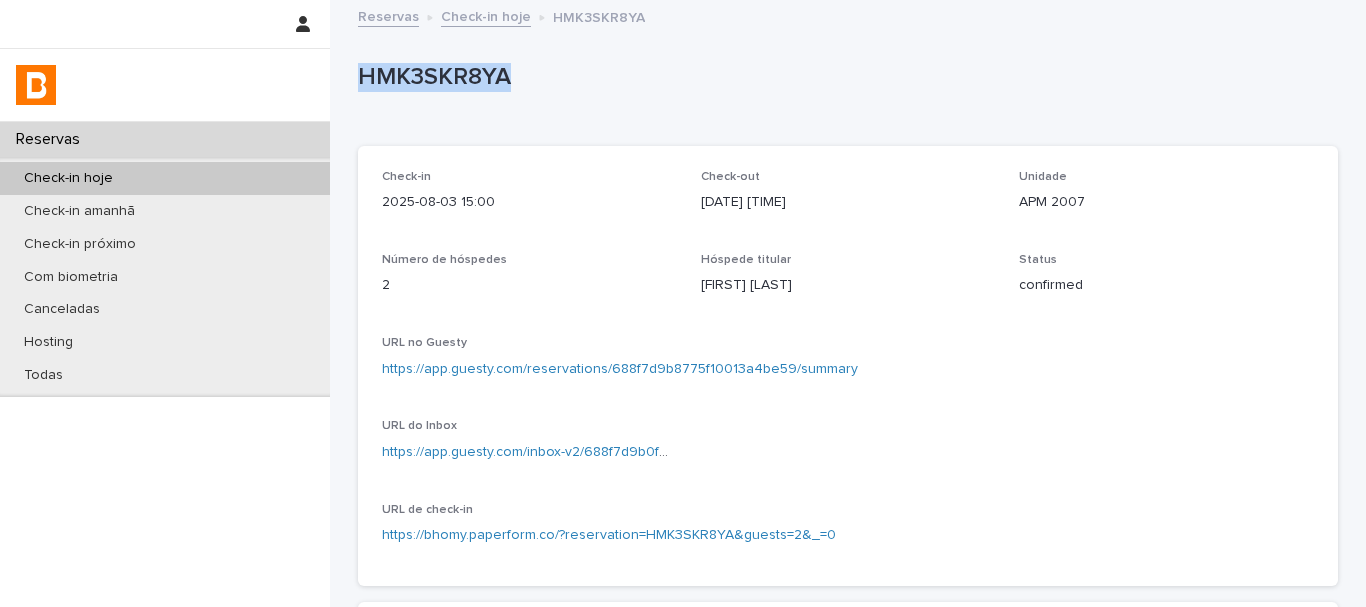 click on "HMK3SKR8YA" at bounding box center [844, 81] 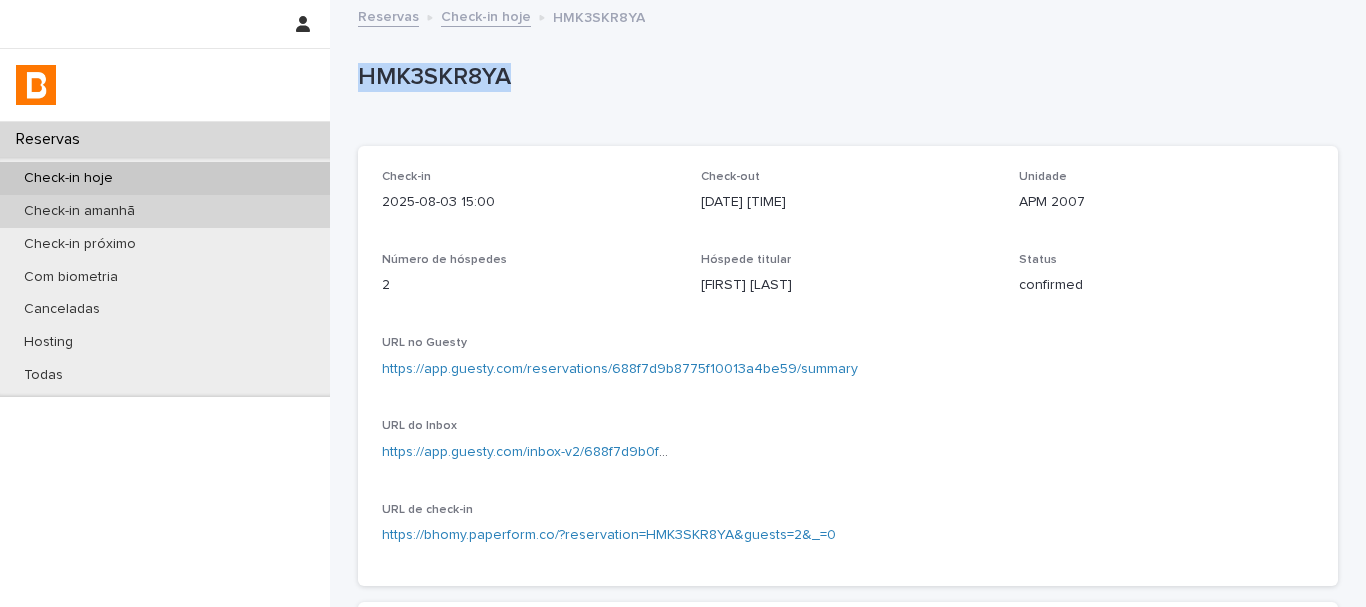 click on "Check-in amanhã" at bounding box center [165, 211] 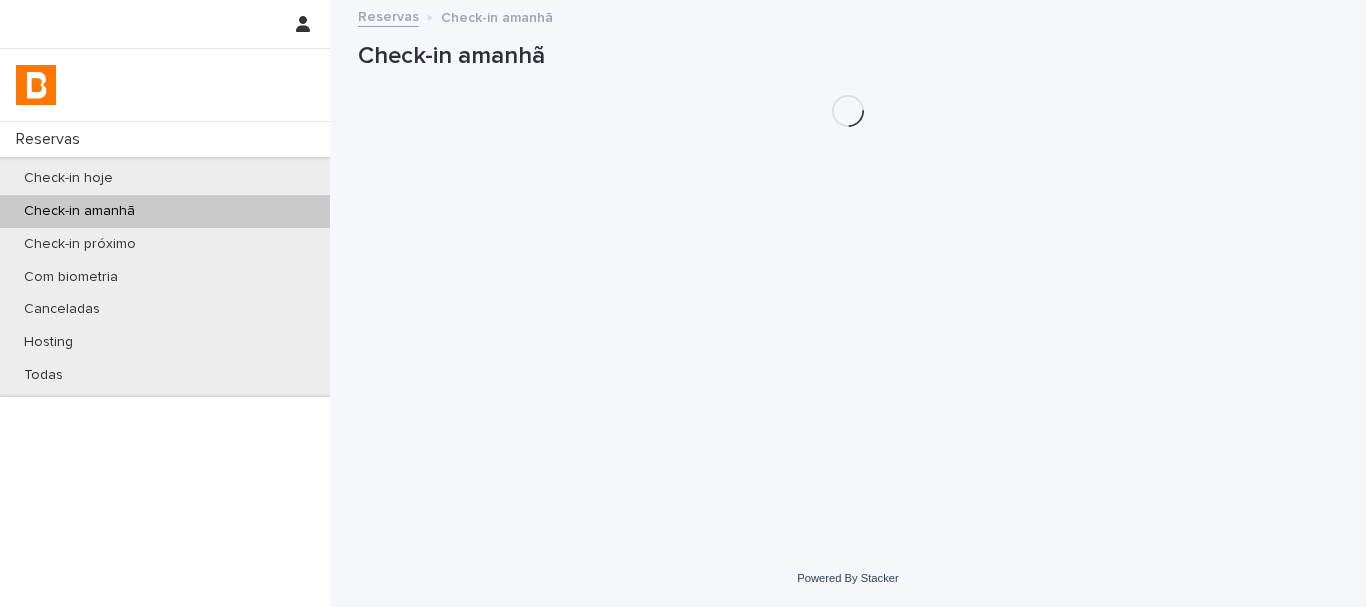 click on "Check-in amanhã" at bounding box center (79, 211) 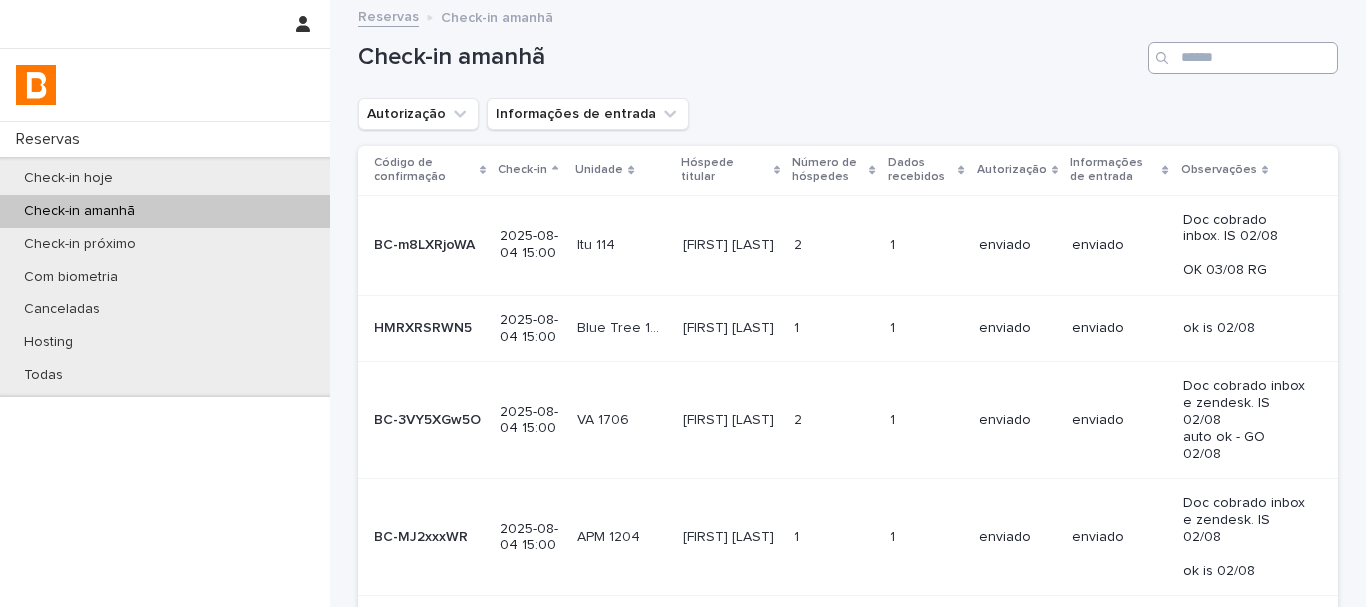 drag, startPoint x: 1230, startPoint y: 80, endPoint x: 1218, endPoint y: 66, distance: 18.439089 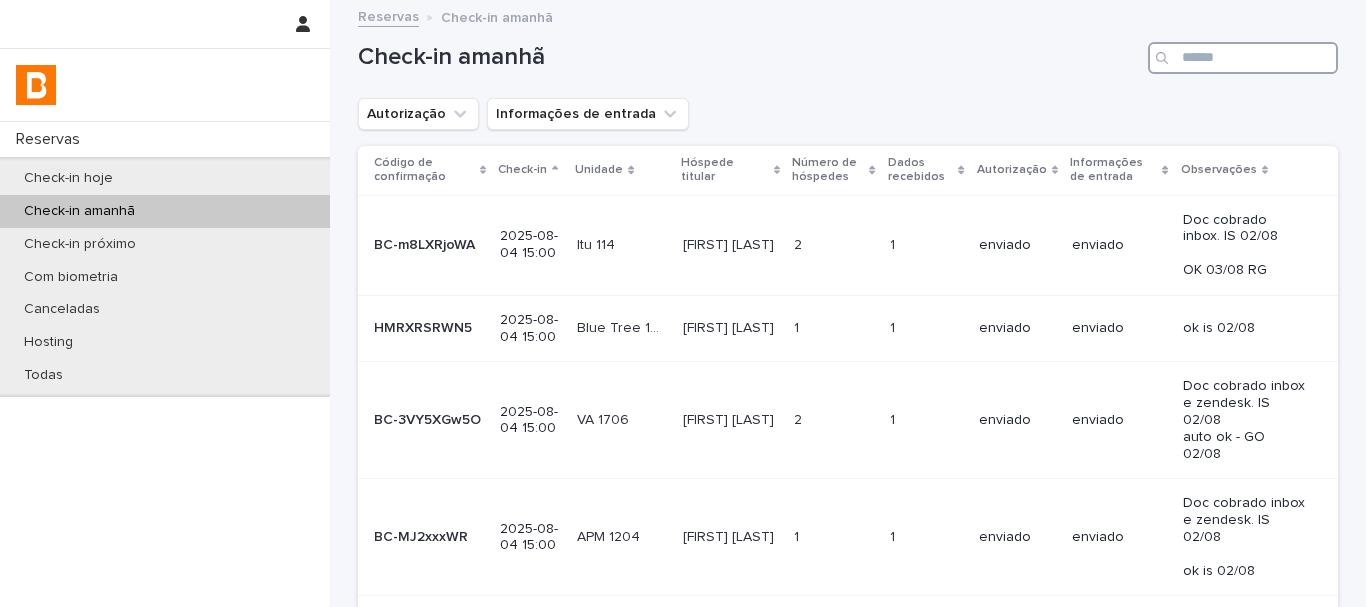 click at bounding box center (1243, 58) 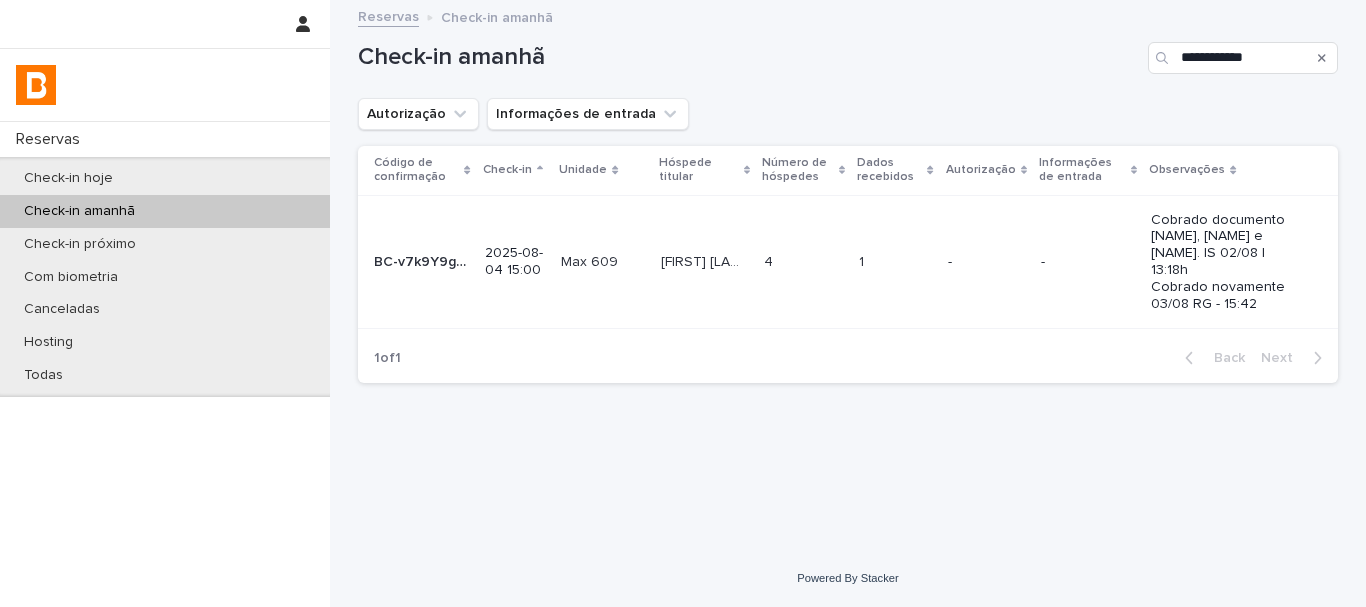 click on "-" at bounding box center (1088, 262) 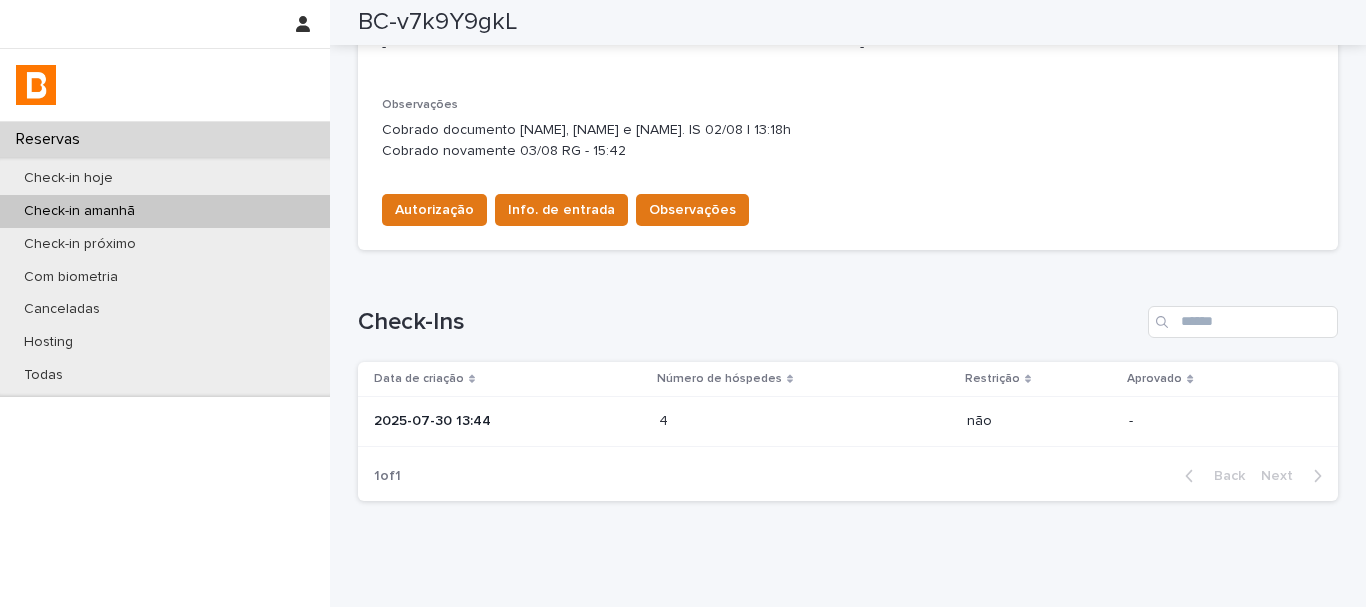 scroll, scrollTop: 578, scrollLeft: 0, axis: vertical 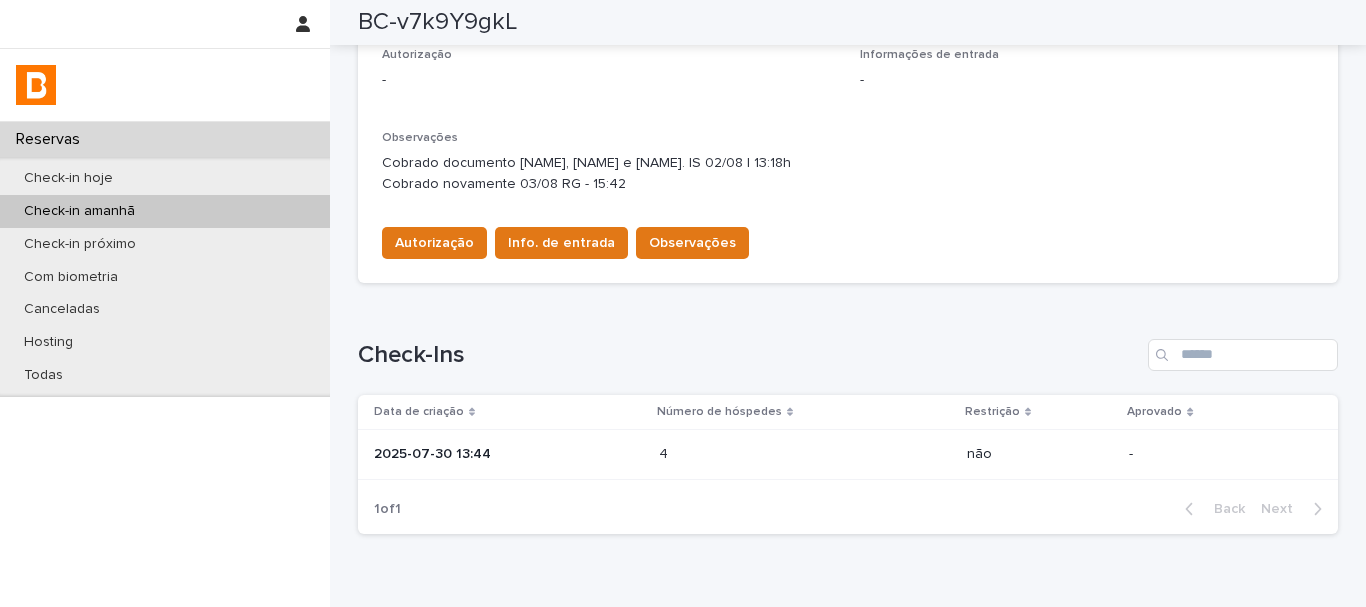 click at bounding box center [746, 454] 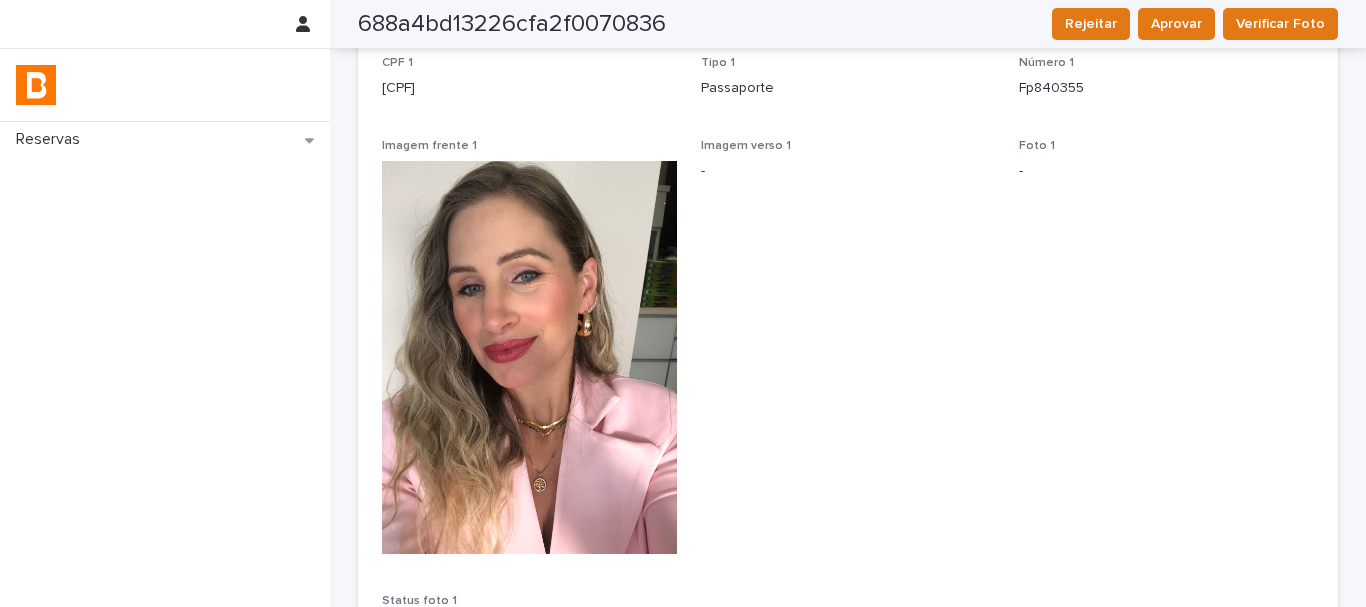 scroll, scrollTop: 0, scrollLeft: 0, axis: both 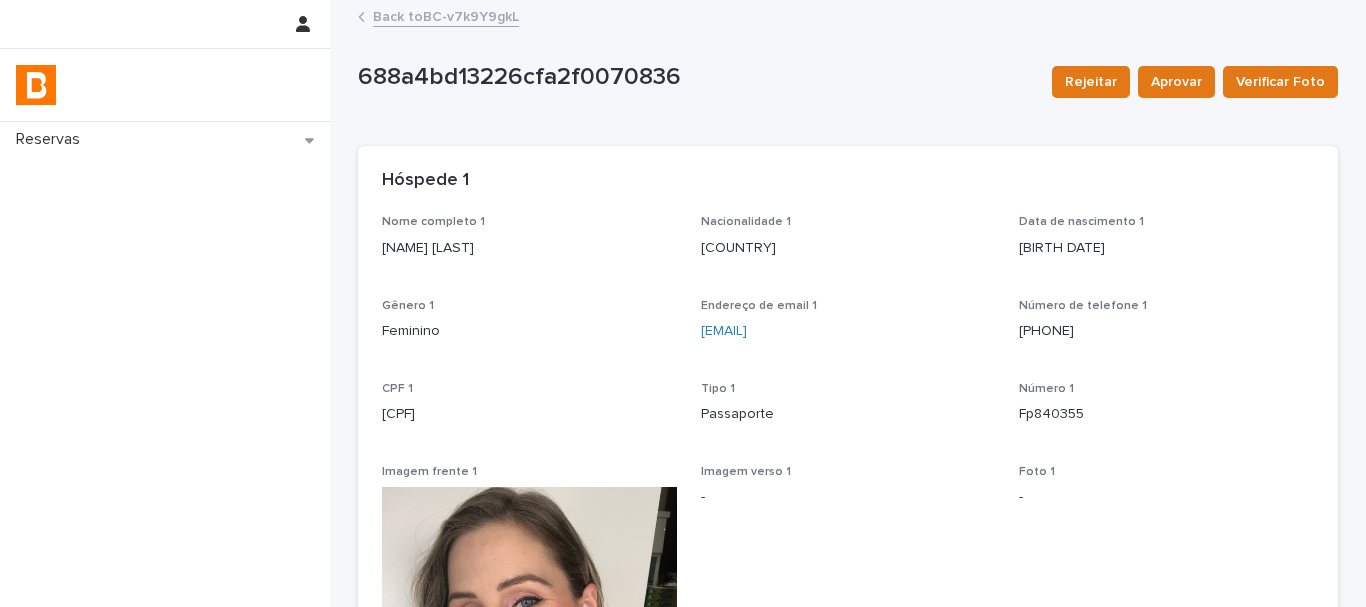 click on "Back to  BC-v7k9Y9gkL" at bounding box center [446, 15] 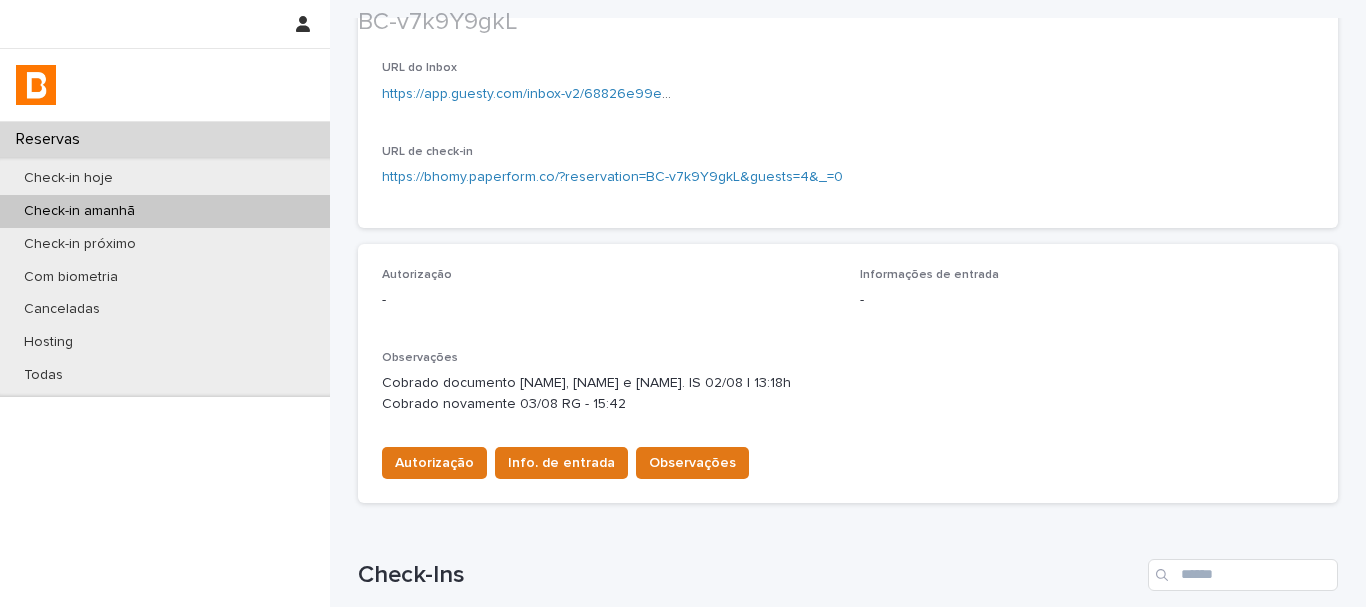 scroll, scrollTop: 500, scrollLeft: 0, axis: vertical 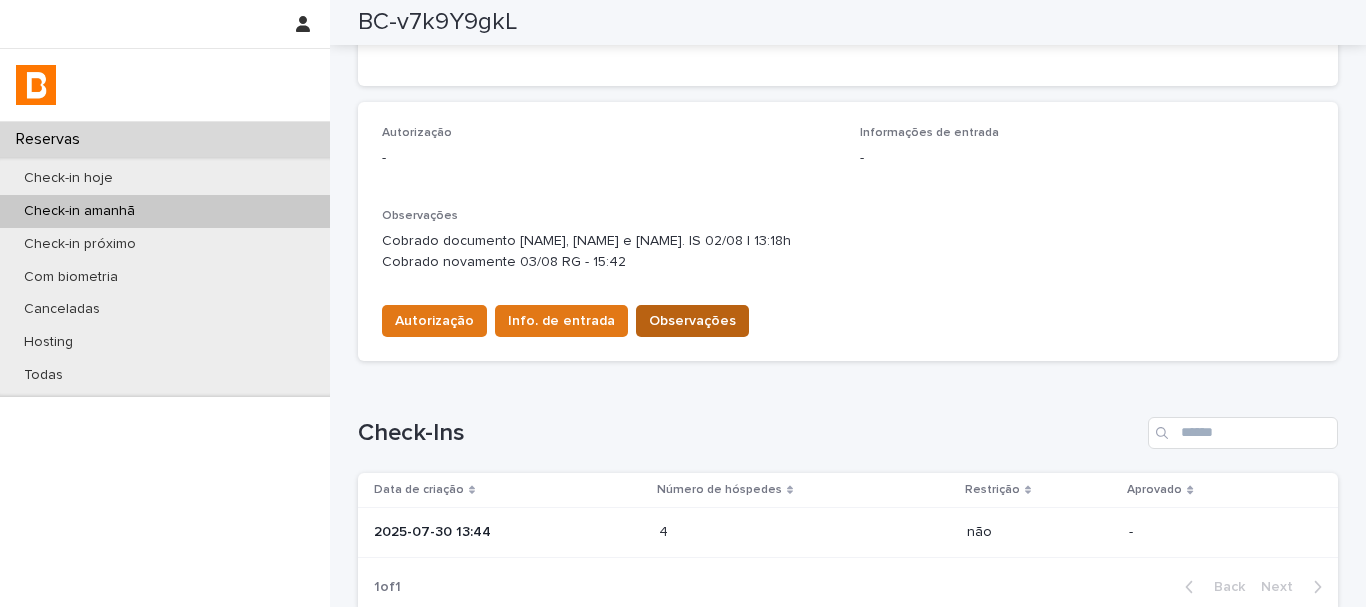 click on "Observações" at bounding box center [692, 321] 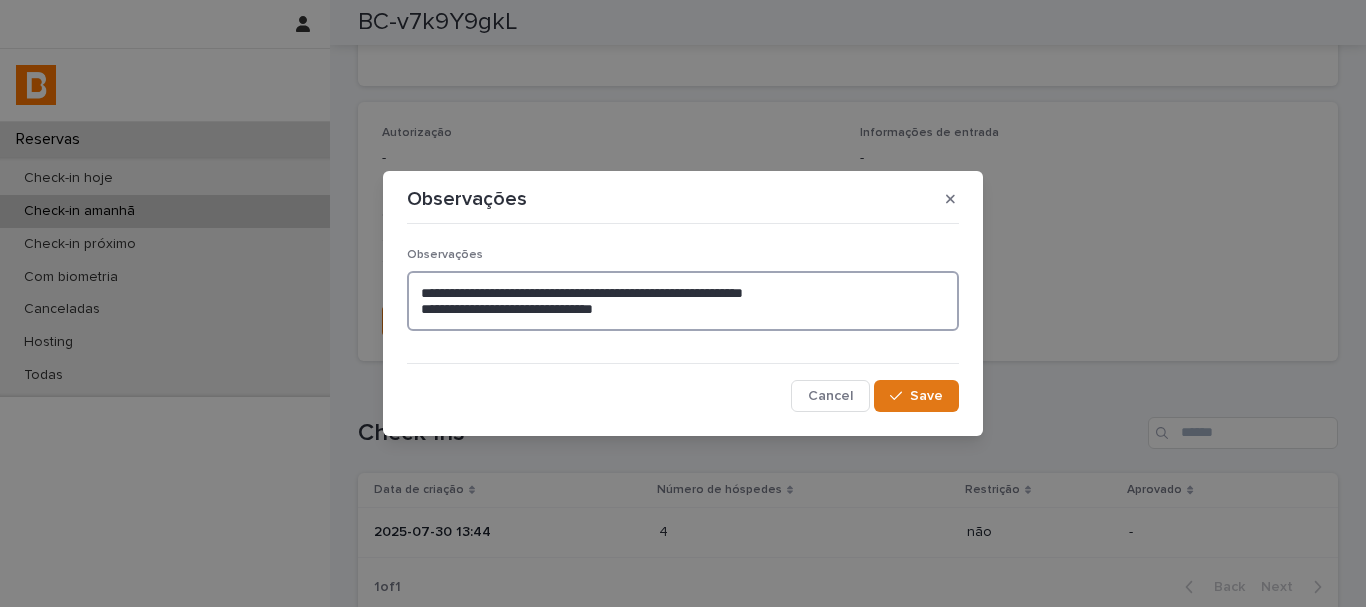 drag, startPoint x: 656, startPoint y: 309, endPoint x: 332, endPoint y: 254, distance: 328.63507 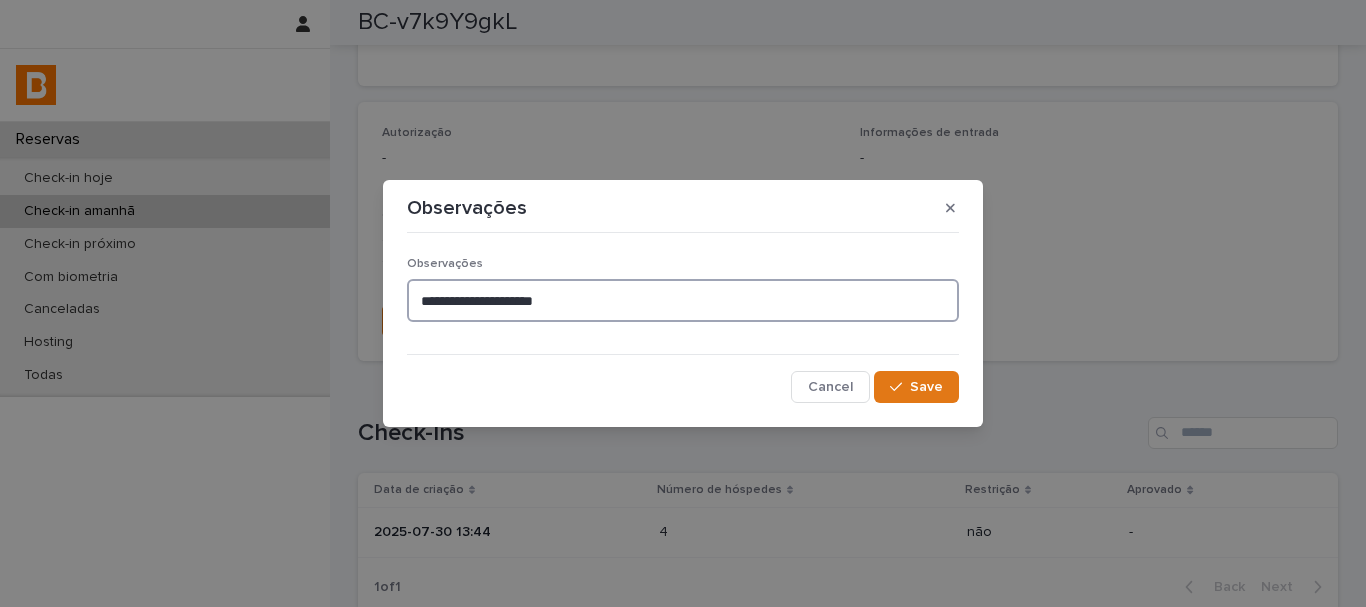 paste on "*******" 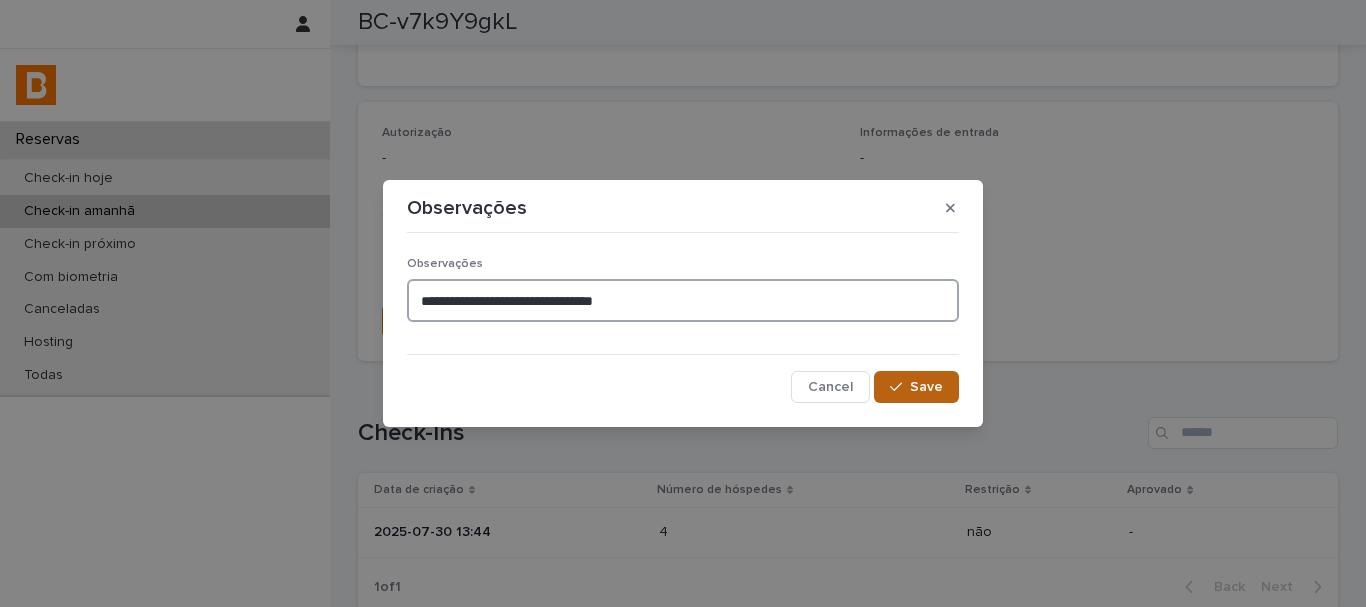 type on "**********" 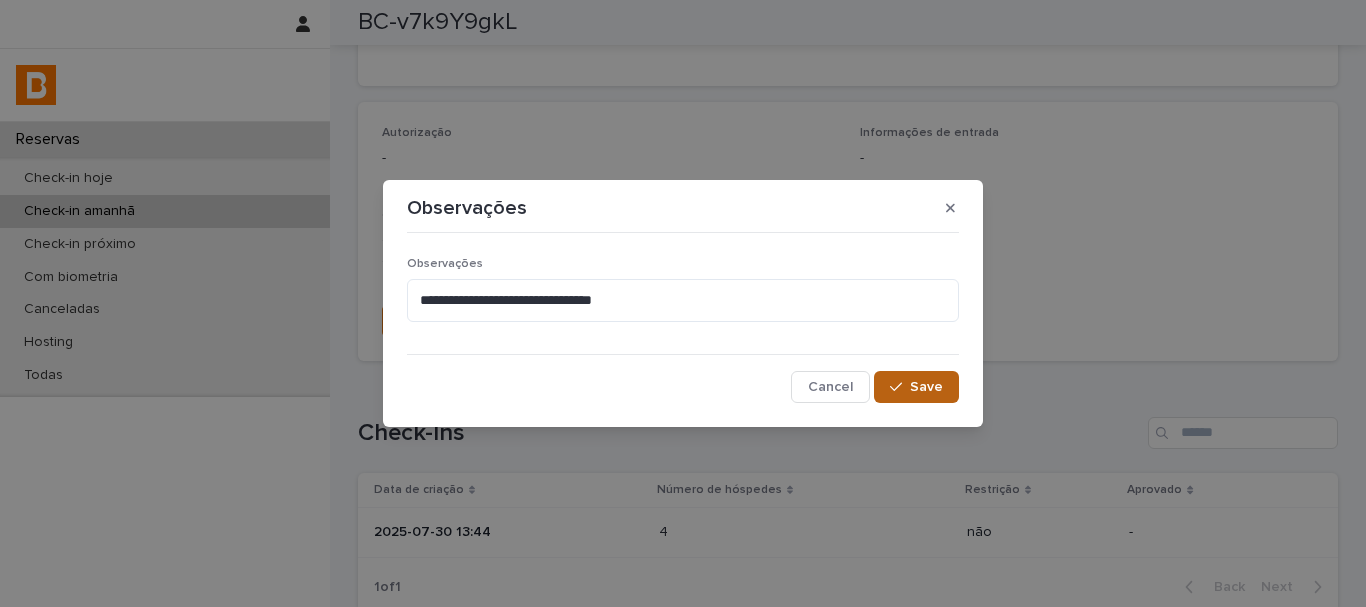 click on "Save" at bounding box center (916, 387) 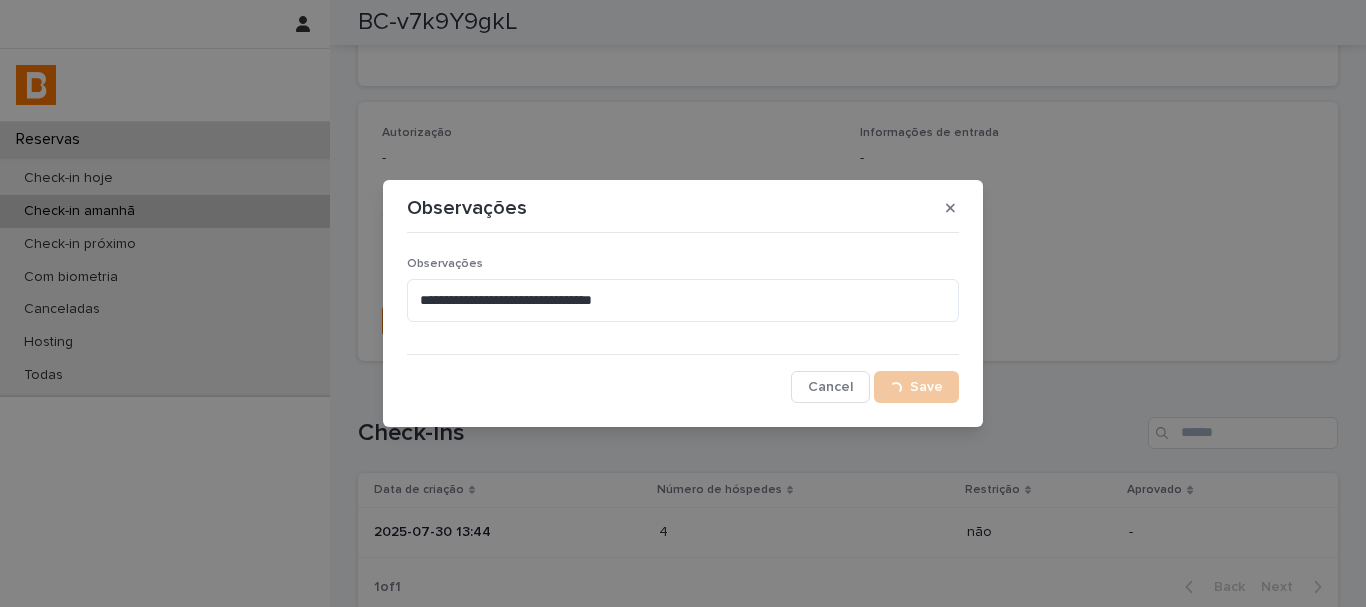 scroll, scrollTop: 489, scrollLeft: 0, axis: vertical 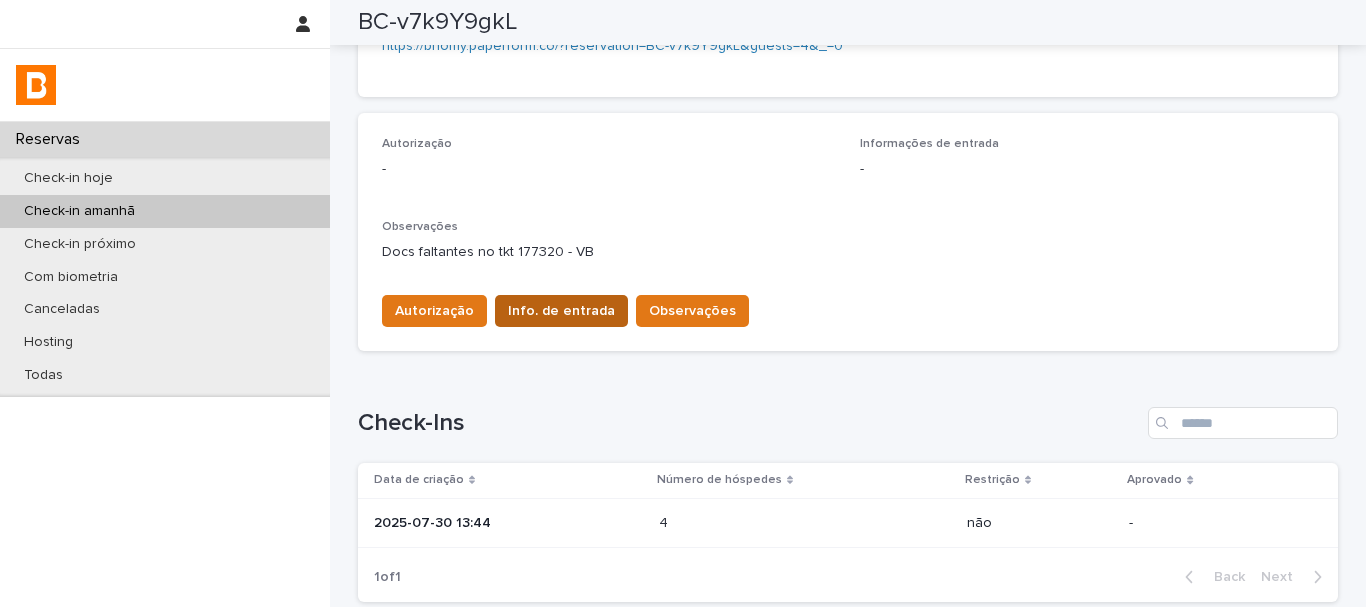 click on "Info. de entrada" at bounding box center [561, 311] 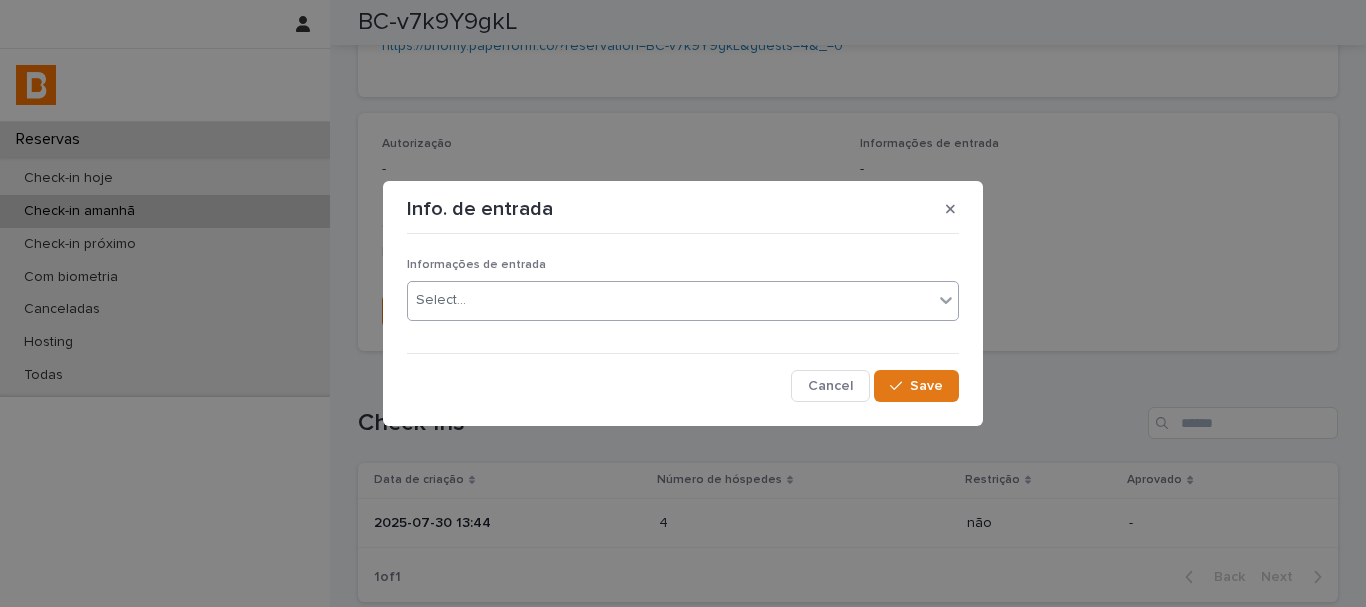 drag, startPoint x: 573, startPoint y: 264, endPoint x: 577, endPoint y: 299, distance: 35.22783 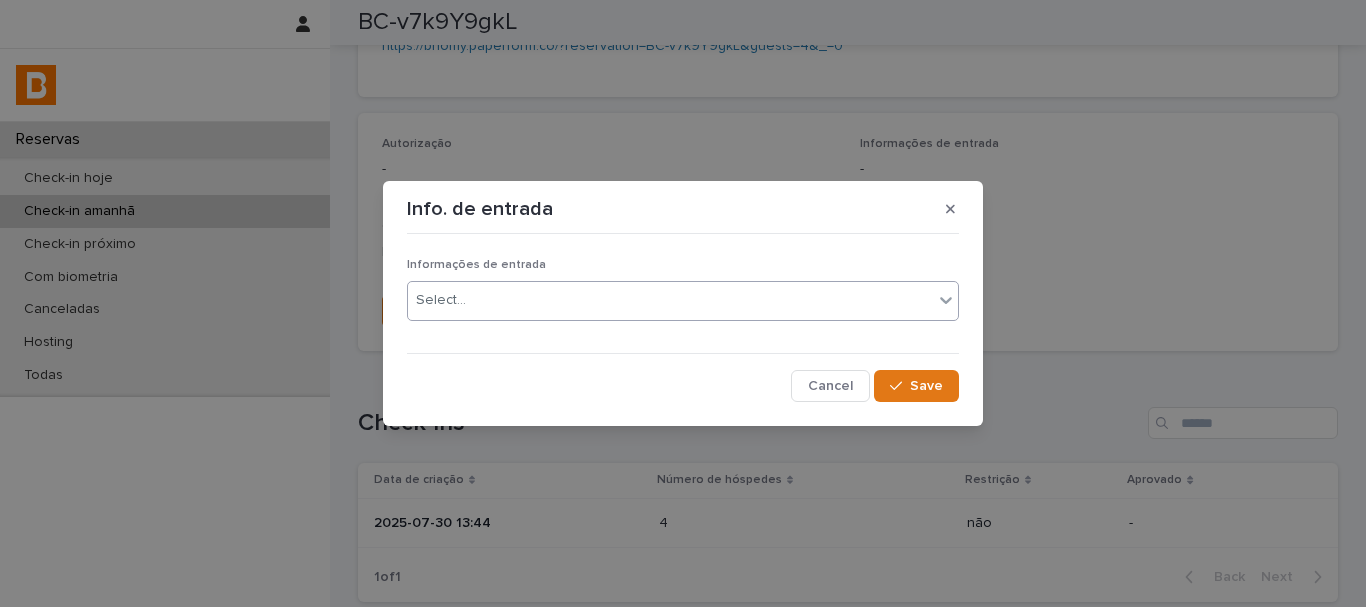 click on "Select..." at bounding box center (670, 300) 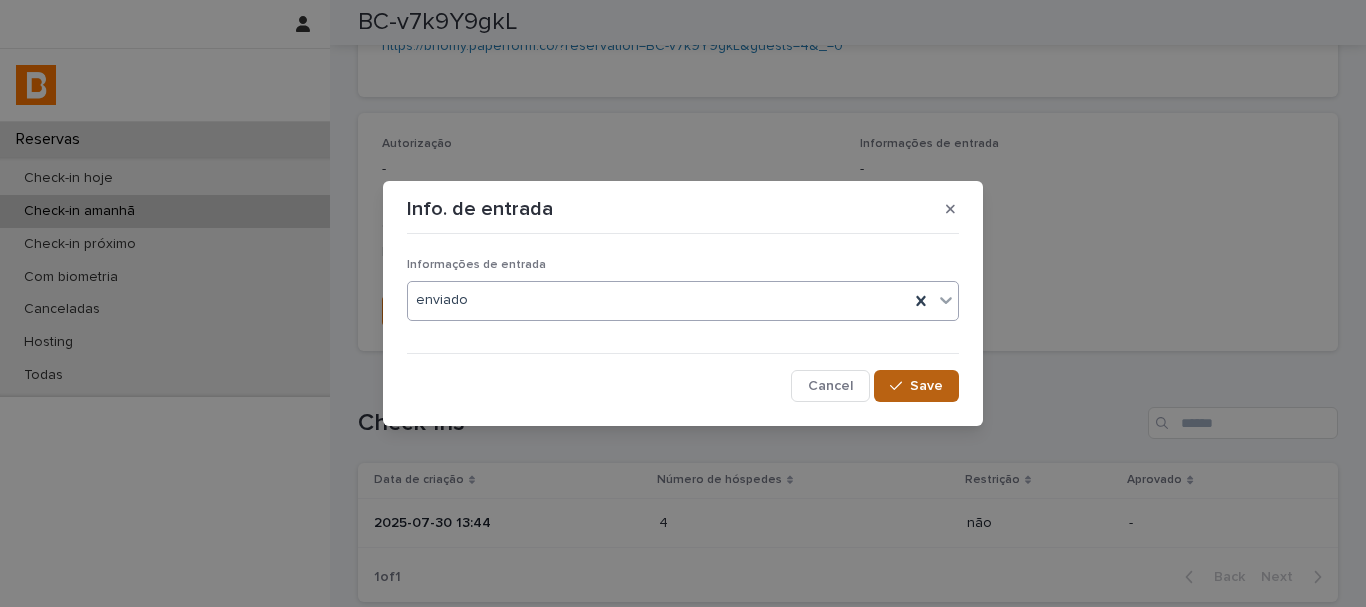 click on "Save" at bounding box center [916, 386] 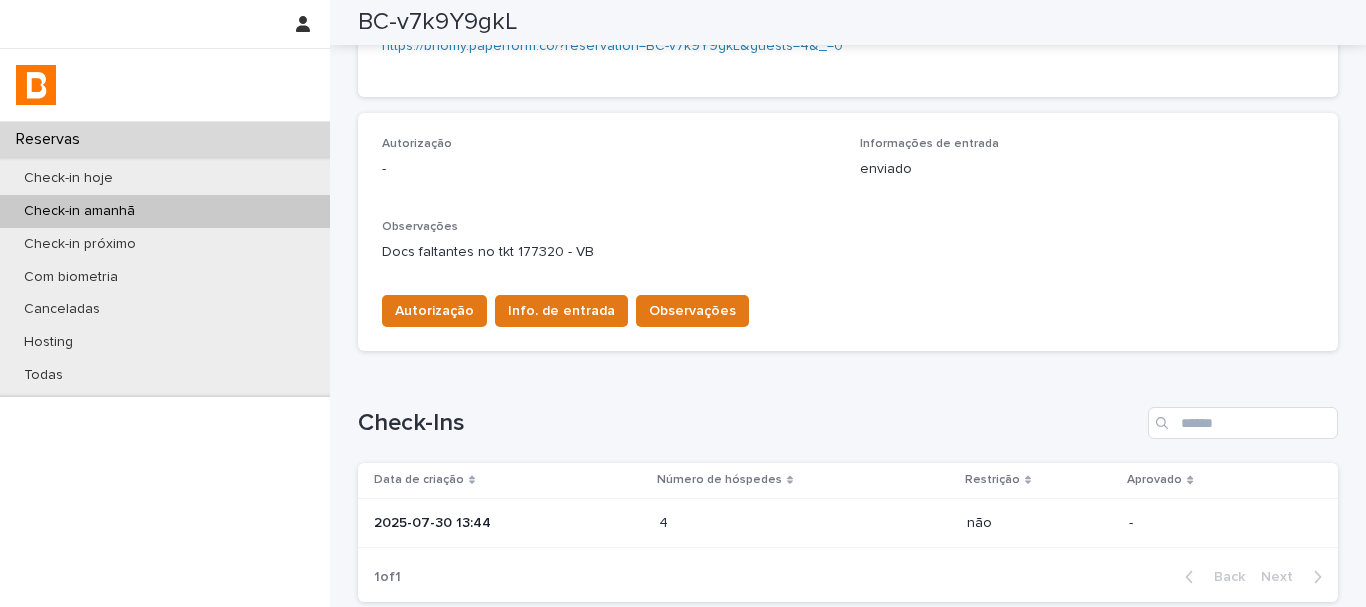 scroll, scrollTop: 0, scrollLeft: 0, axis: both 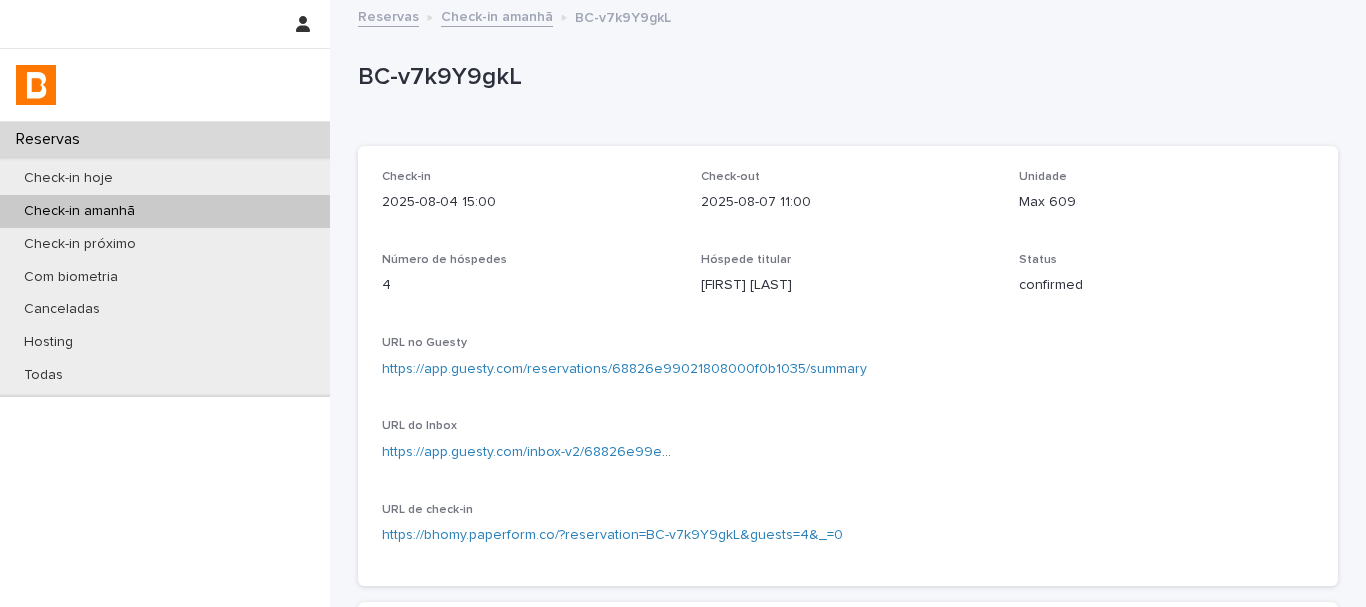 click on "BC-v7k9Y9gkL" at bounding box center [844, 77] 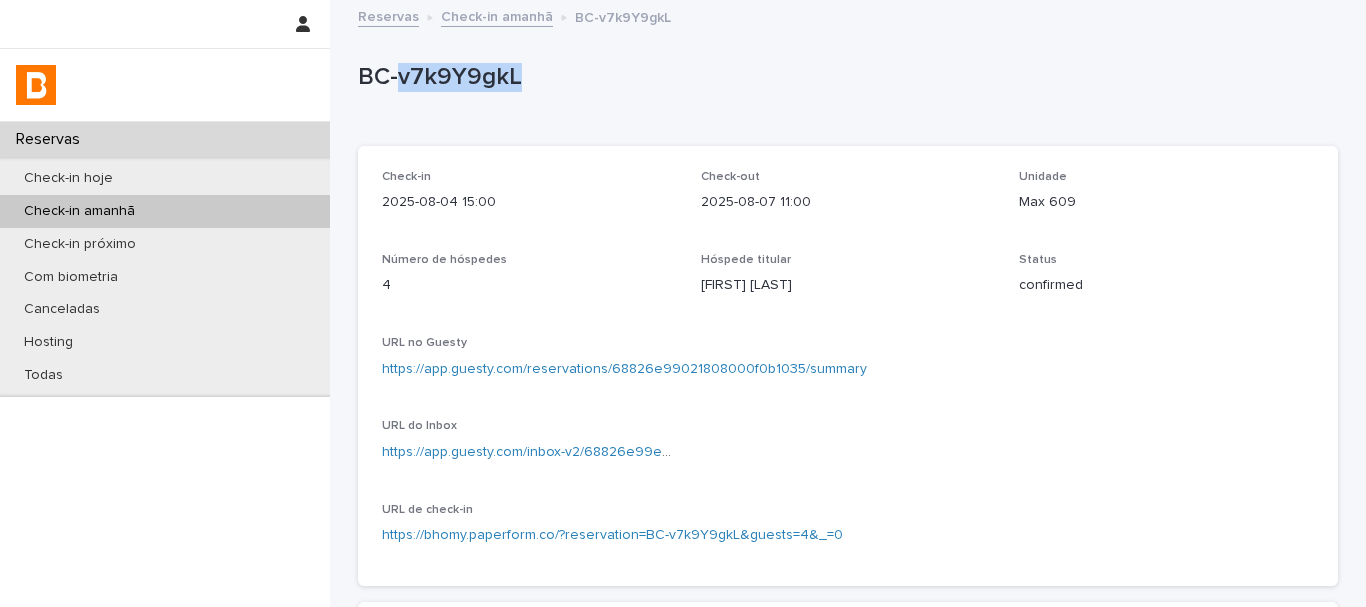 click on "BC-v7k9Y9gkL" at bounding box center (844, 77) 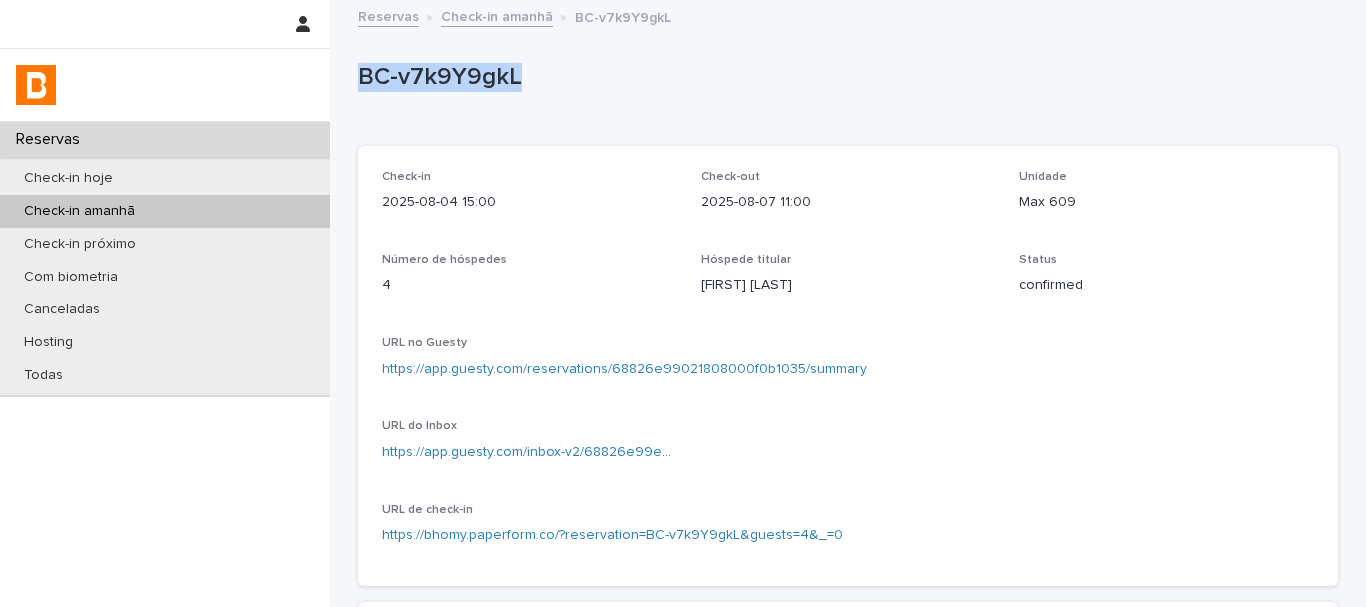 copy on "BC-v7k9Y9gkL" 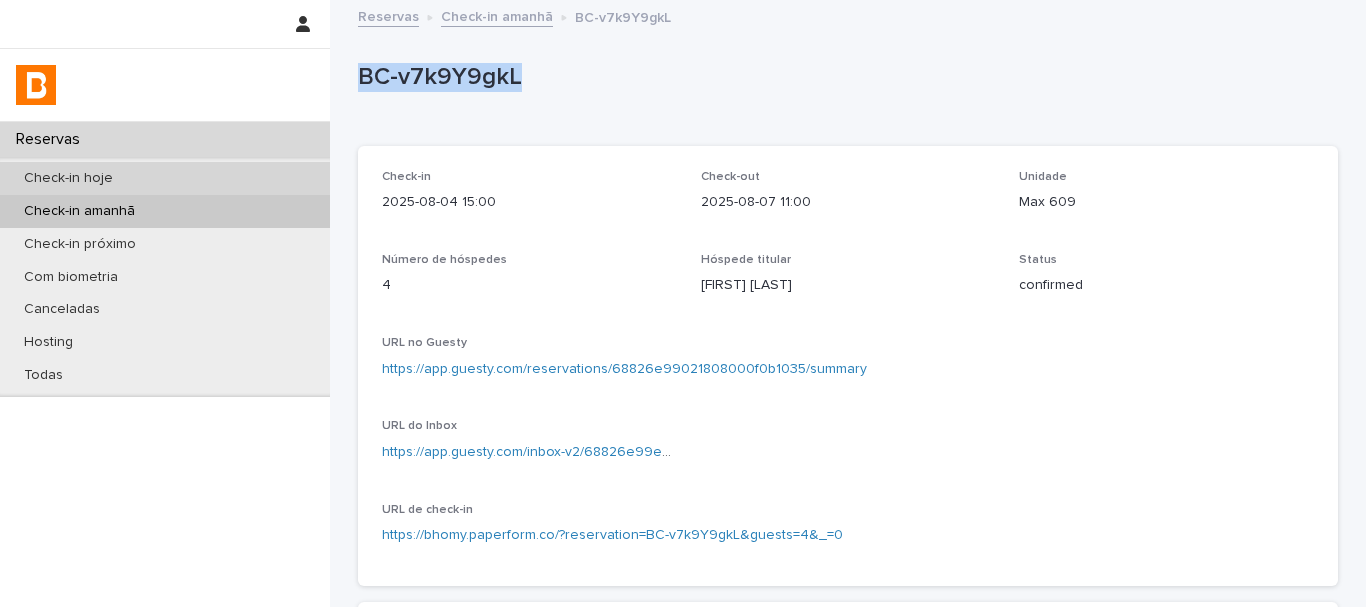 click on "Check-in hoje" at bounding box center (165, 178) 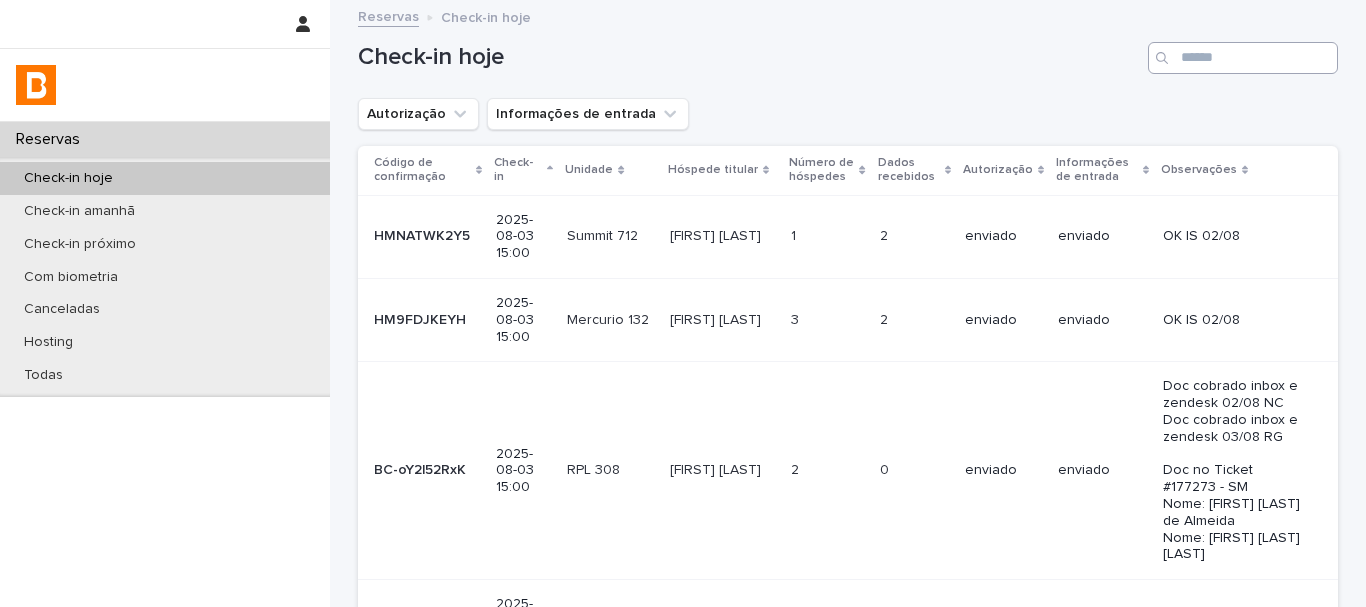 drag, startPoint x: 1215, startPoint y: 99, endPoint x: 1235, endPoint y: 66, distance: 38.587563 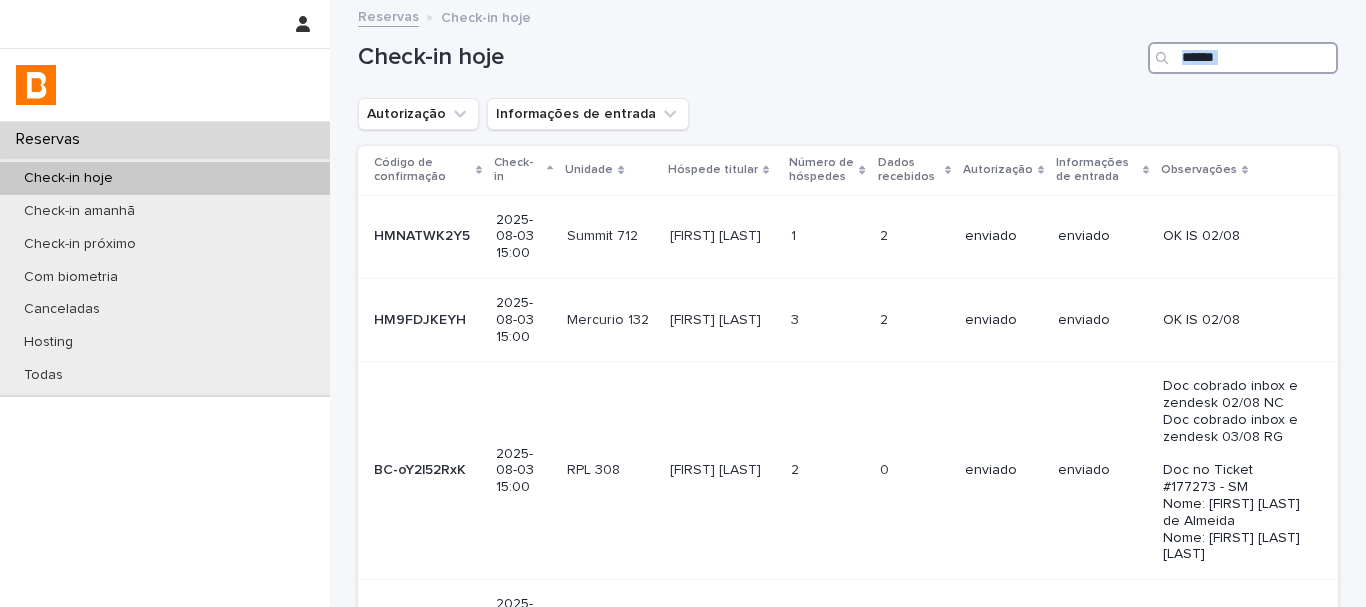 click at bounding box center (1243, 58) 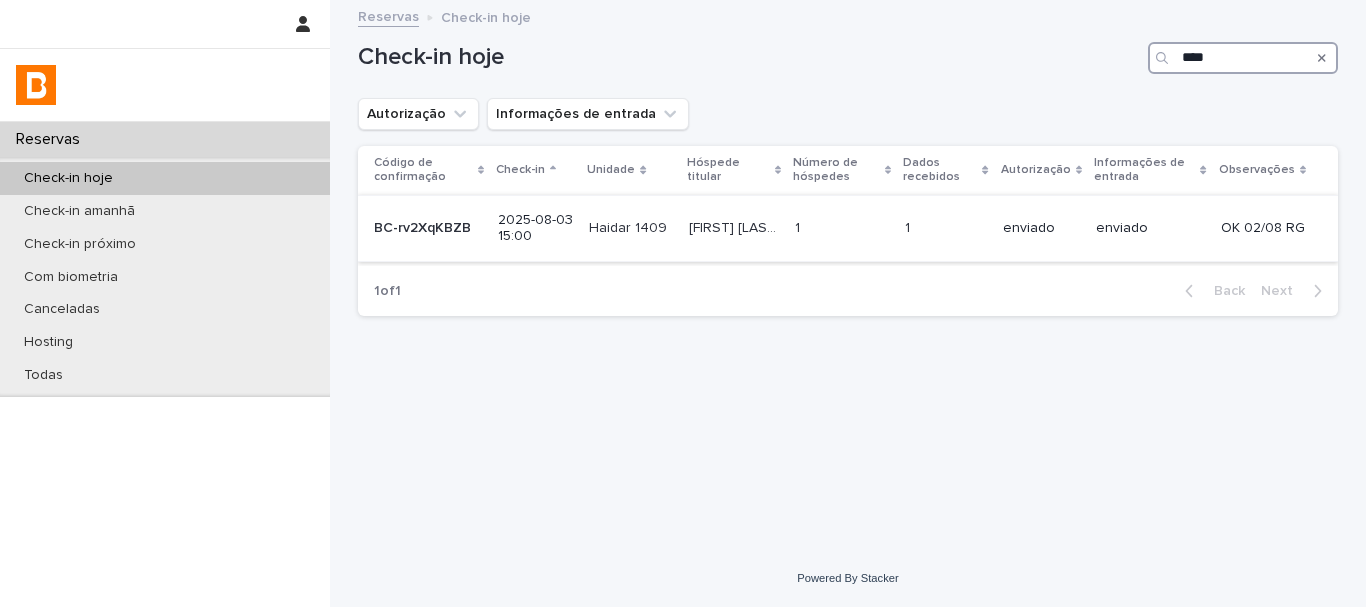 type on "****" 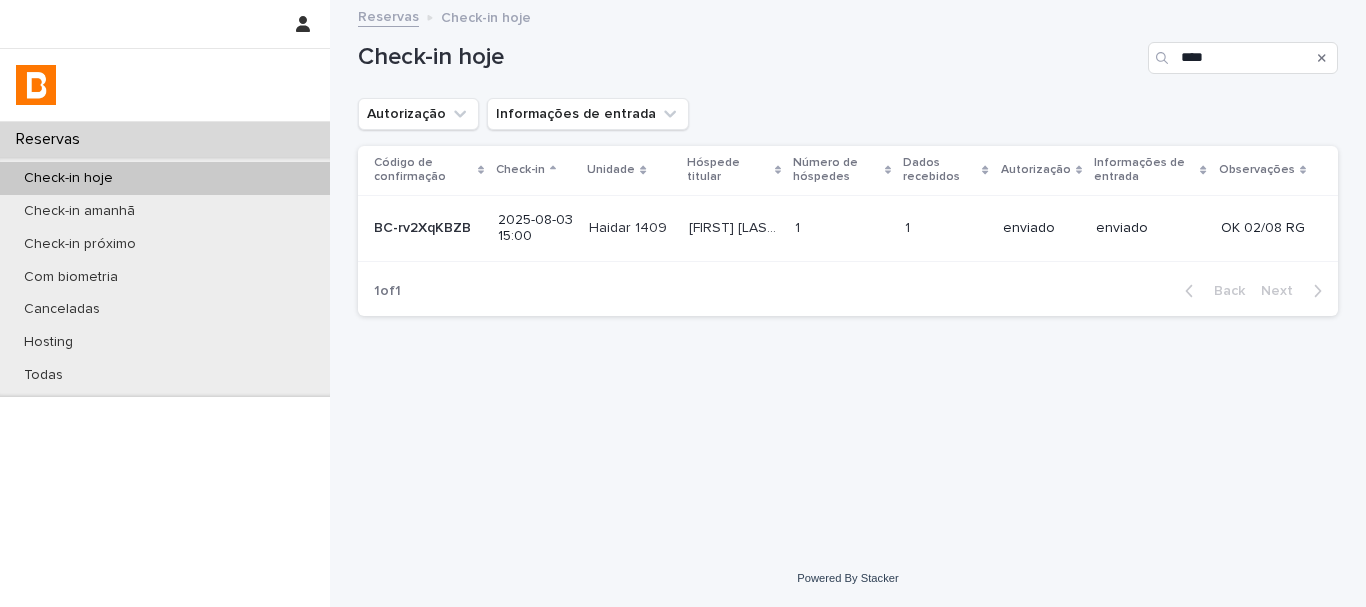 click on "1 1" at bounding box center [946, 228] 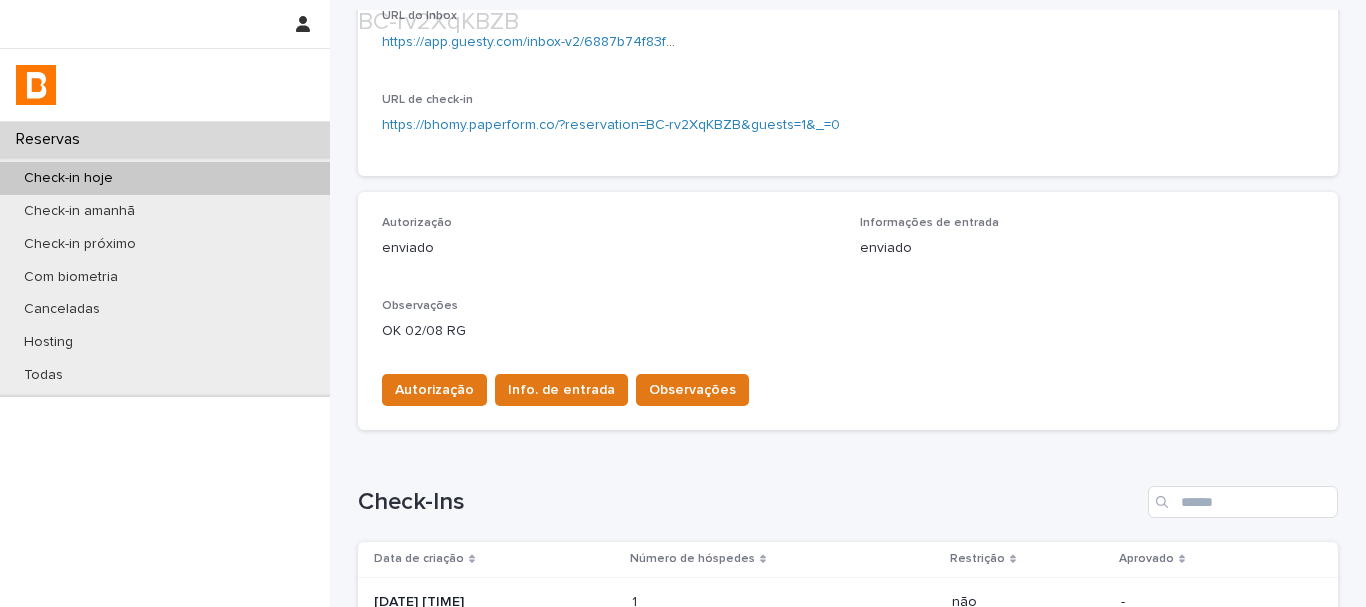 scroll, scrollTop: 500, scrollLeft: 0, axis: vertical 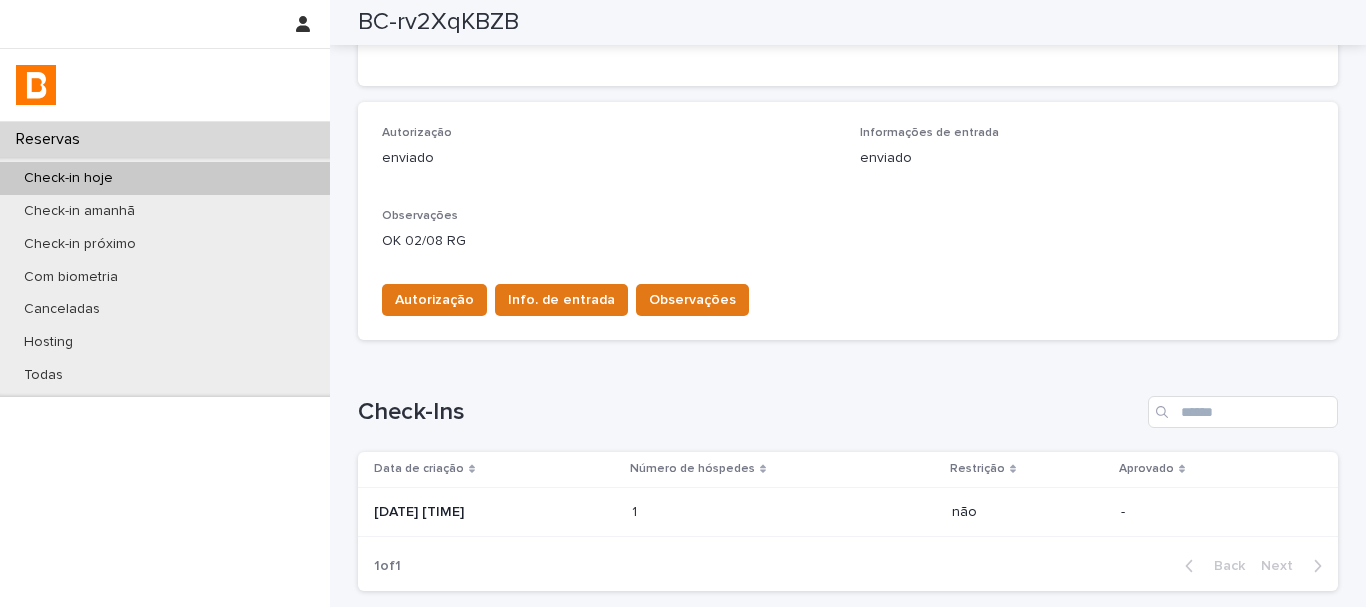click on "[DATE] [TIME]" at bounding box center (495, 512) 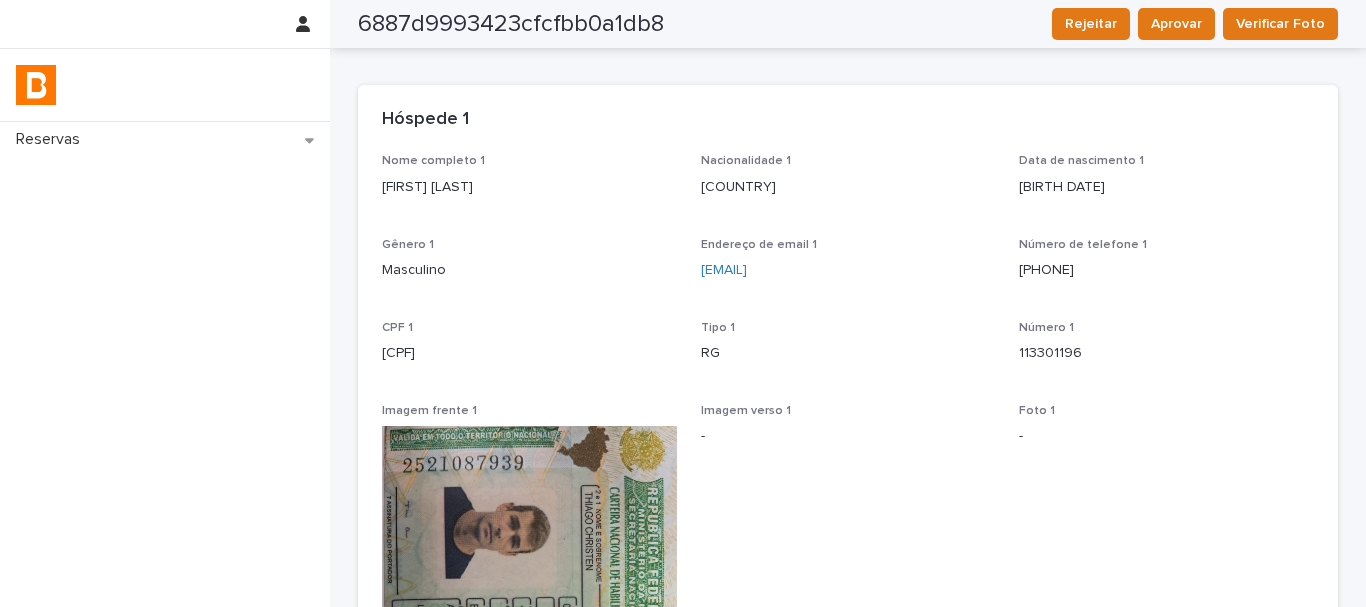 scroll, scrollTop: 0, scrollLeft: 0, axis: both 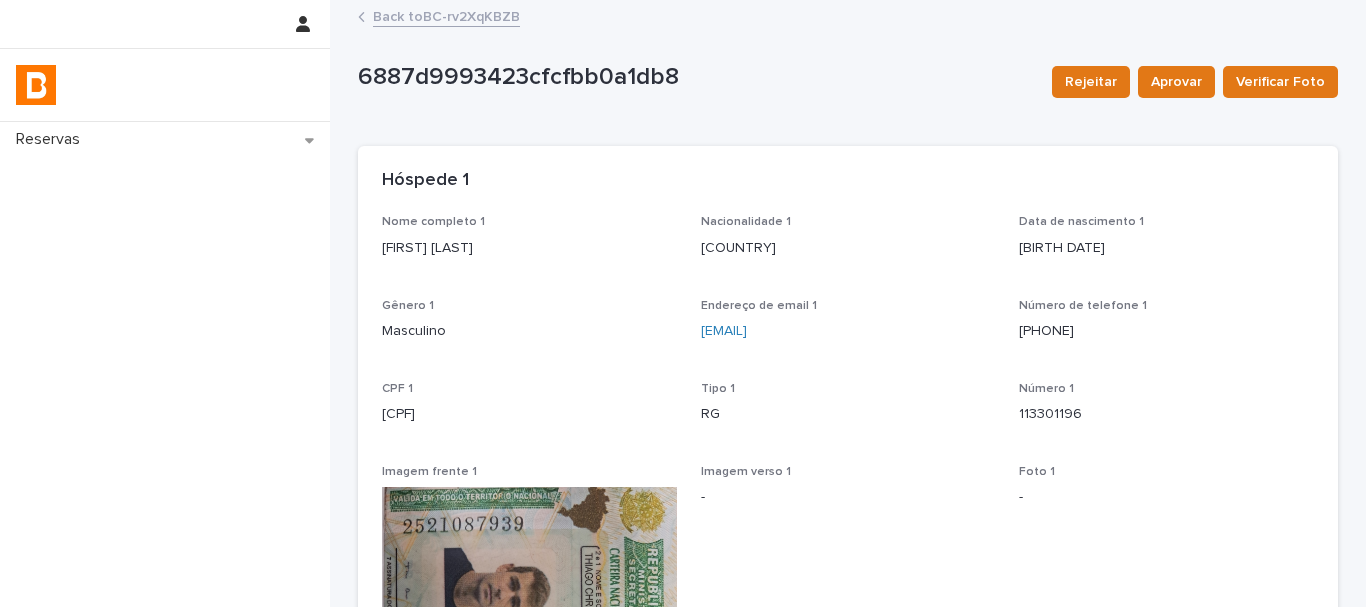 click on "Back to  BC-rv2XqKBZB" at bounding box center [446, 15] 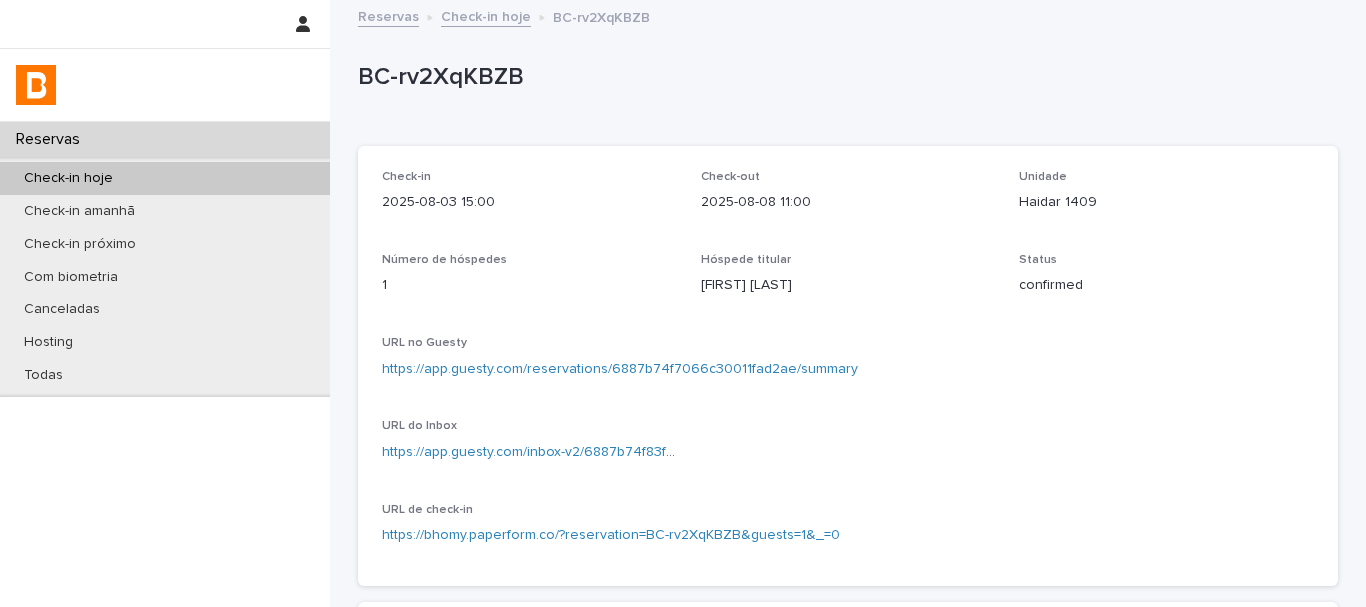 click on "BC-rv2XqKBZB" at bounding box center [844, 77] 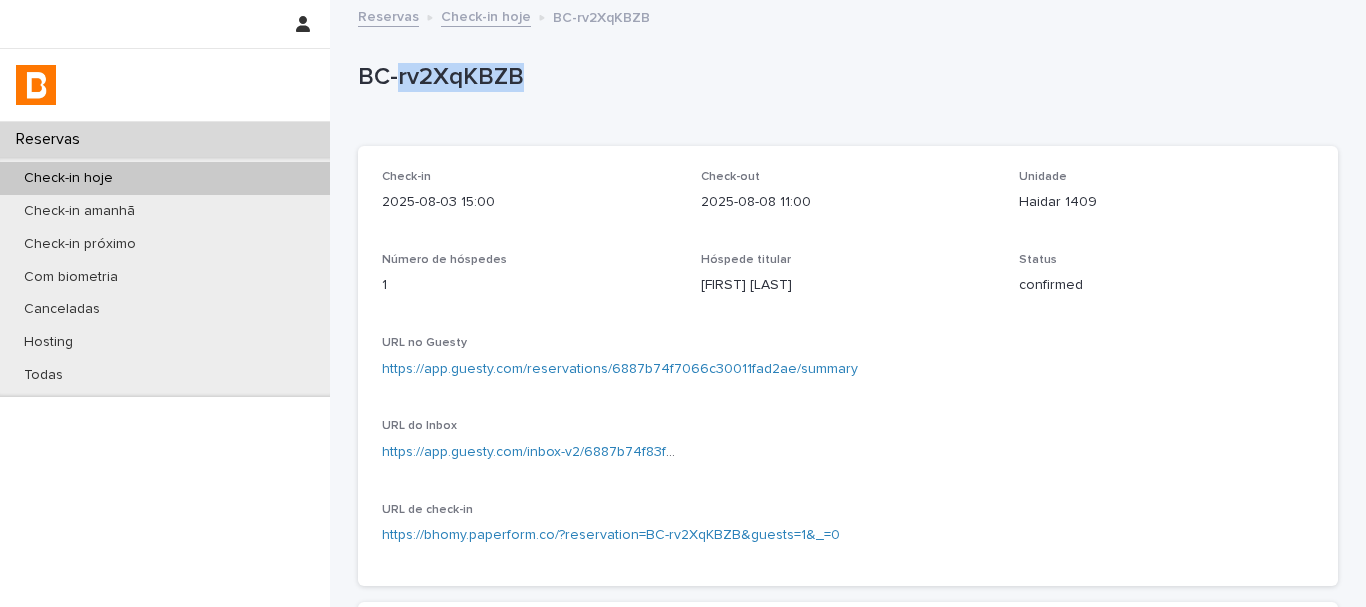 click on "BC-rv2XqKBZB" at bounding box center (844, 77) 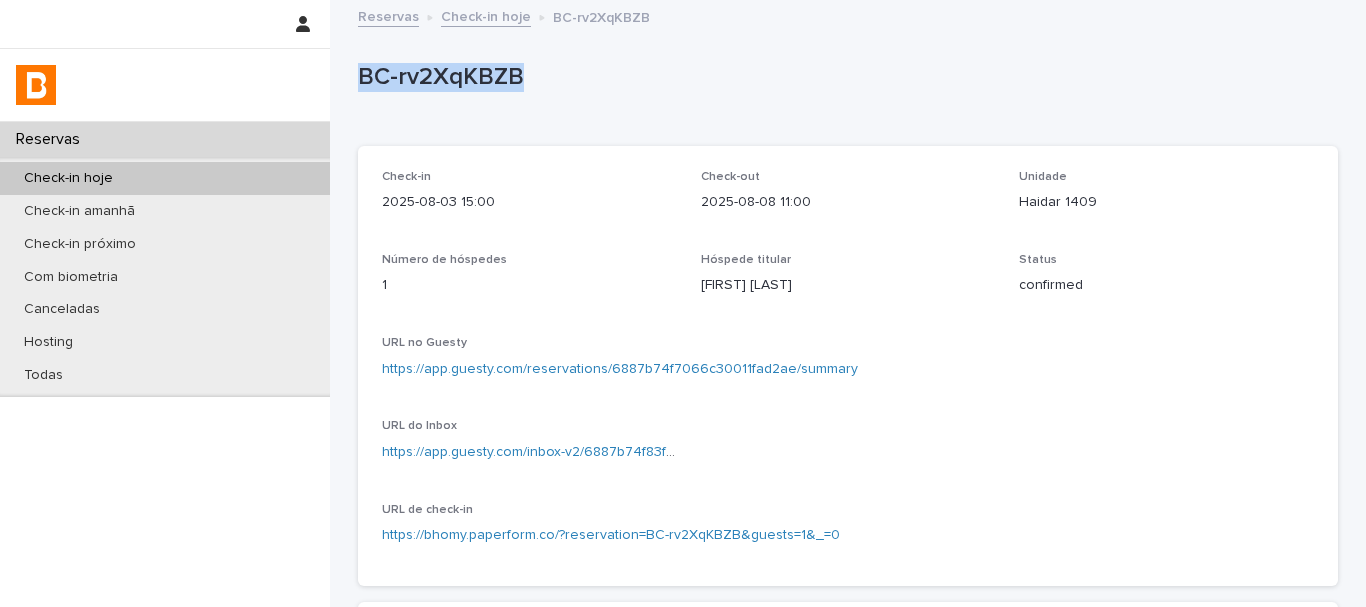 click on "BC-rv2XqKBZB" at bounding box center [844, 77] 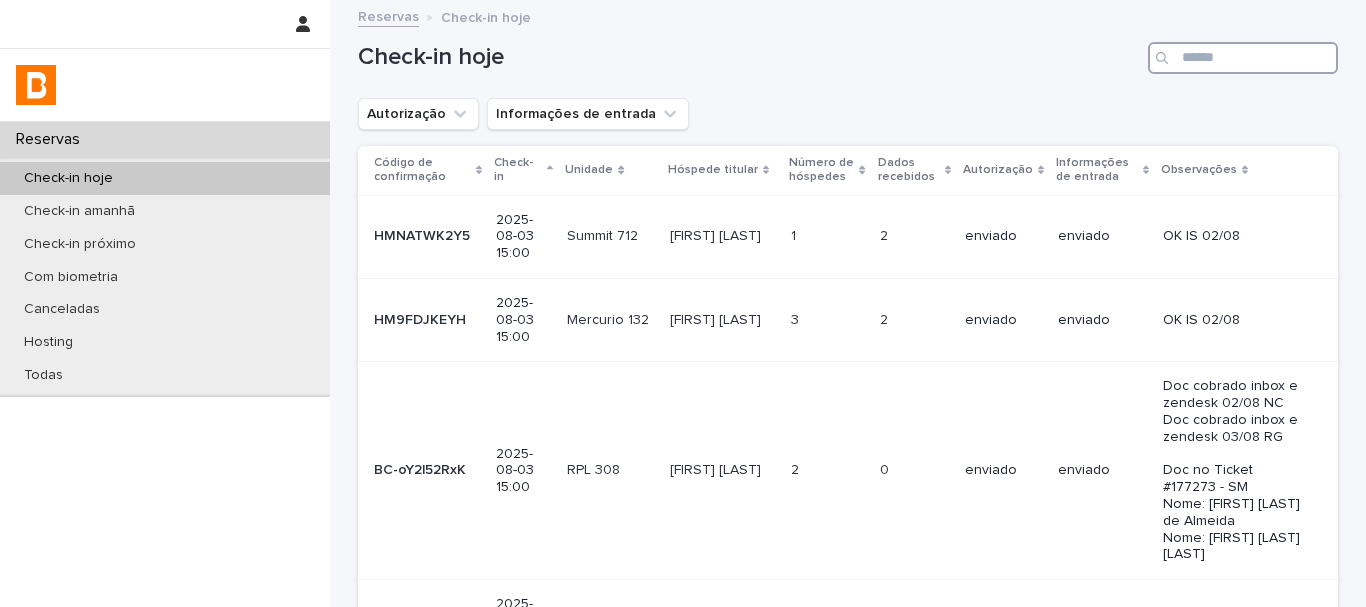 click at bounding box center (1243, 58) 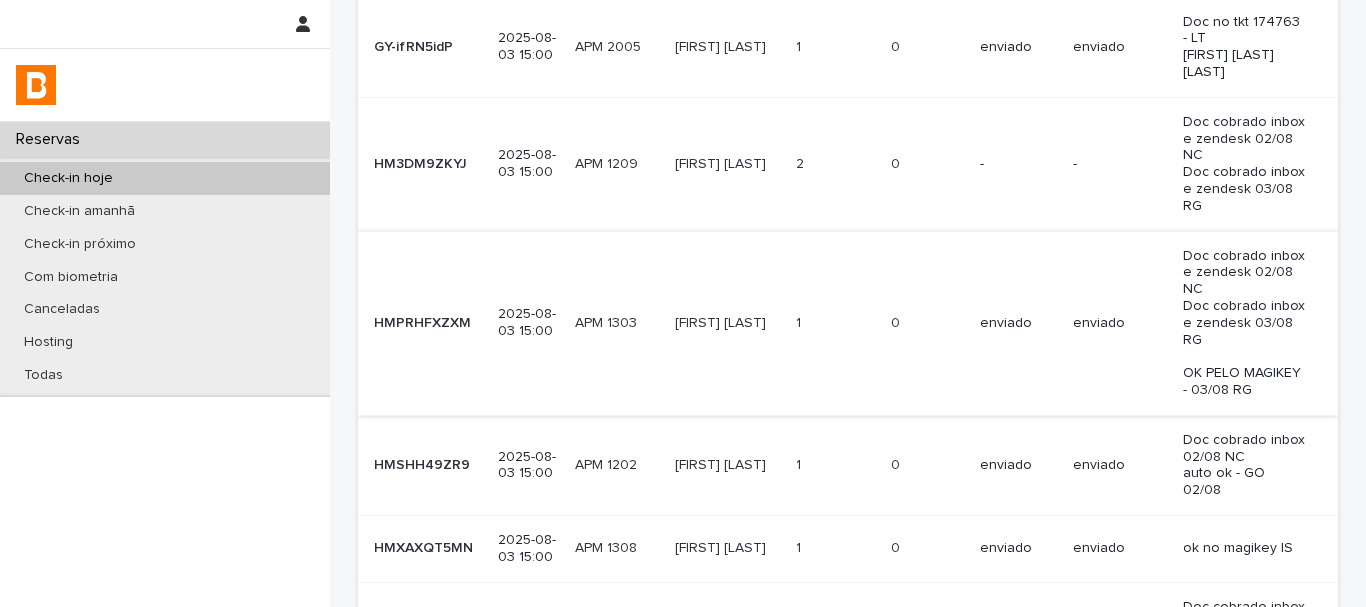 scroll, scrollTop: 200, scrollLeft: 0, axis: vertical 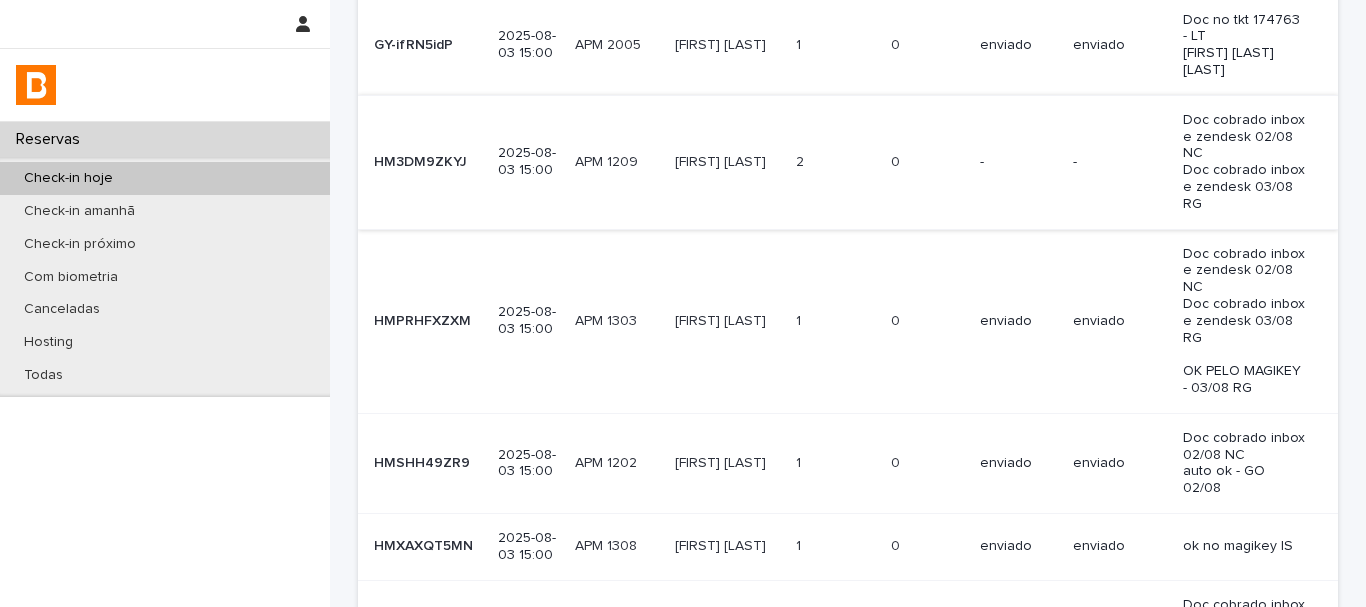 type on "***" 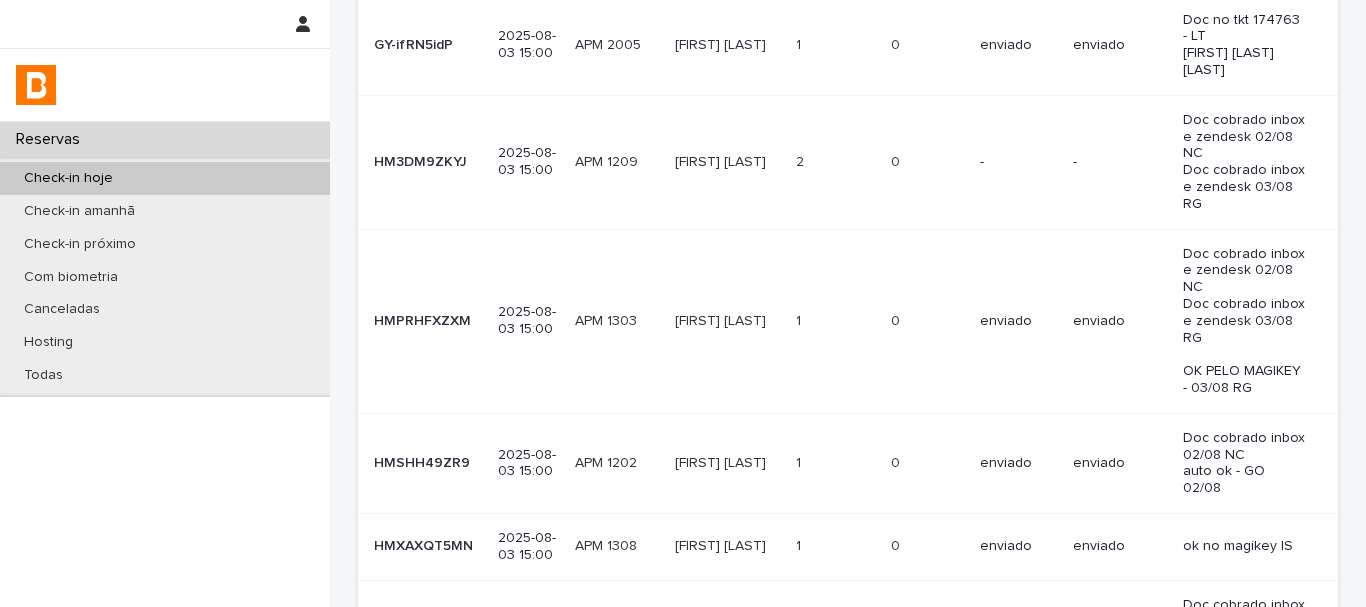 click on "[FIRST] [LAST]" at bounding box center (722, 160) 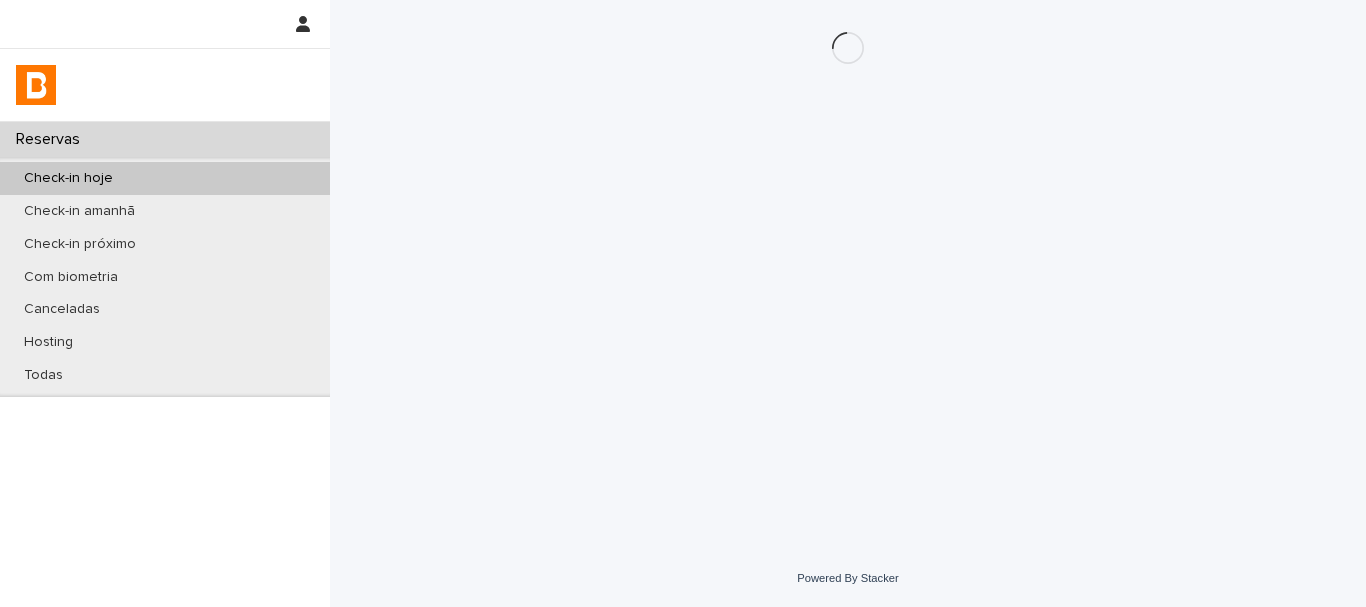 scroll, scrollTop: 0, scrollLeft: 0, axis: both 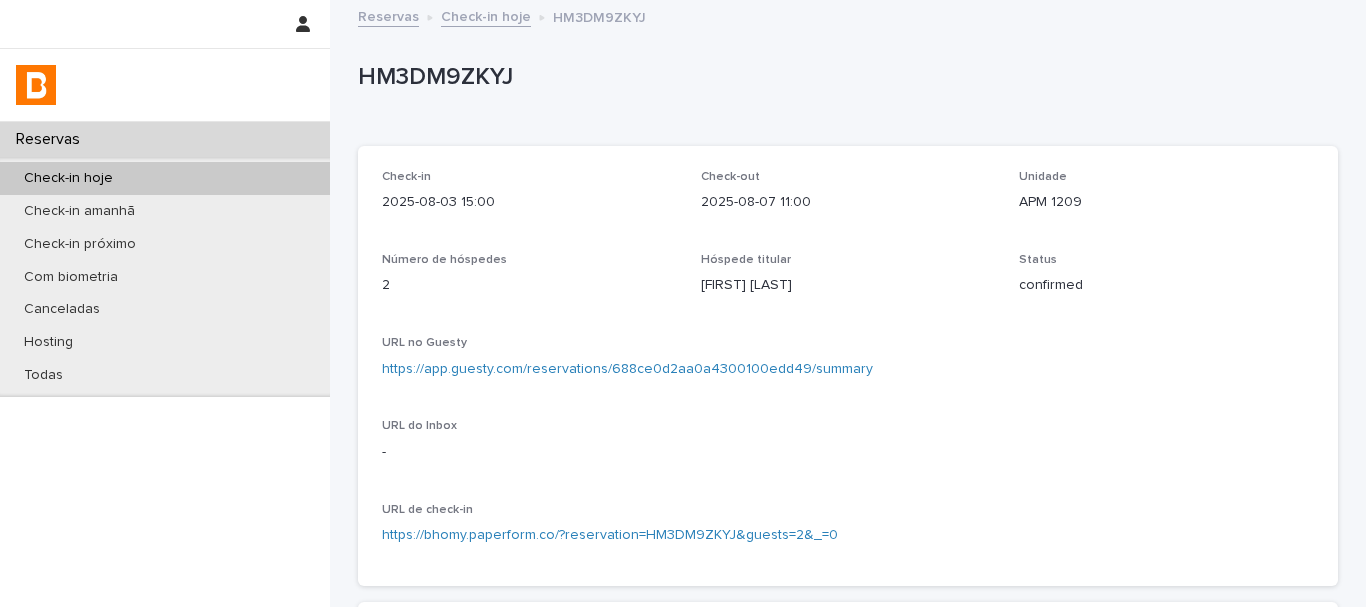 click on "HM3DM9ZKYJ" at bounding box center (844, 77) 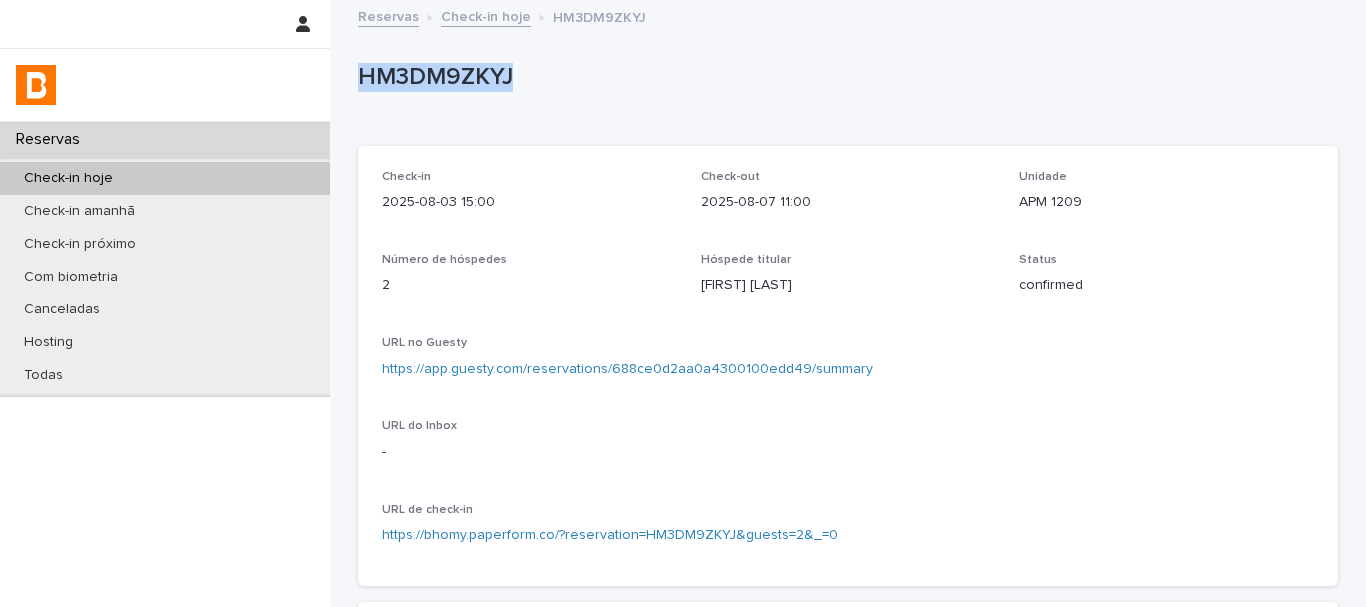 click on "HM3DM9ZKYJ" at bounding box center [844, 77] 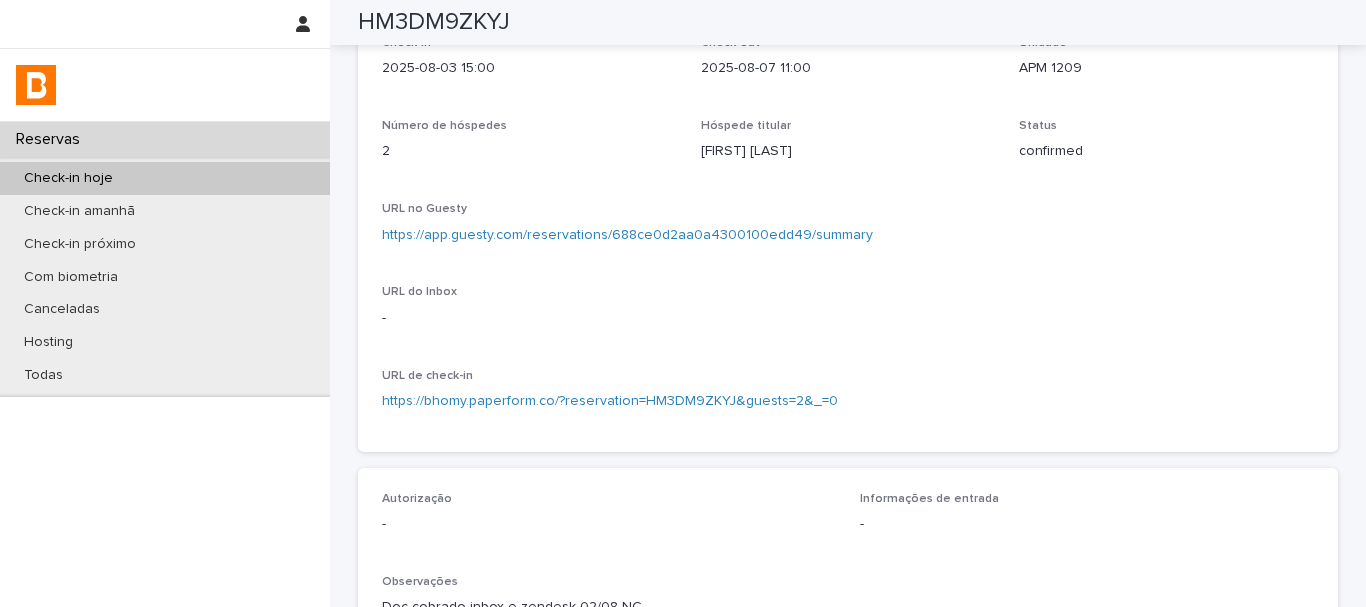scroll, scrollTop: 0, scrollLeft: 0, axis: both 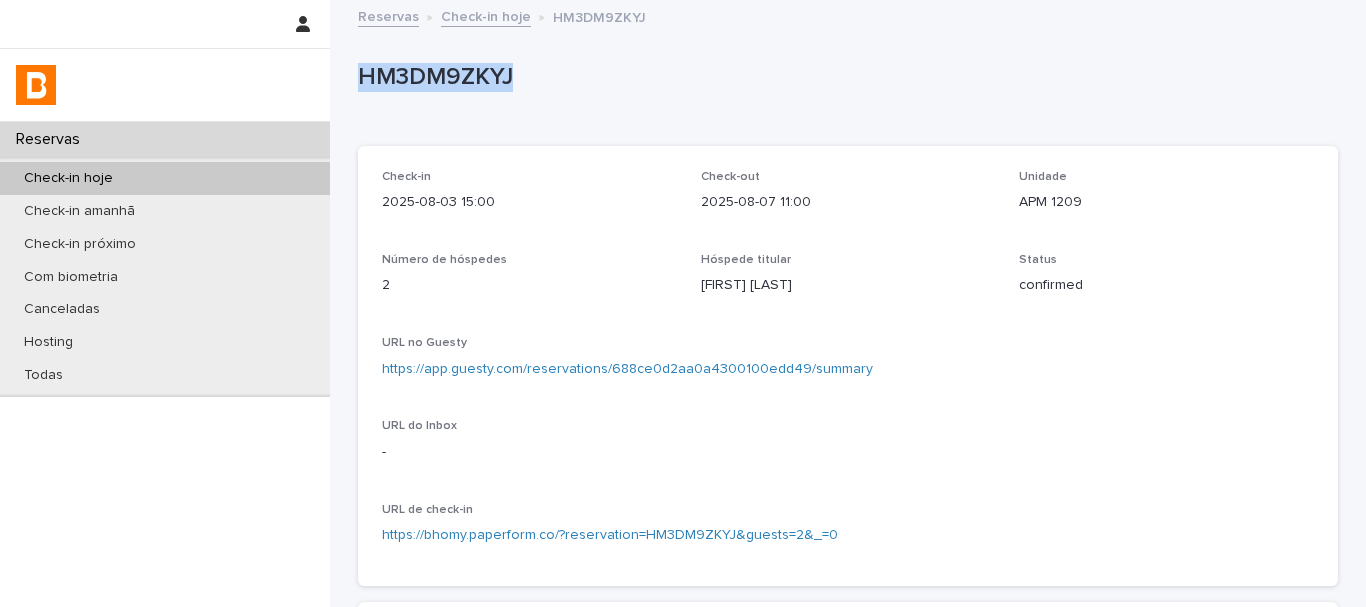click on "HM3DM9ZKYJ" at bounding box center [844, 77] 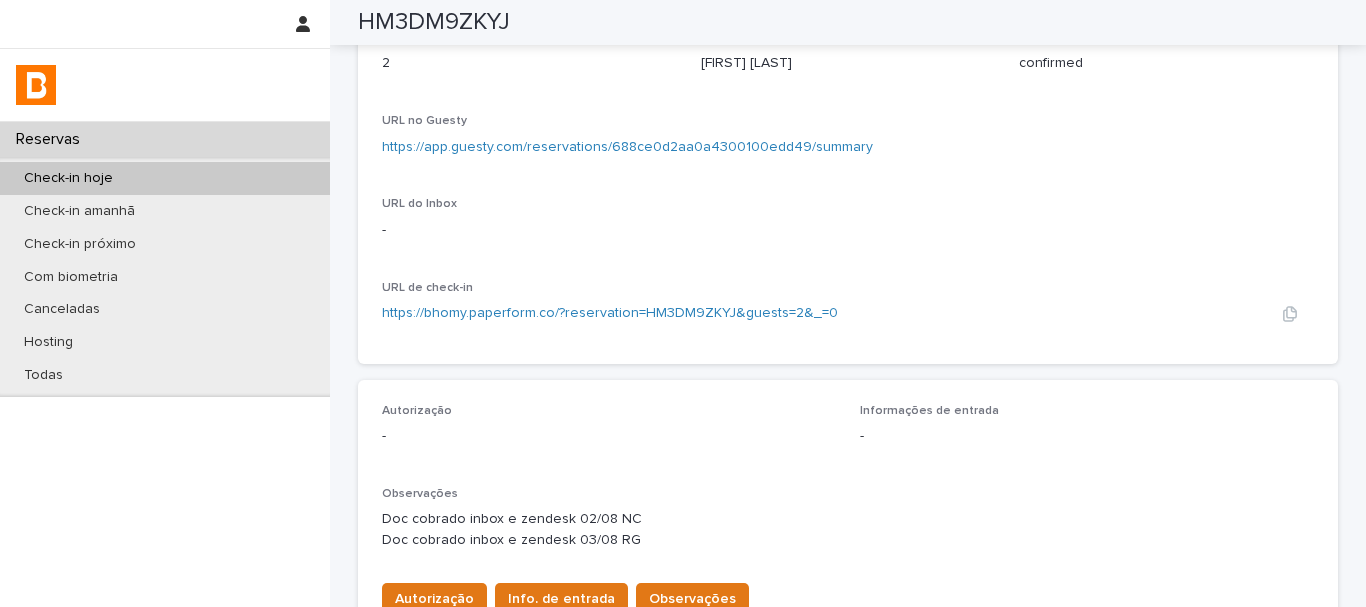 scroll, scrollTop: 0, scrollLeft: 0, axis: both 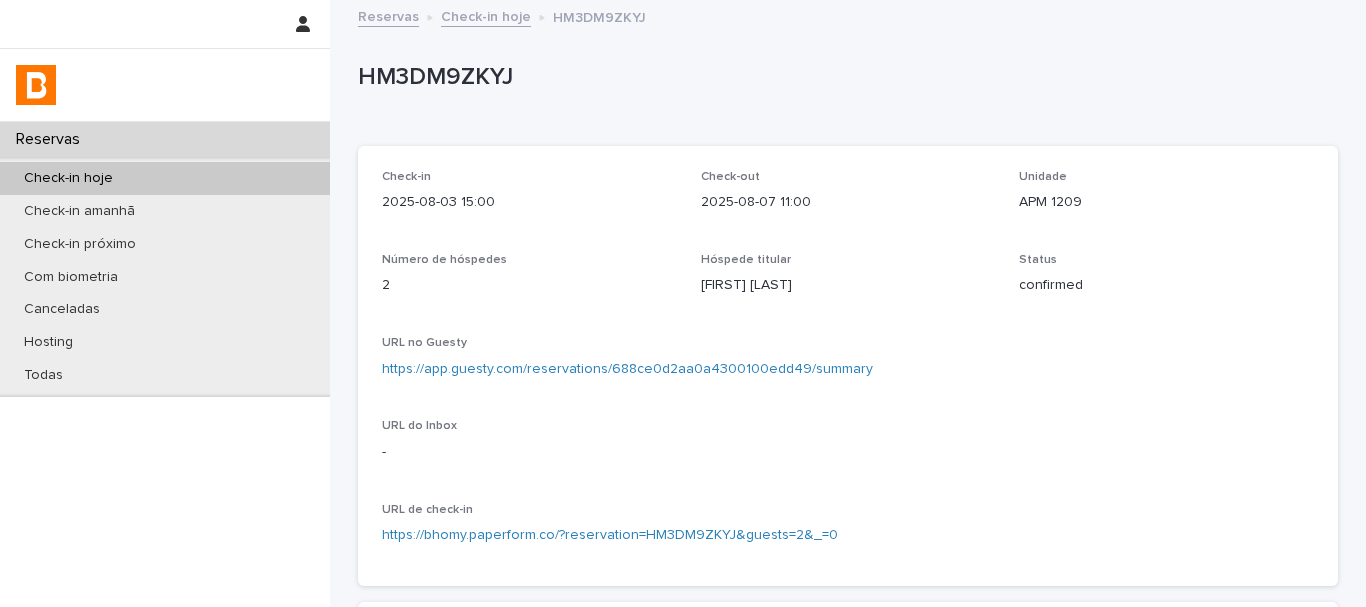 click on "Check-in hoje" at bounding box center (165, 178) 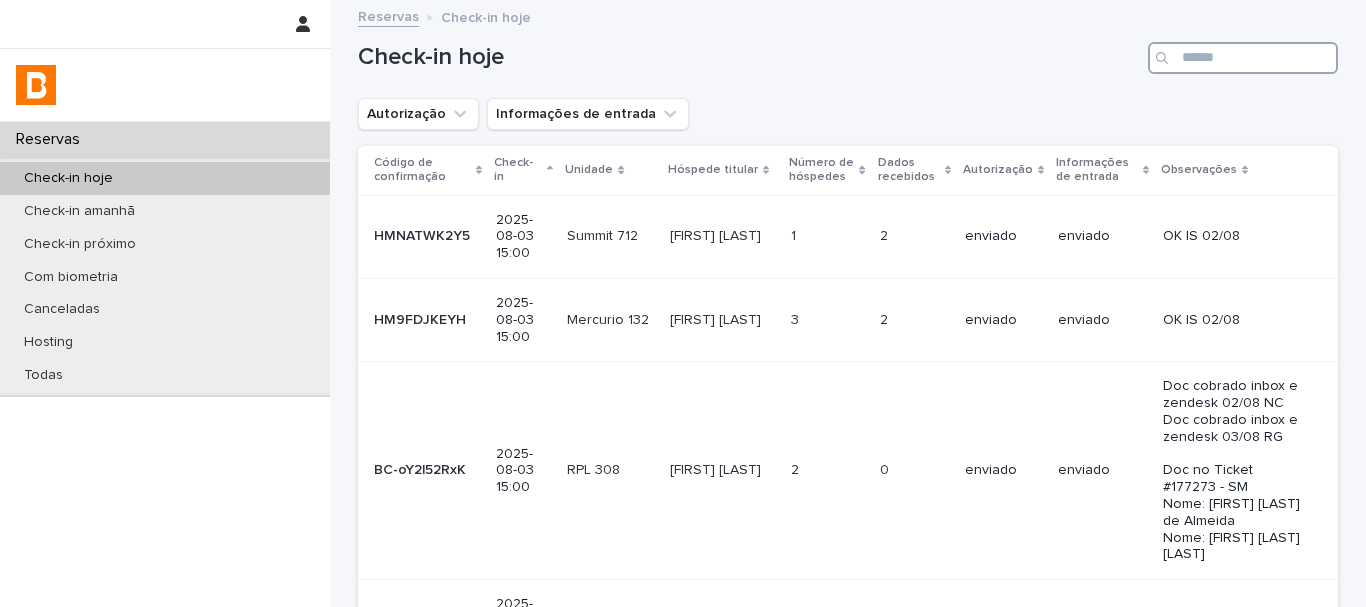 click at bounding box center (1243, 58) 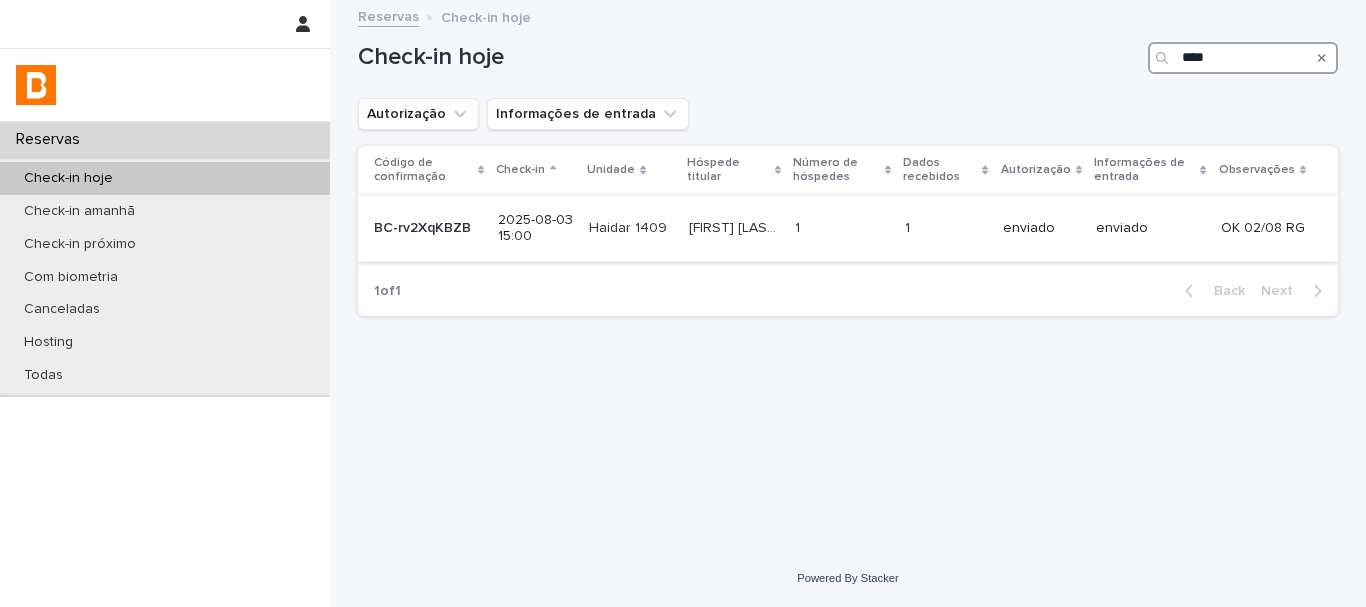 type on "****" 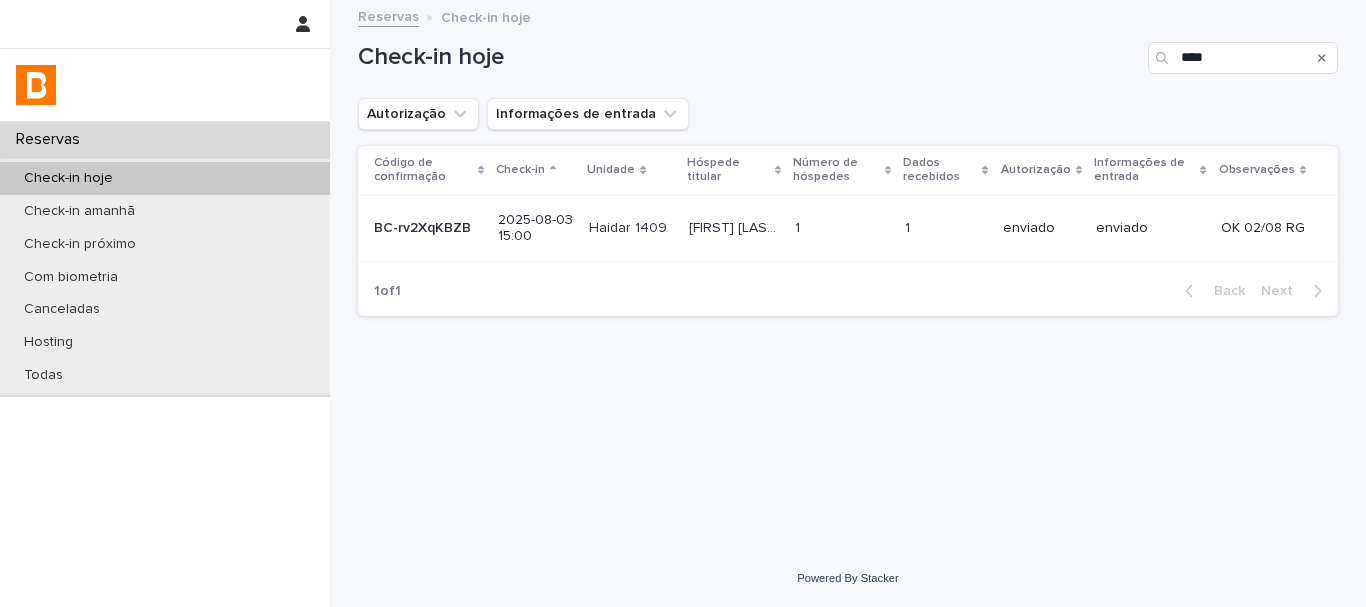click on "Haidar 1409" at bounding box center [630, 226] 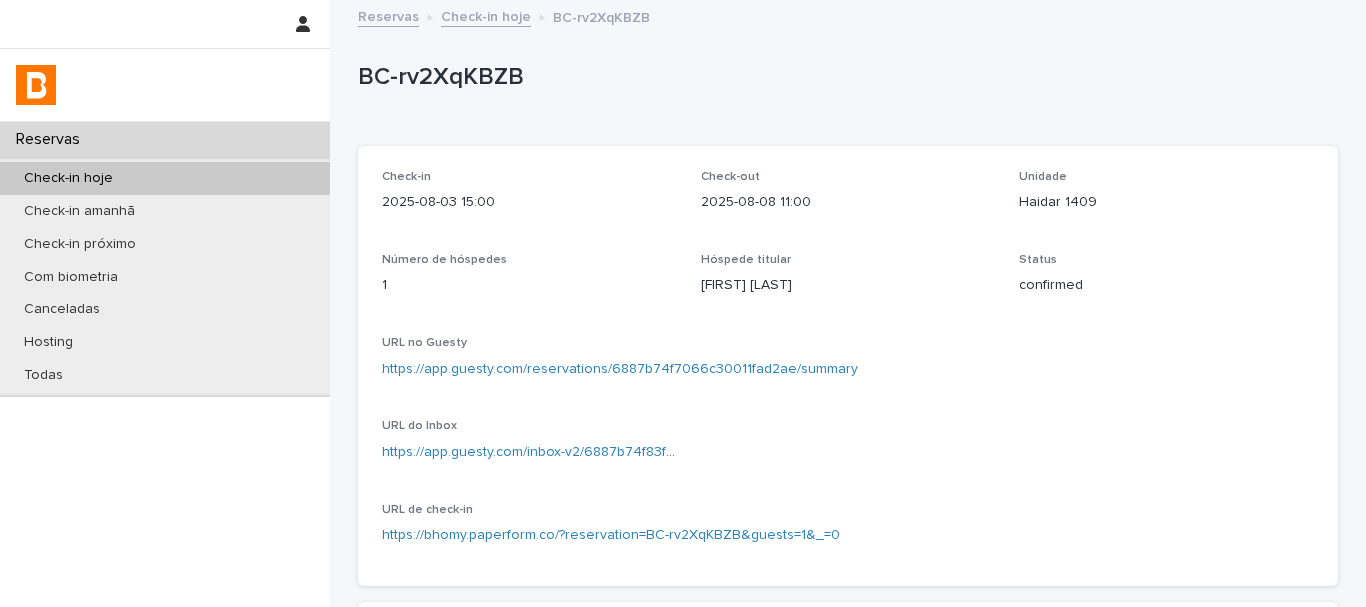 scroll, scrollTop: 400, scrollLeft: 0, axis: vertical 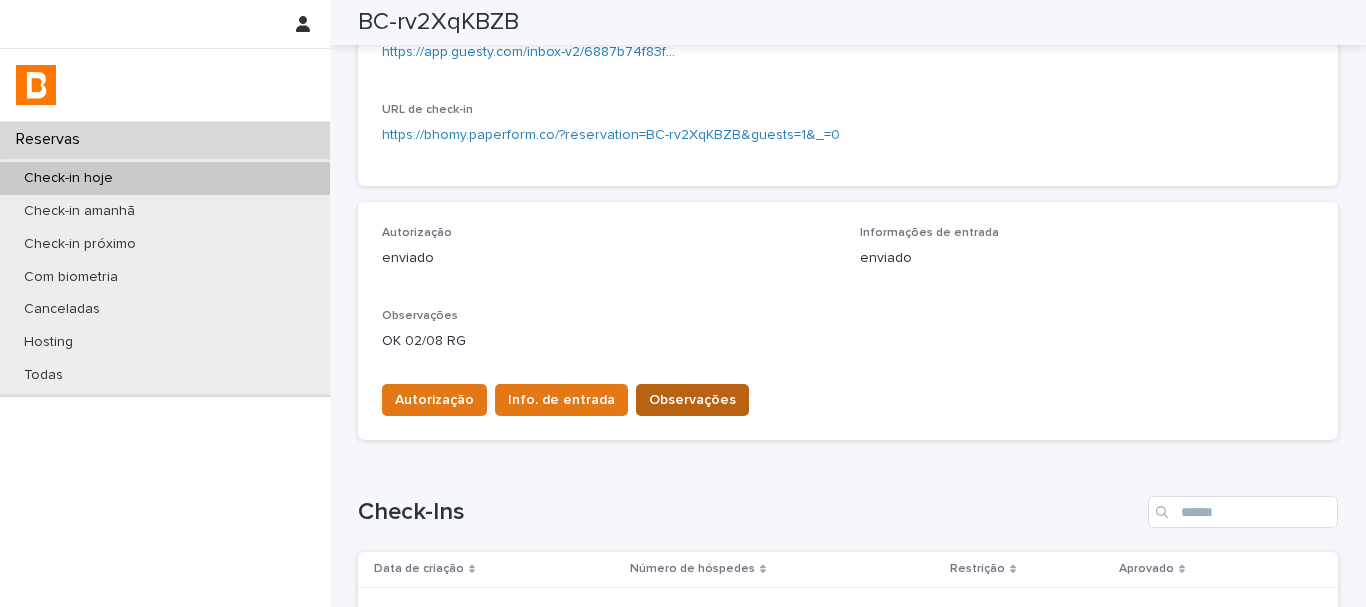 click on "Observações" at bounding box center (692, 400) 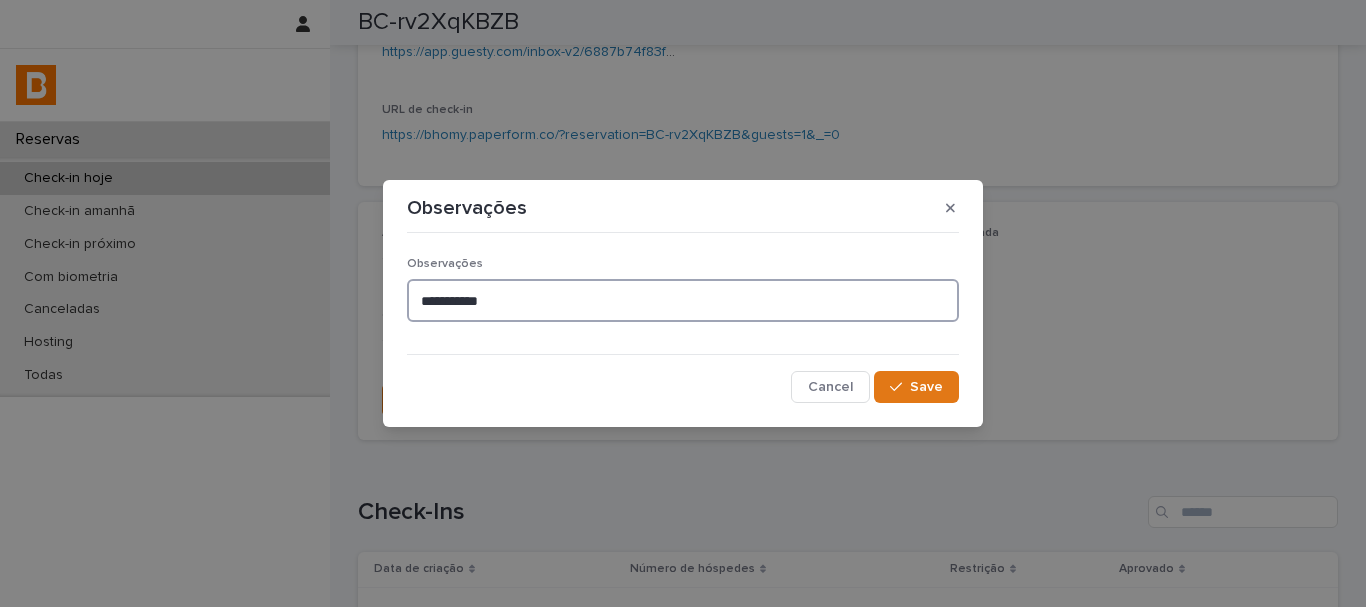click on "**********" at bounding box center [683, 300] 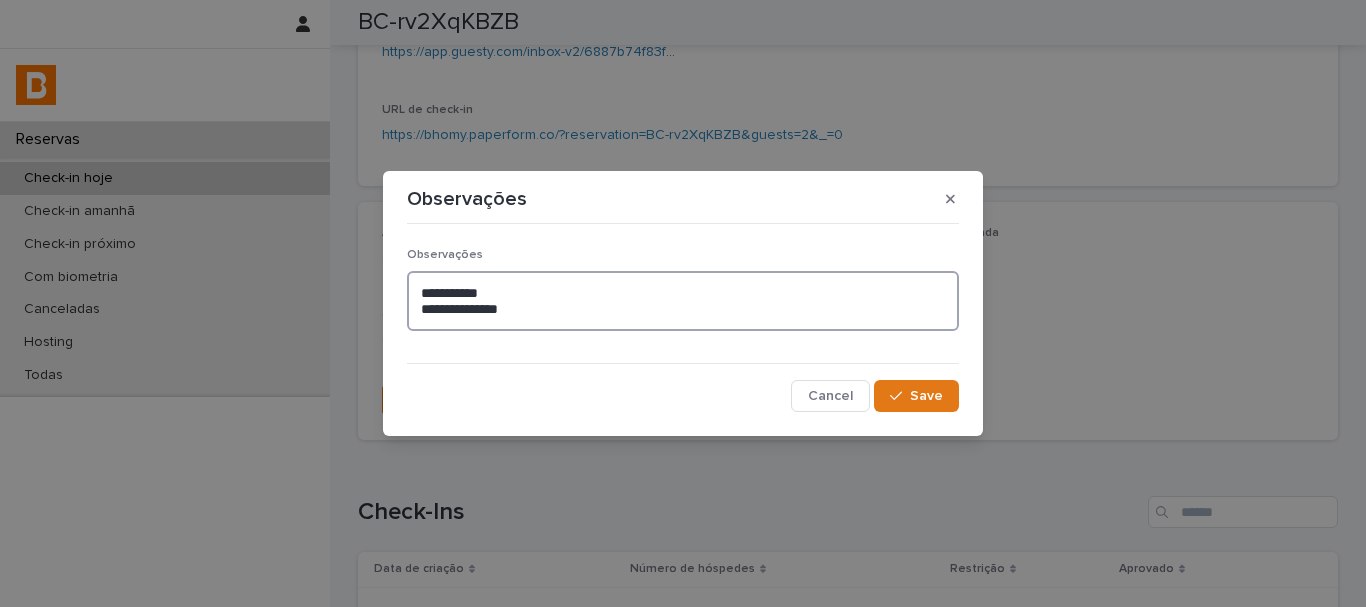 paste on "*******" 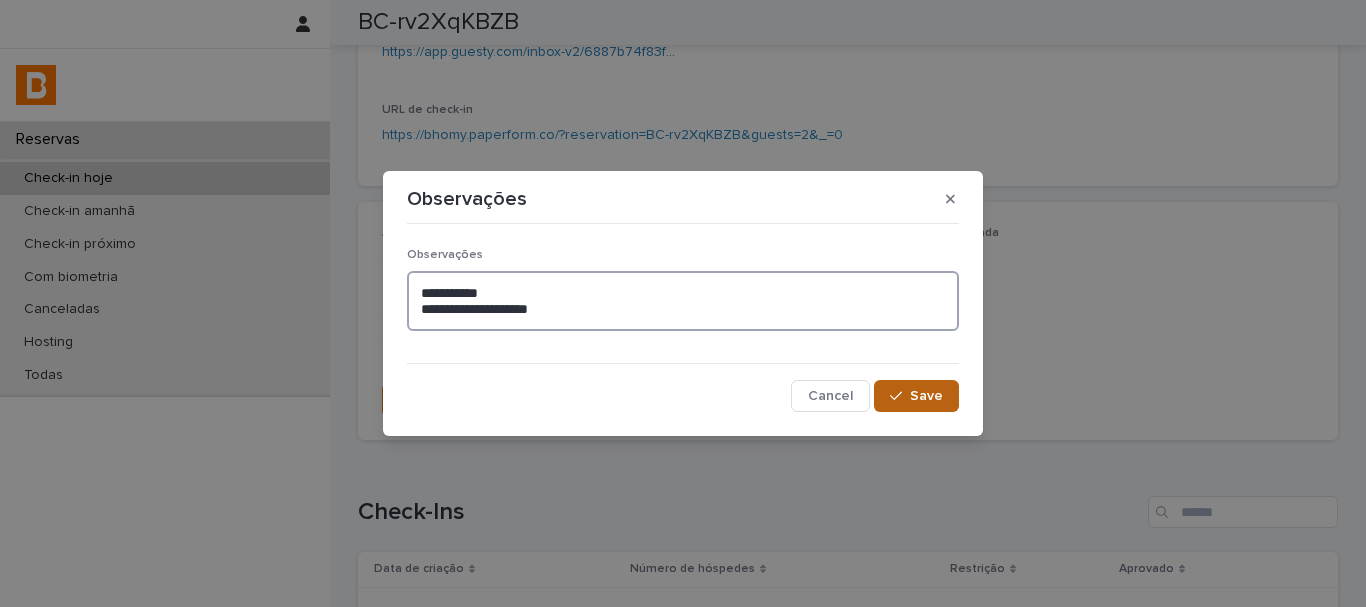 type on "**********" 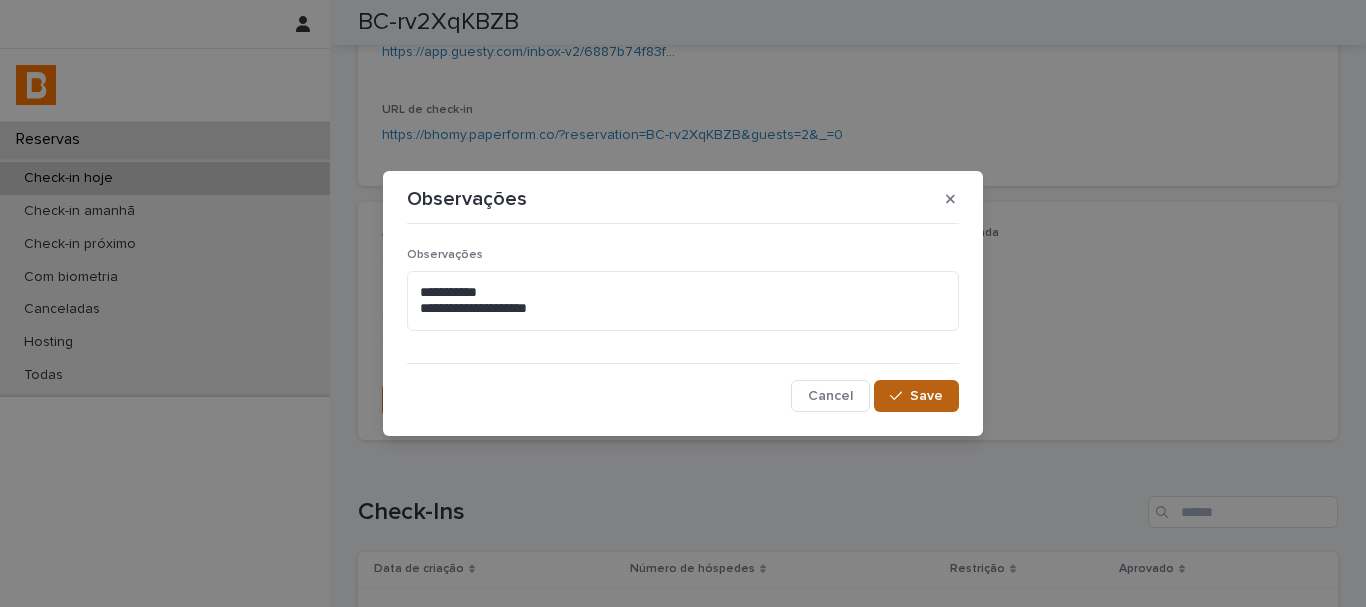 click on "Save" at bounding box center (926, 396) 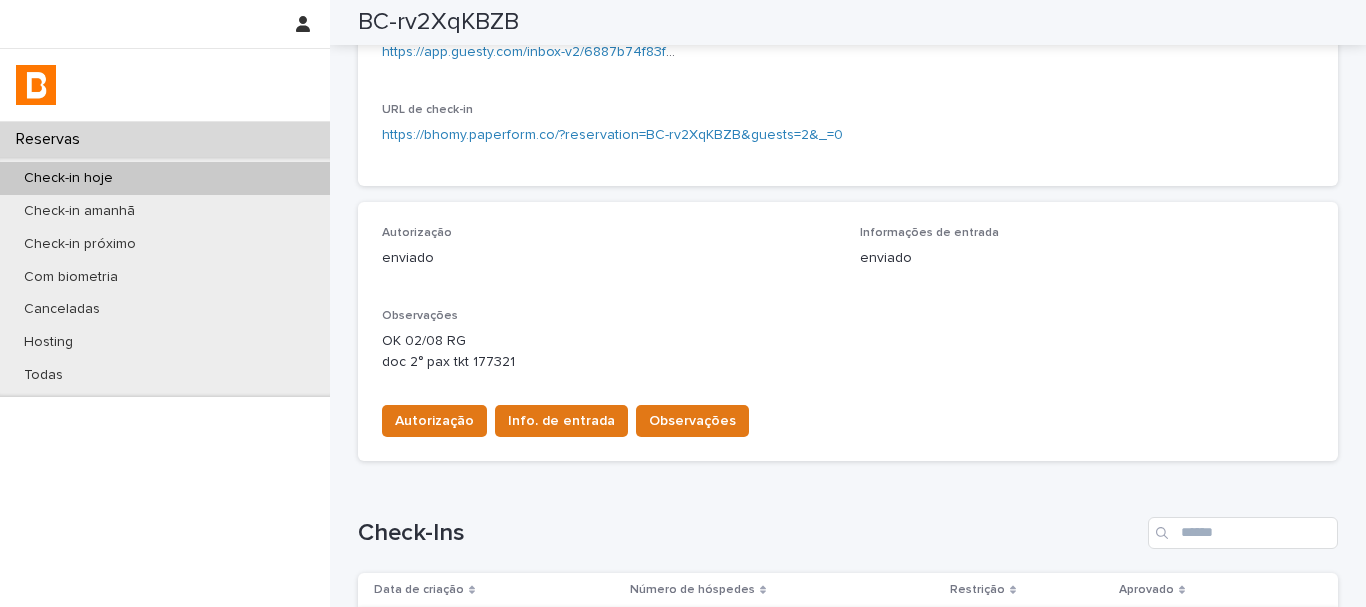 scroll, scrollTop: 411, scrollLeft: 0, axis: vertical 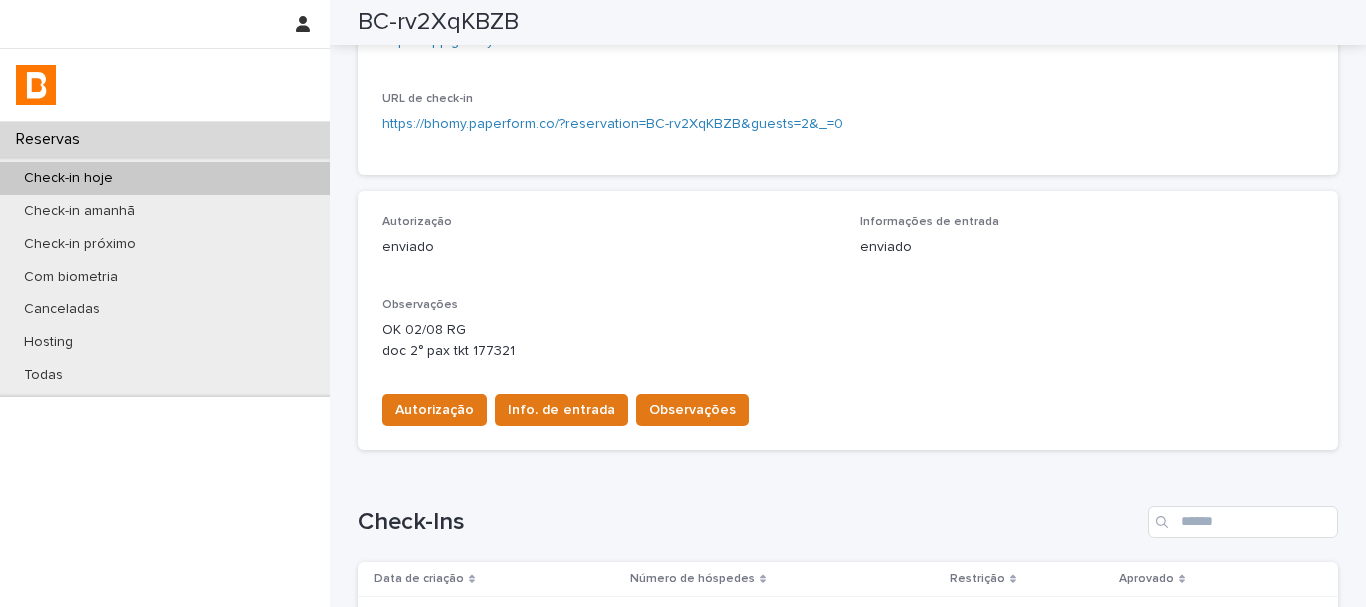 click on "Check-in hoje" at bounding box center [165, 178] 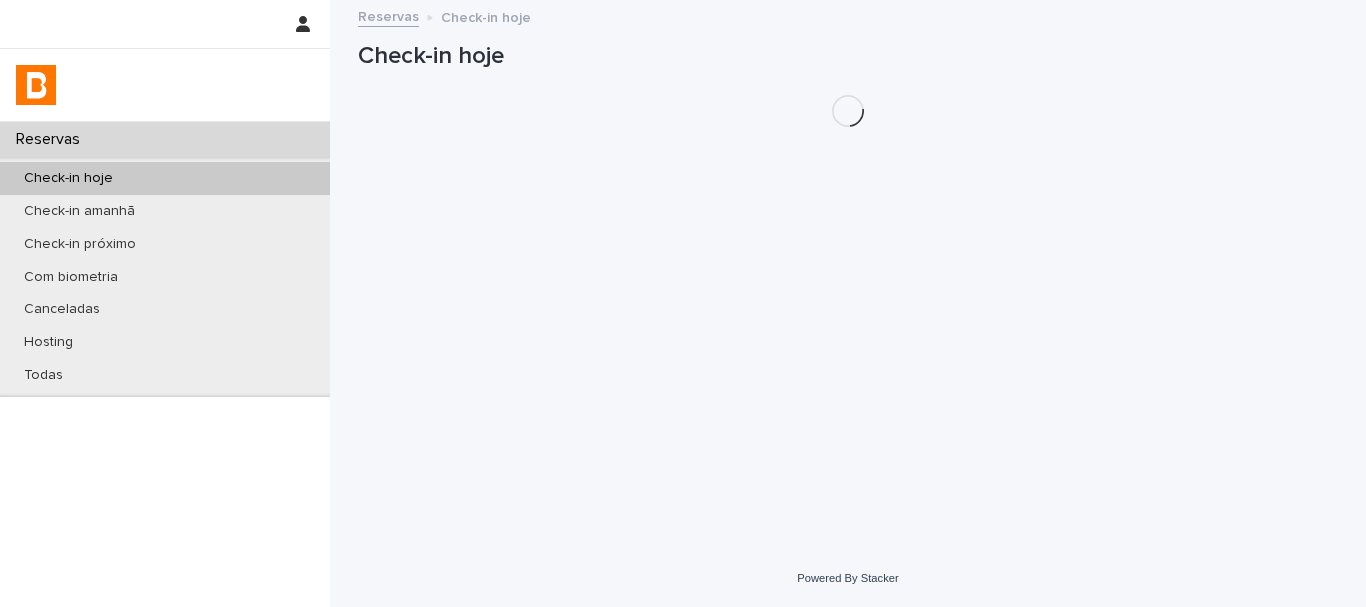 scroll, scrollTop: 0, scrollLeft: 0, axis: both 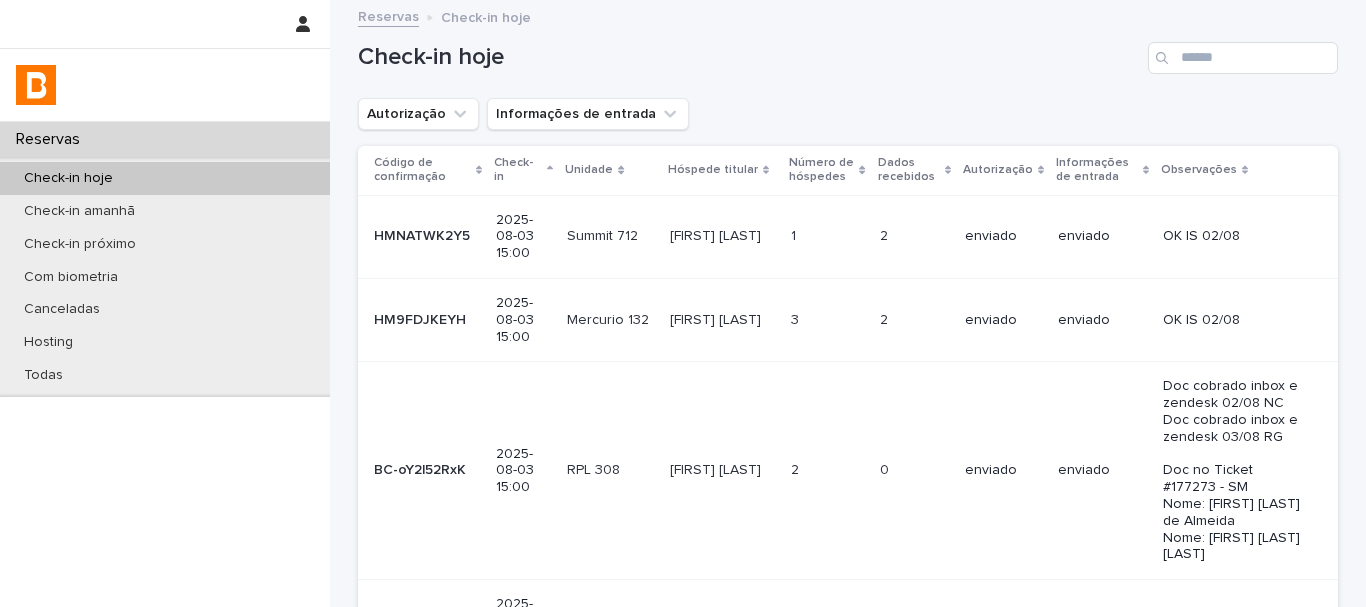 click on "Reservas Check-in hoje" at bounding box center (848, 18) 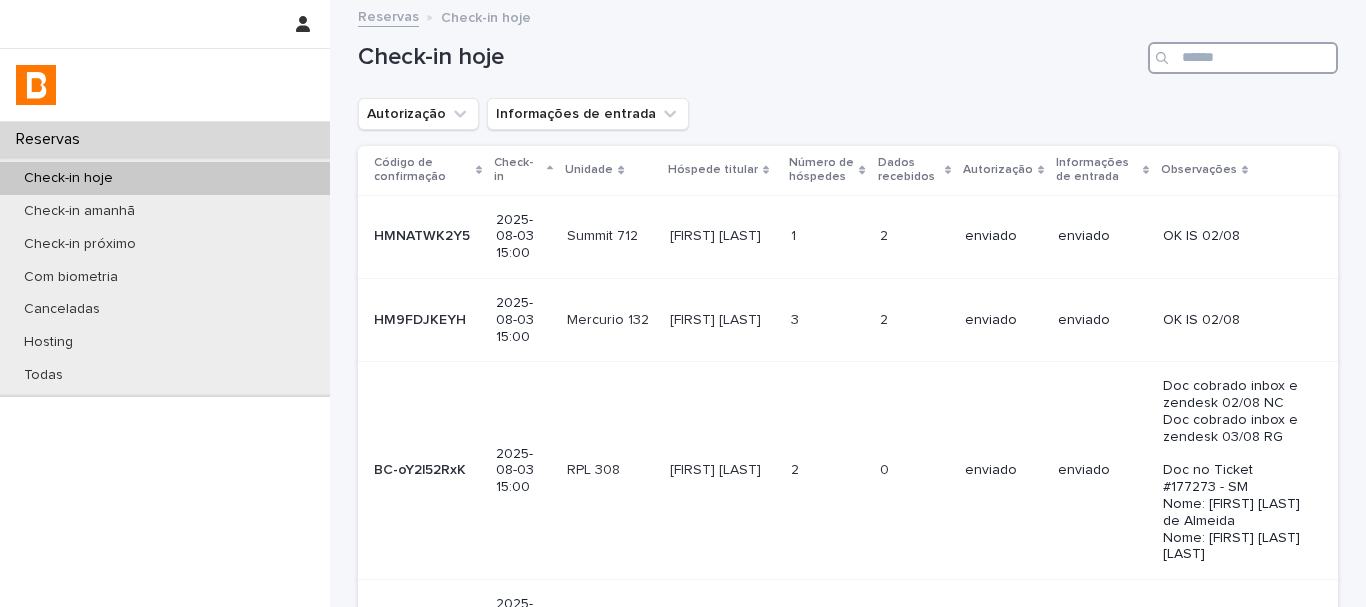 click at bounding box center (1243, 58) 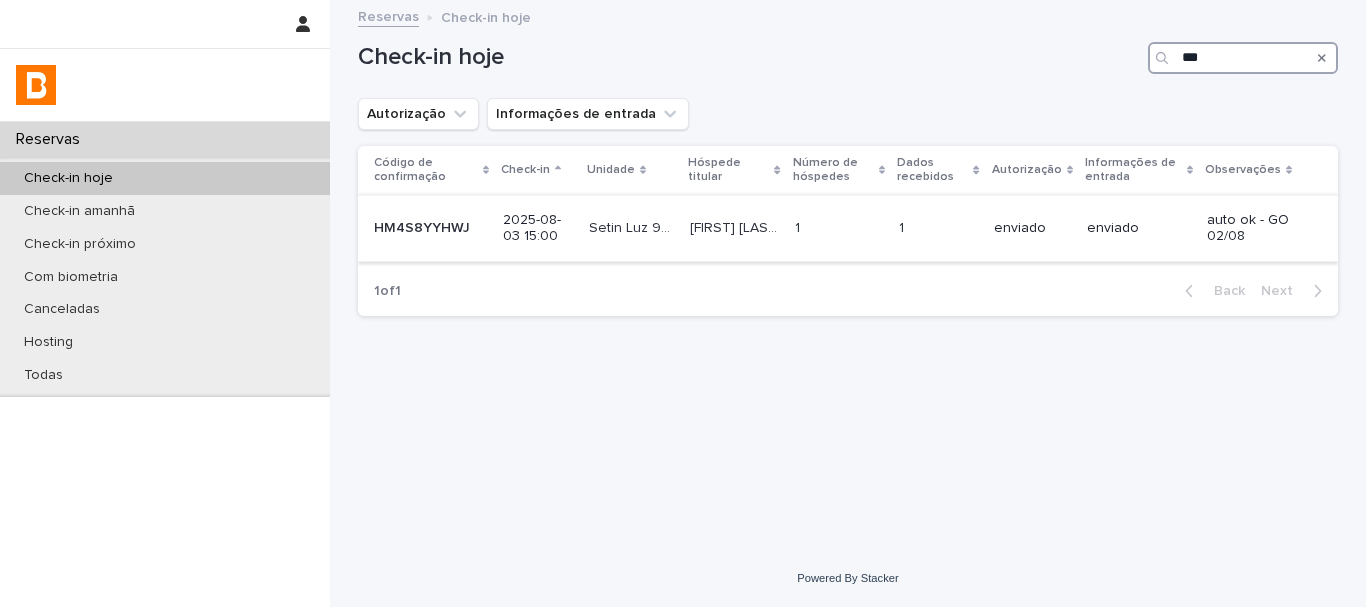 type on "***" 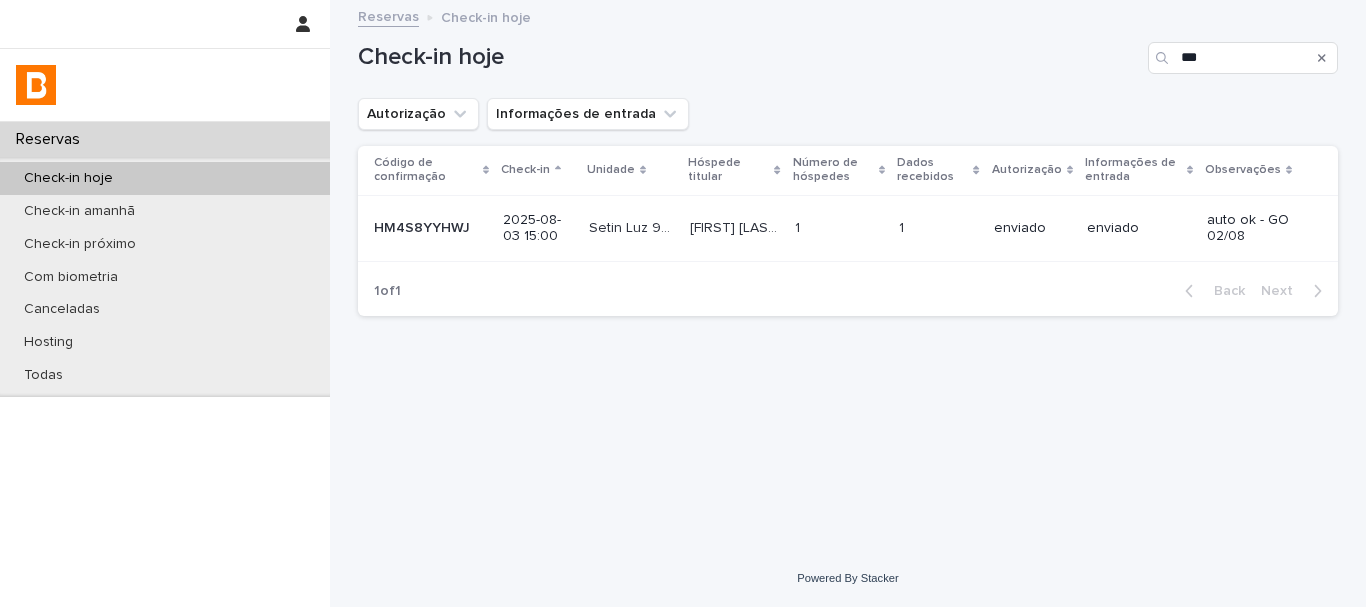 click on "1 1" at bounding box center [839, 228] 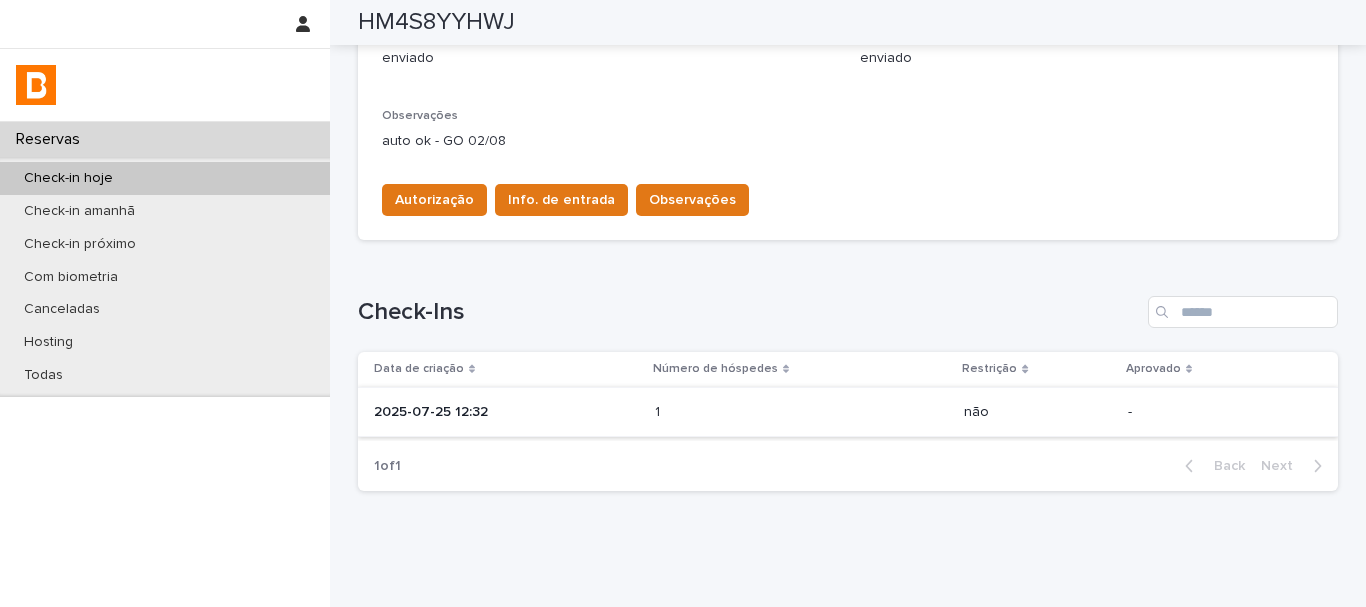 scroll, scrollTop: 500, scrollLeft: 0, axis: vertical 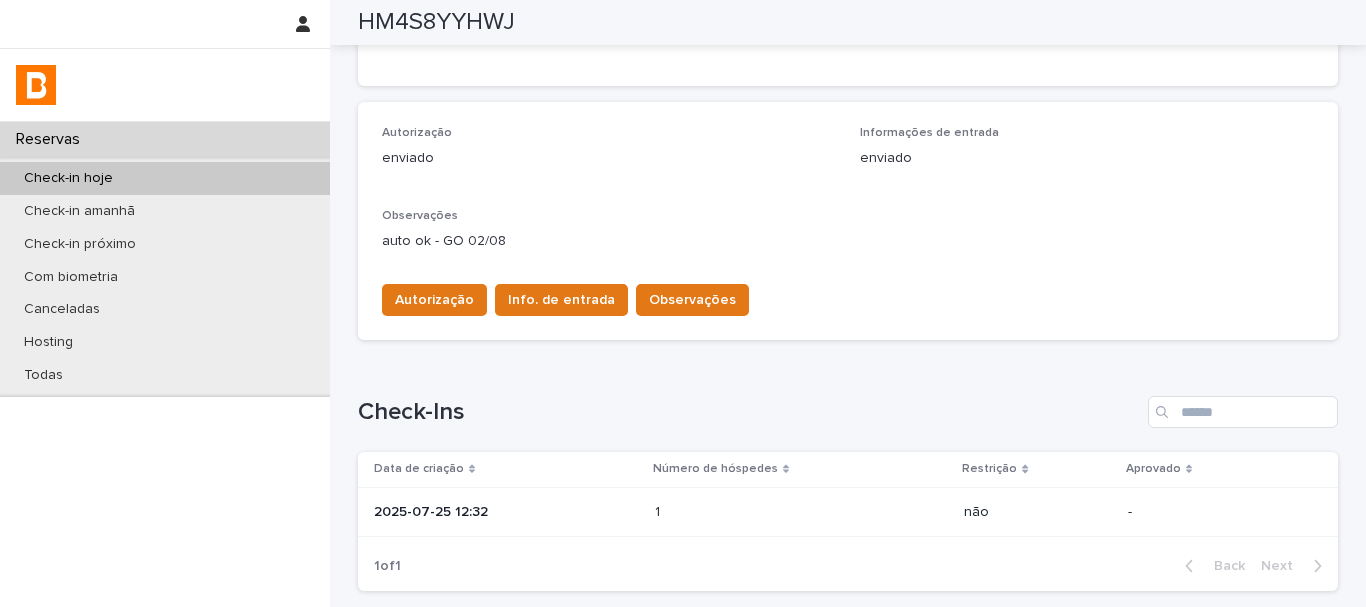 click on "Check-Ins" at bounding box center [749, 412] 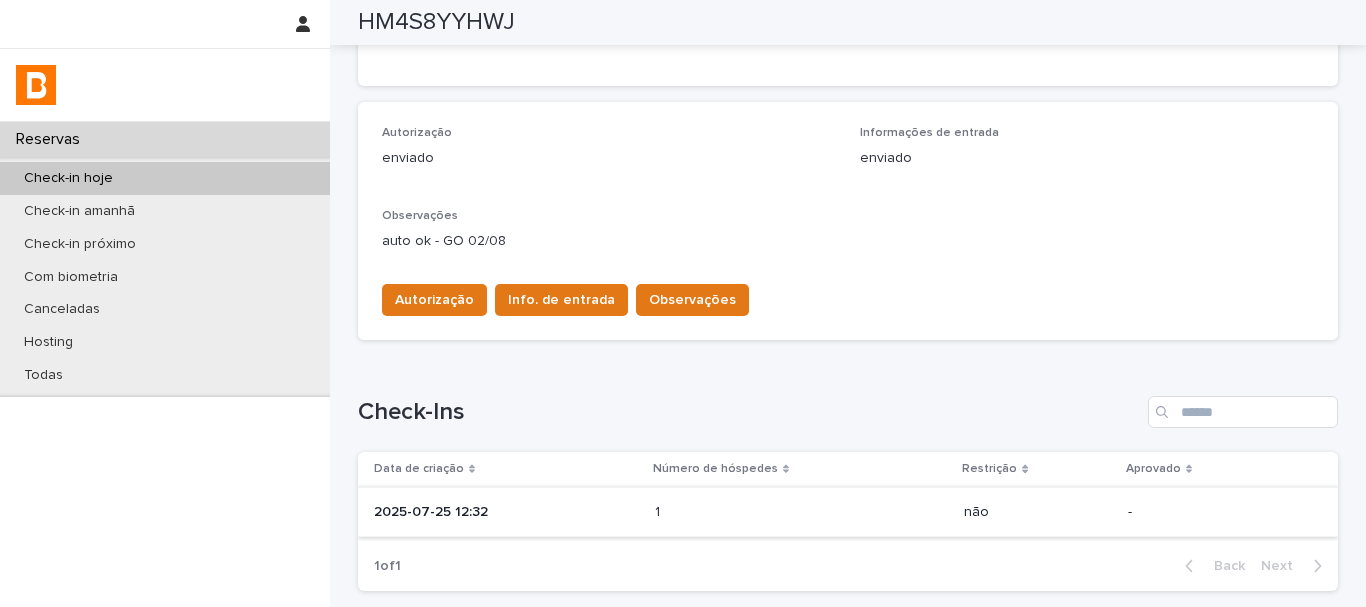 scroll, scrollTop: 0, scrollLeft: 0, axis: both 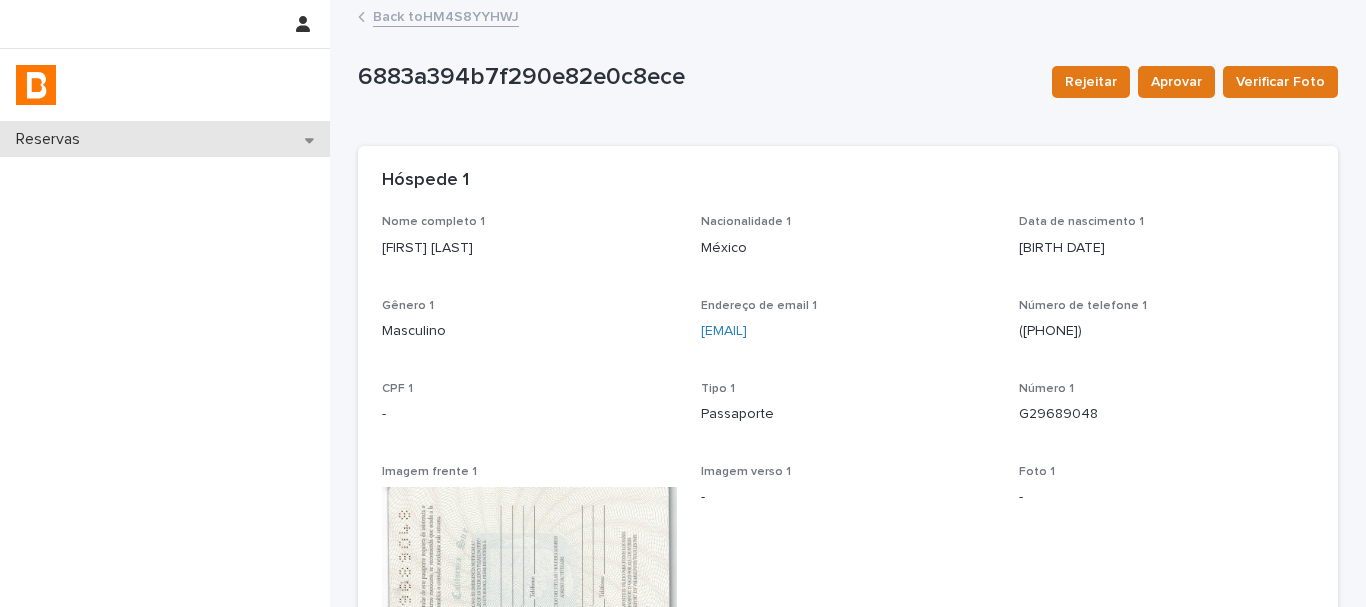 click on "Reservas" at bounding box center [165, 139] 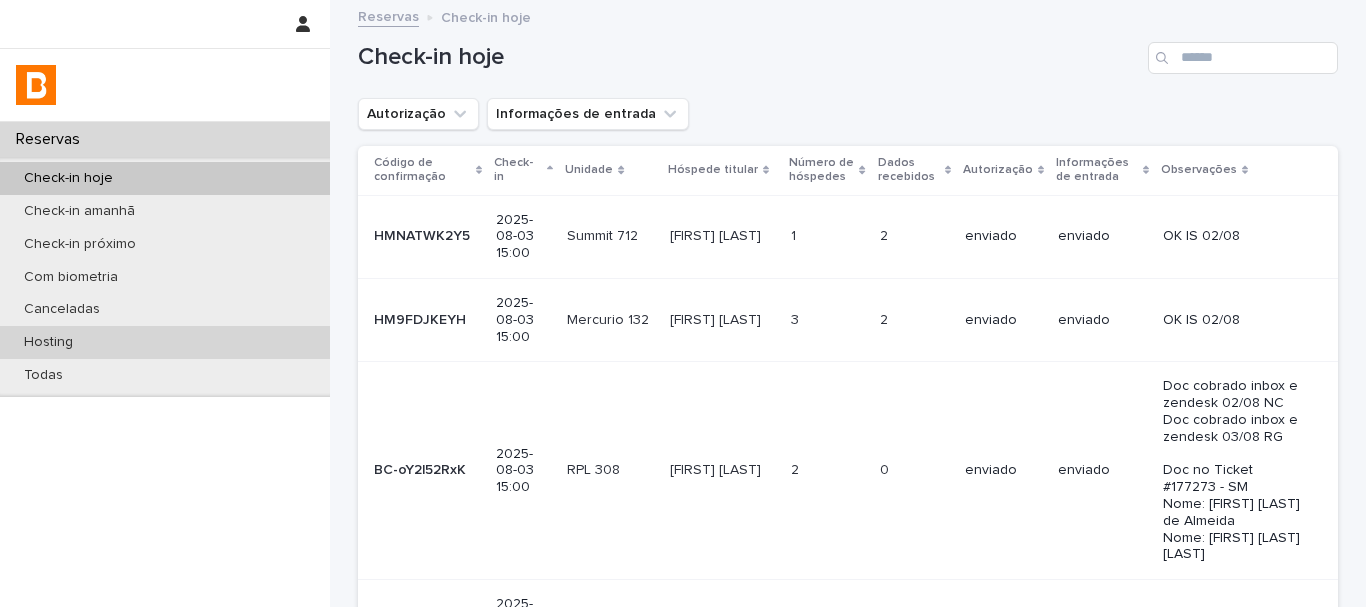 click on "Hosting" at bounding box center (165, 342) 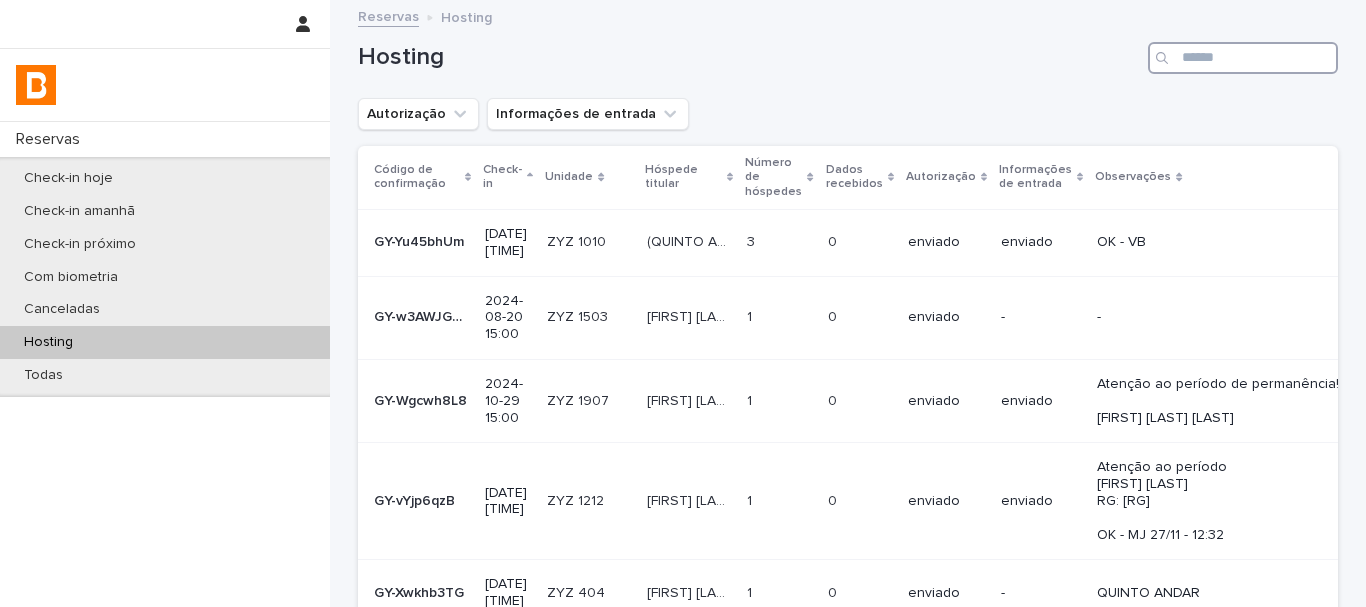 click at bounding box center (1243, 58) 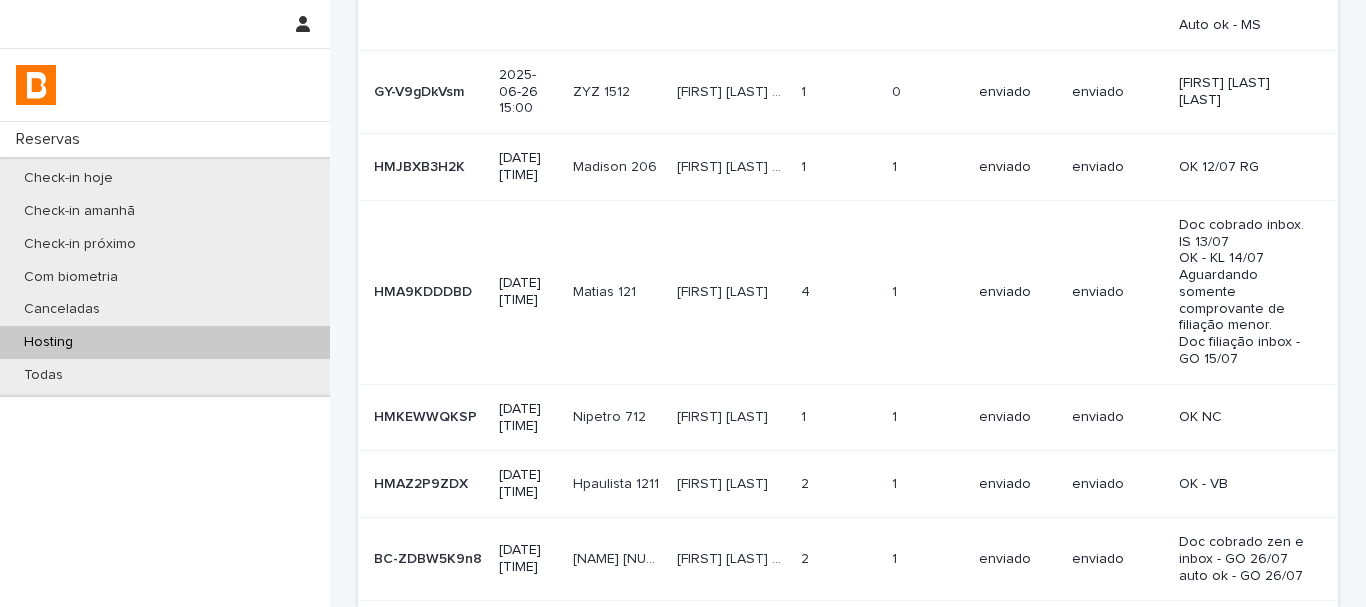 scroll, scrollTop: 800, scrollLeft: 0, axis: vertical 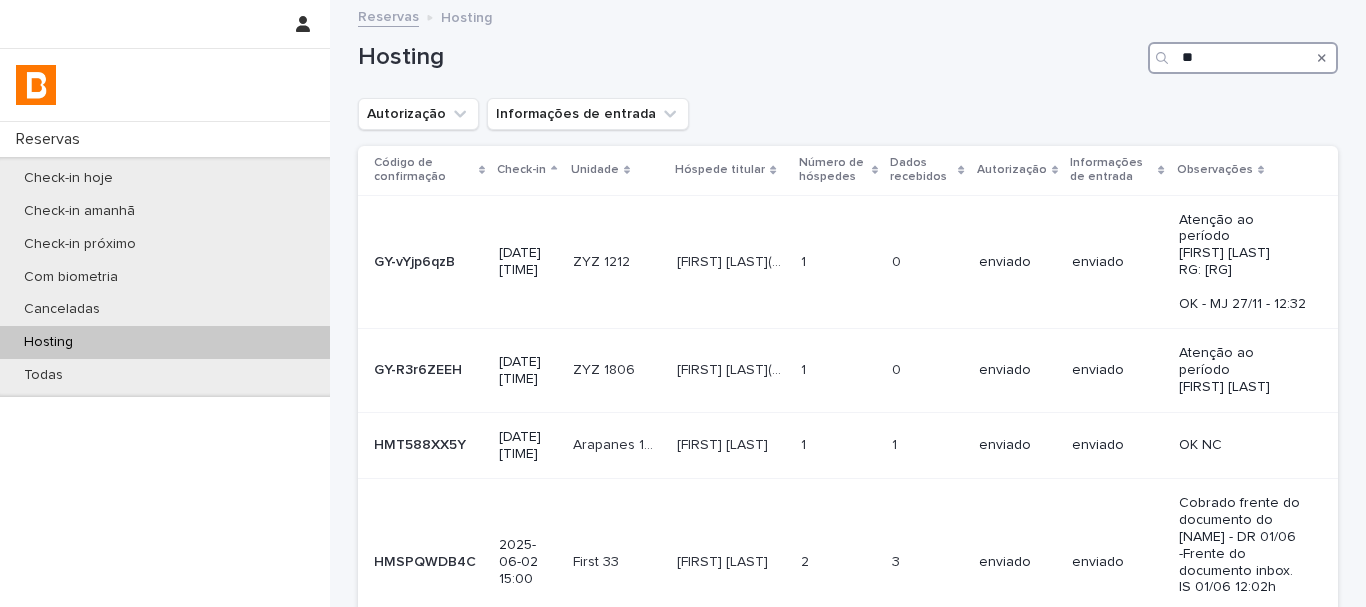 drag, startPoint x: 1217, startPoint y: 58, endPoint x: 1149, endPoint y: 73, distance: 69.63476 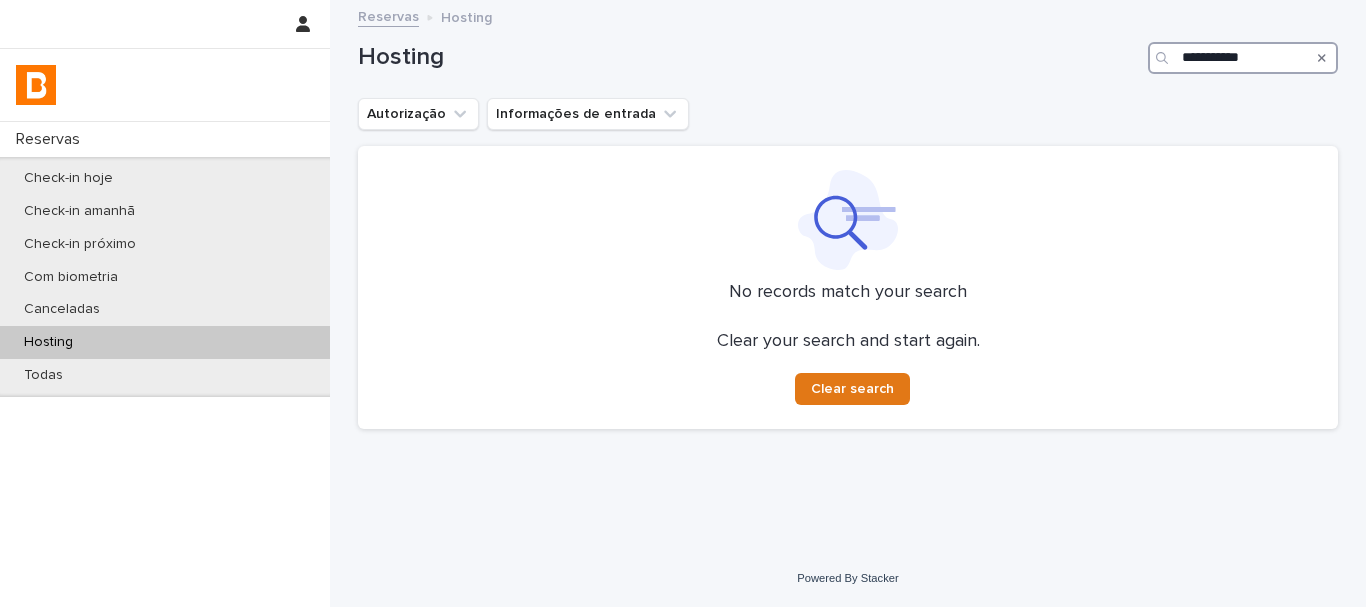 drag, startPoint x: 1301, startPoint y: 54, endPoint x: 1015, endPoint y: 65, distance: 286.21146 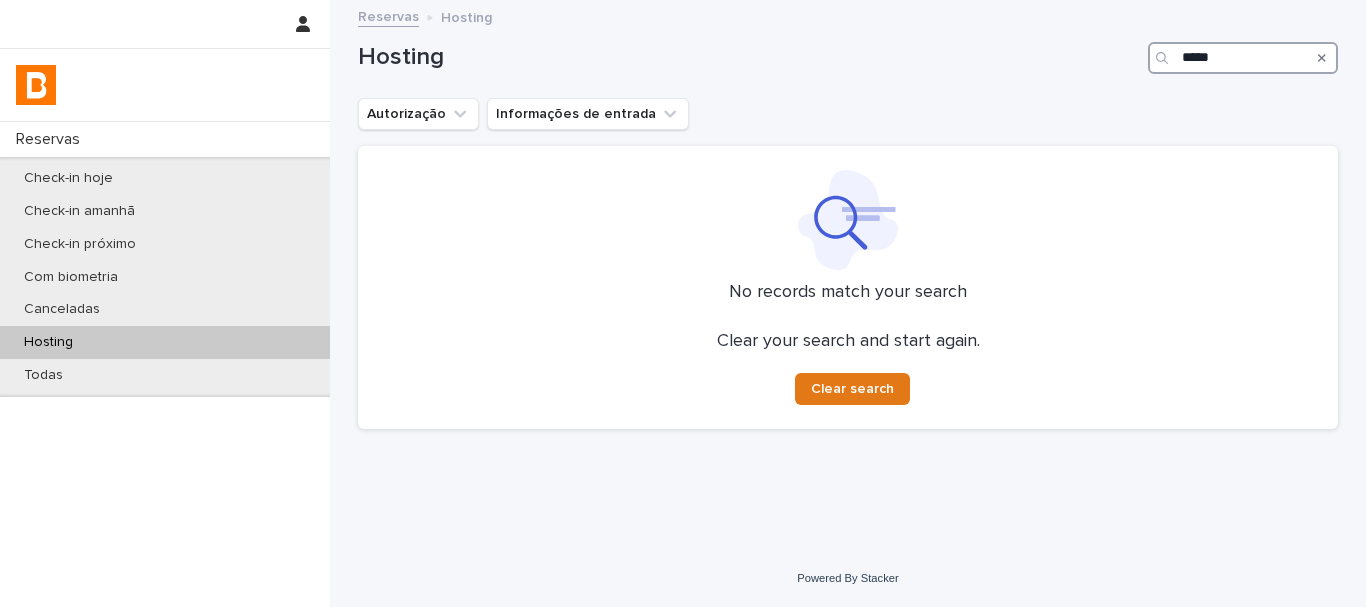 type on "******" 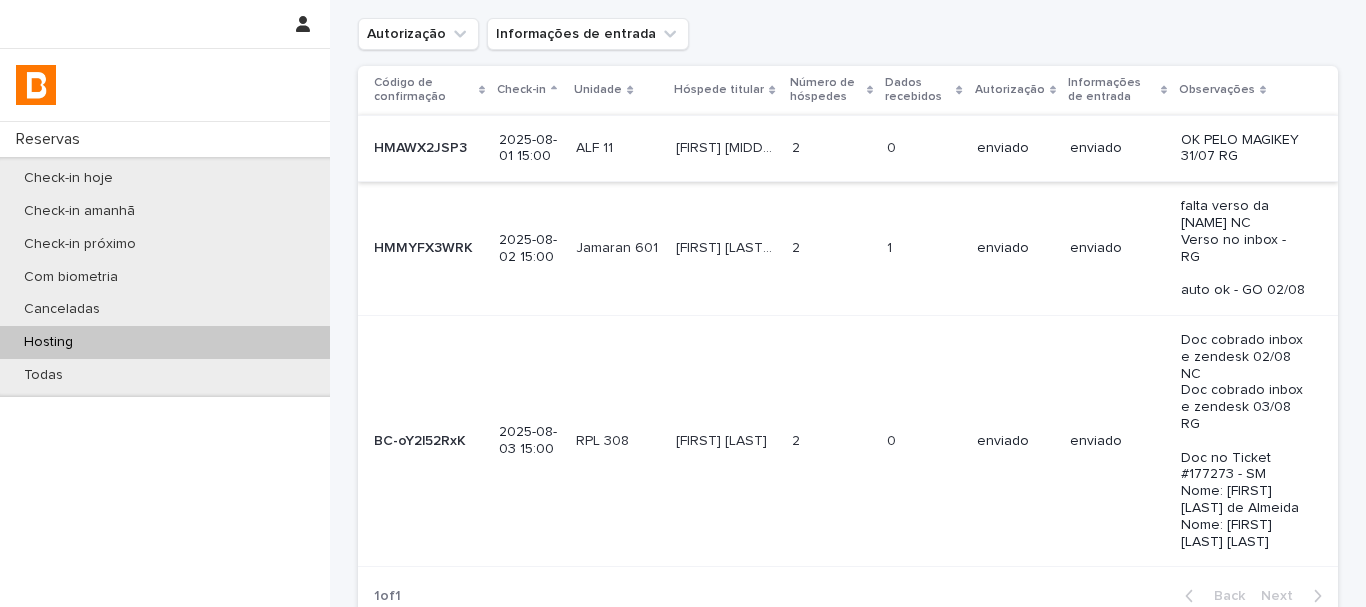 scroll, scrollTop: 0, scrollLeft: 0, axis: both 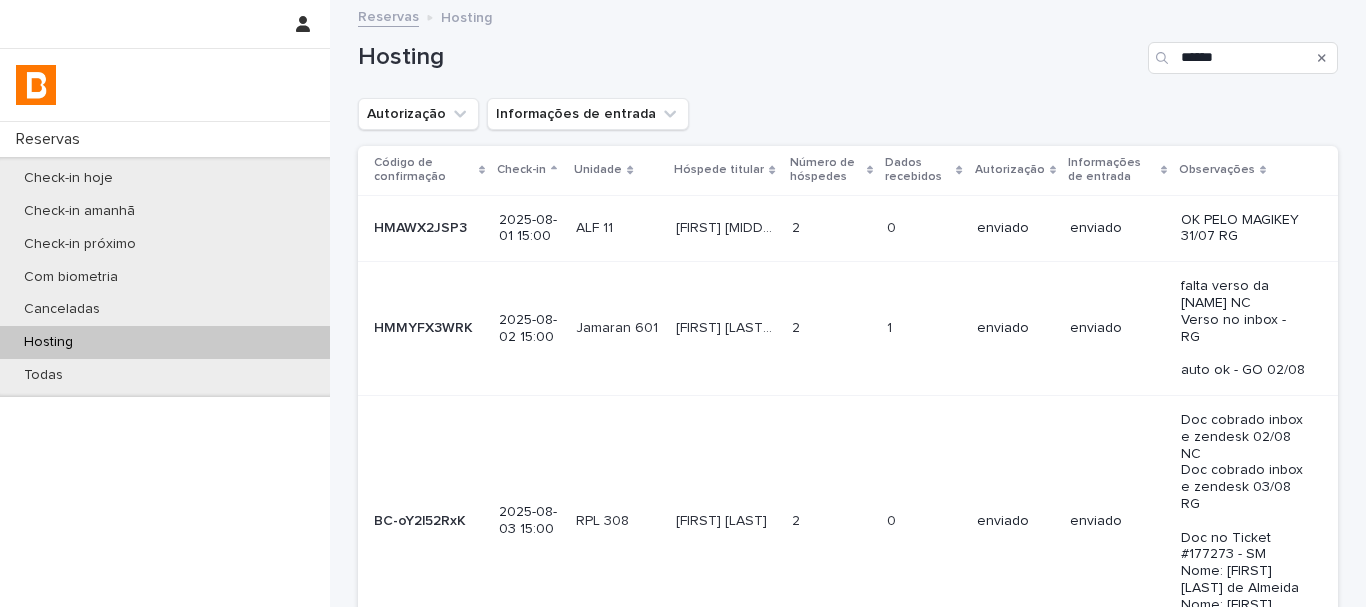 click on "0 0" at bounding box center [923, 228] 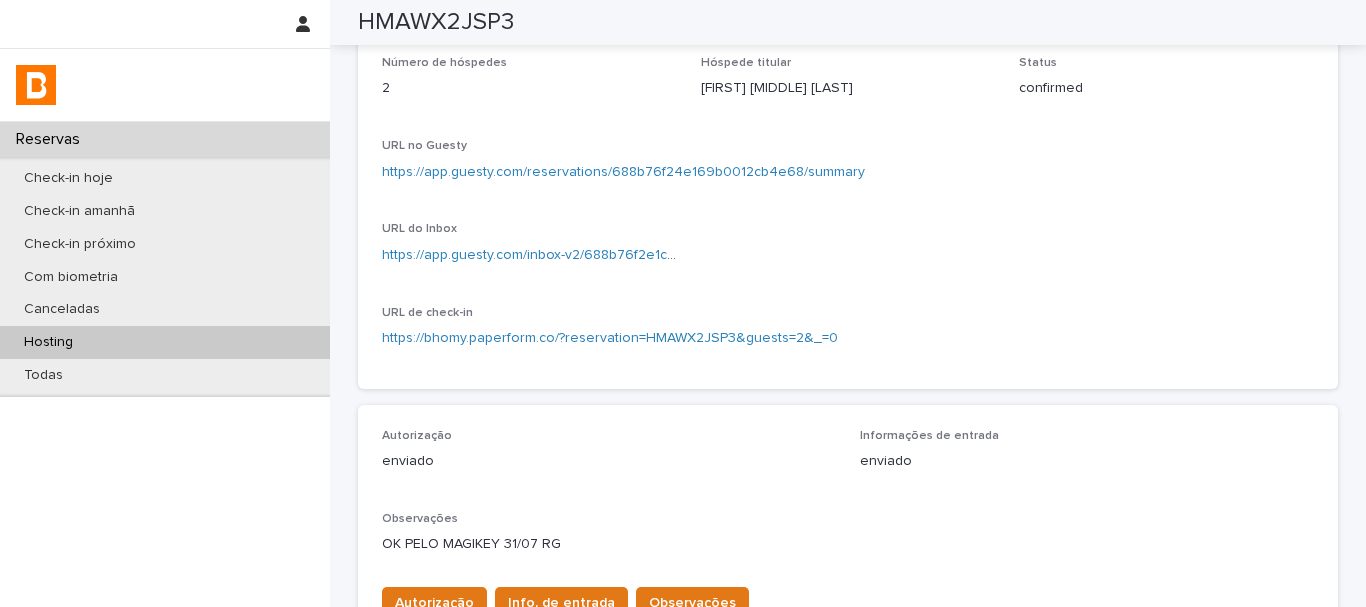 scroll, scrollTop: 0, scrollLeft: 0, axis: both 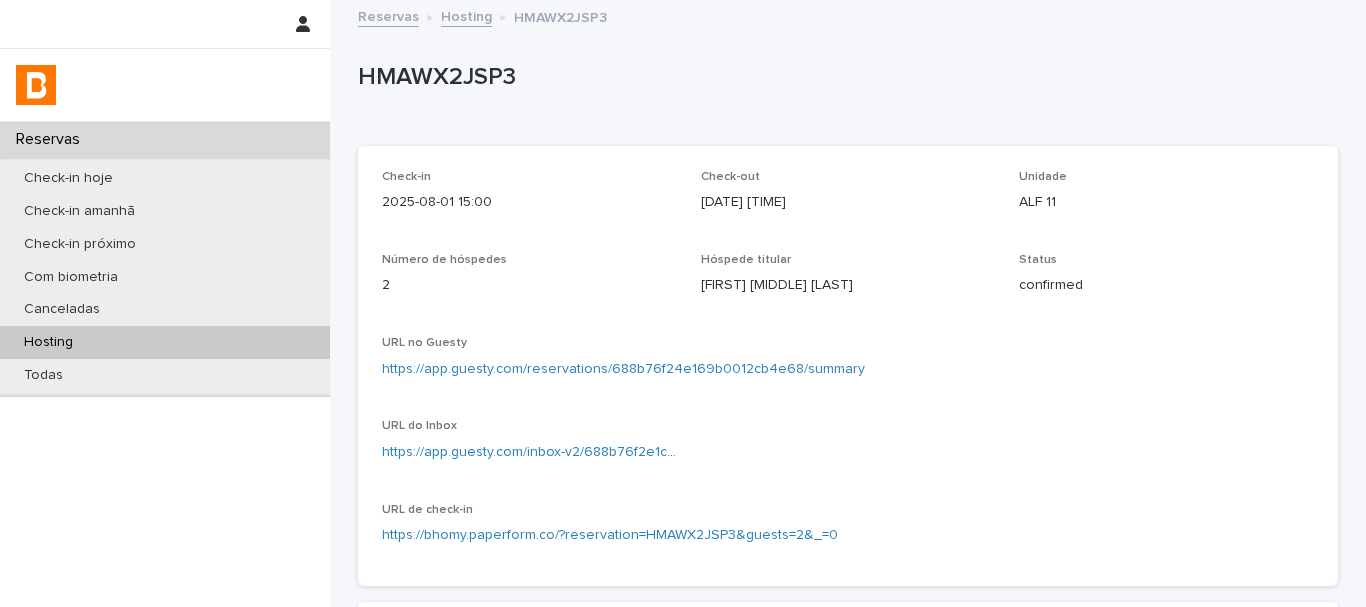 drag, startPoint x: 721, startPoint y: 292, endPoint x: 904, endPoint y: 290, distance: 183.01093 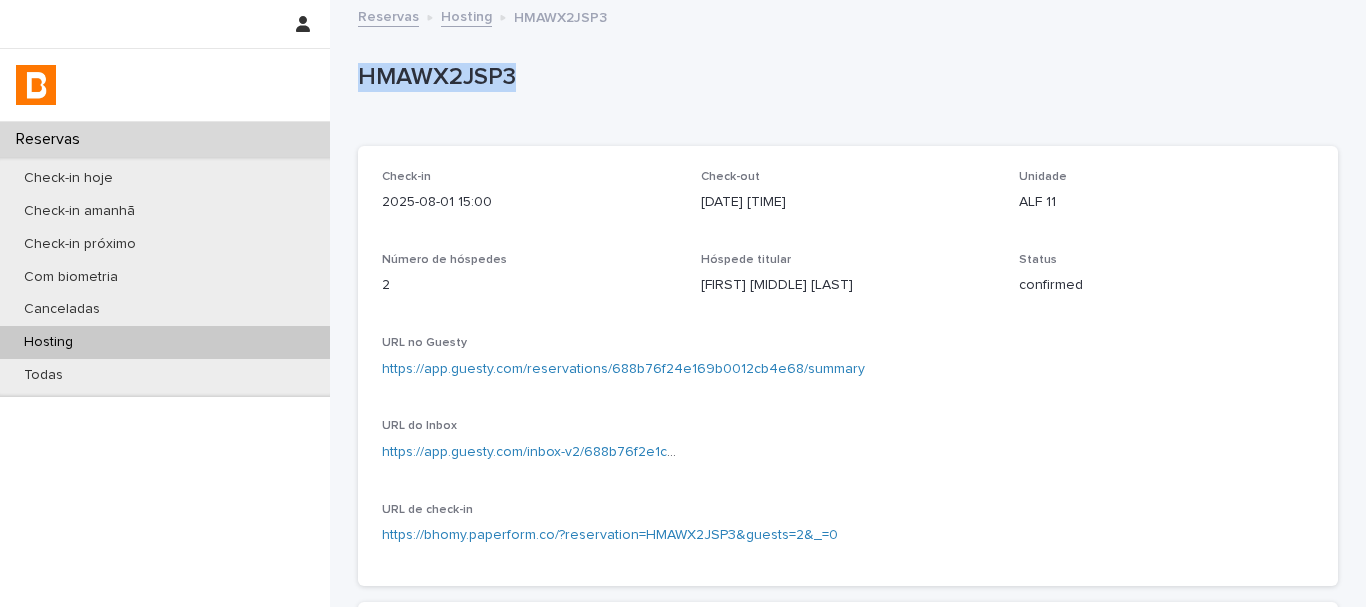 click on "HMAWX2JSP3" at bounding box center (844, 77) 